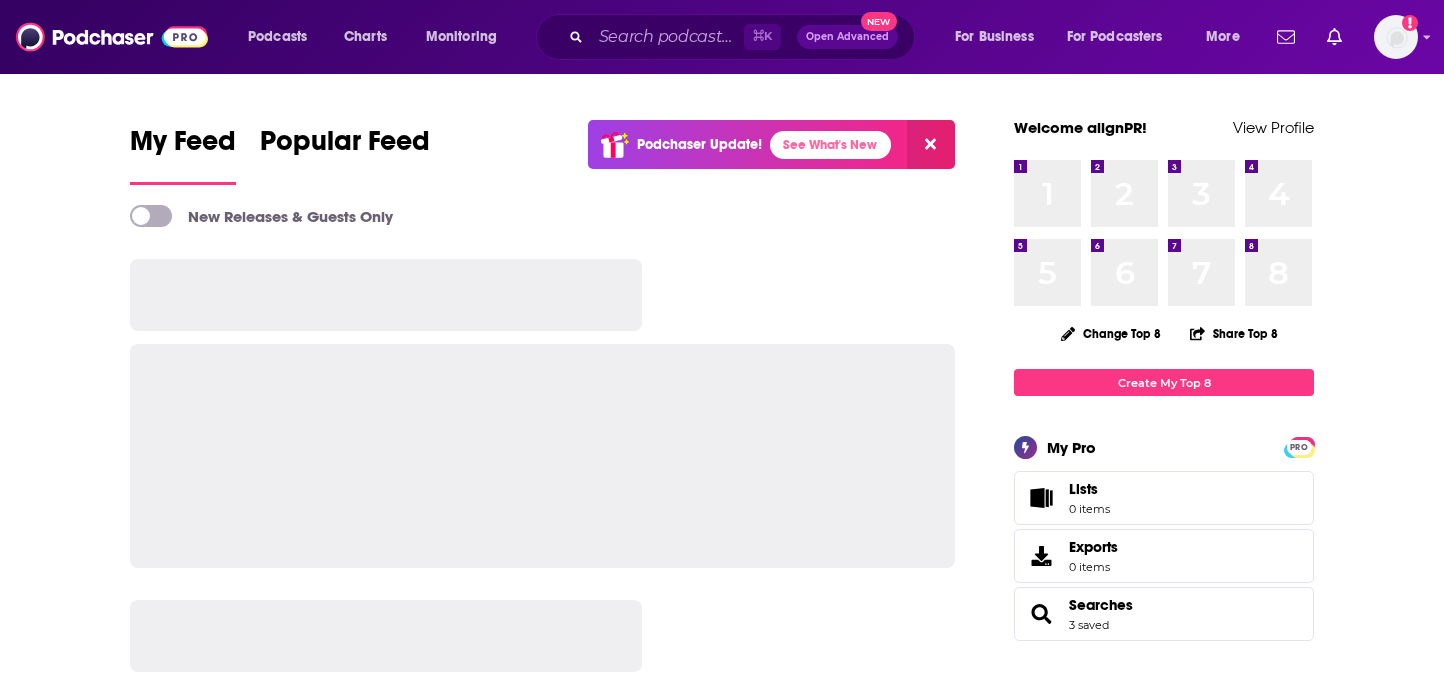 scroll, scrollTop: 0, scrollLeft: 0, axis: both 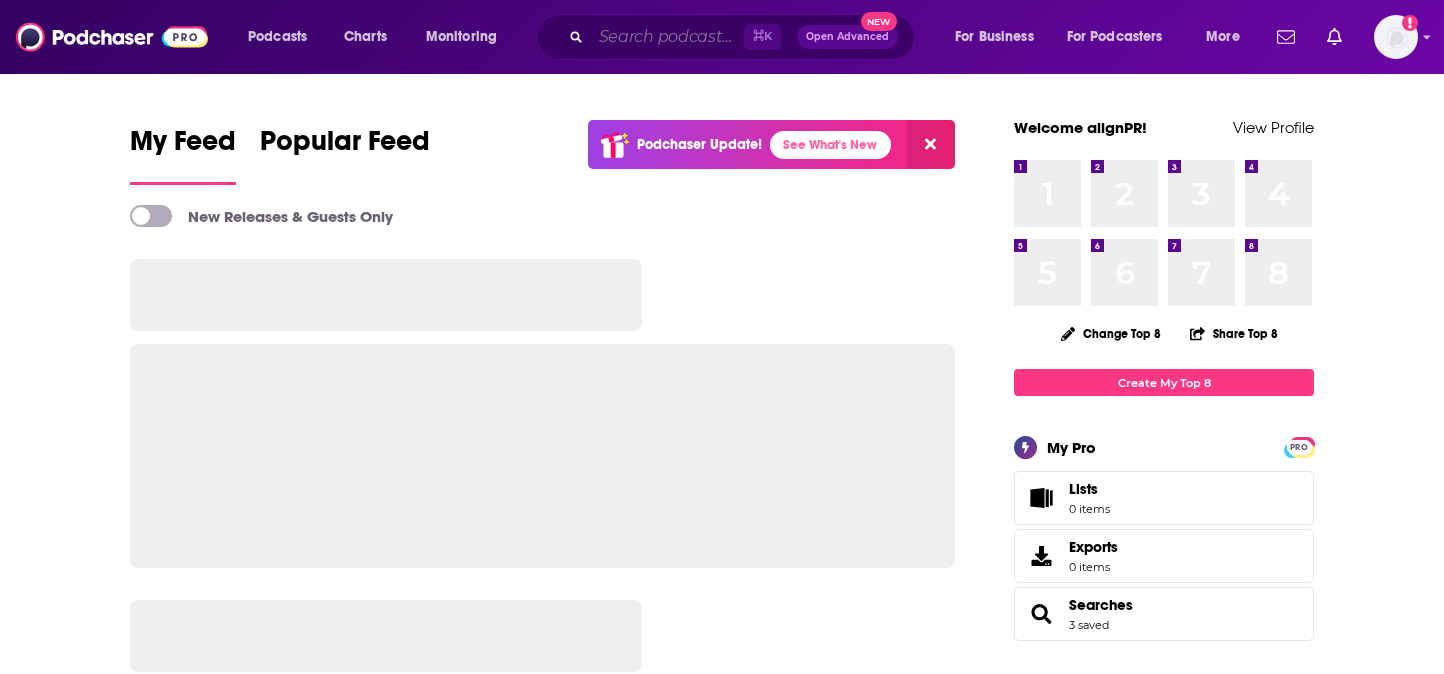 click at bounding box center [667, 37] 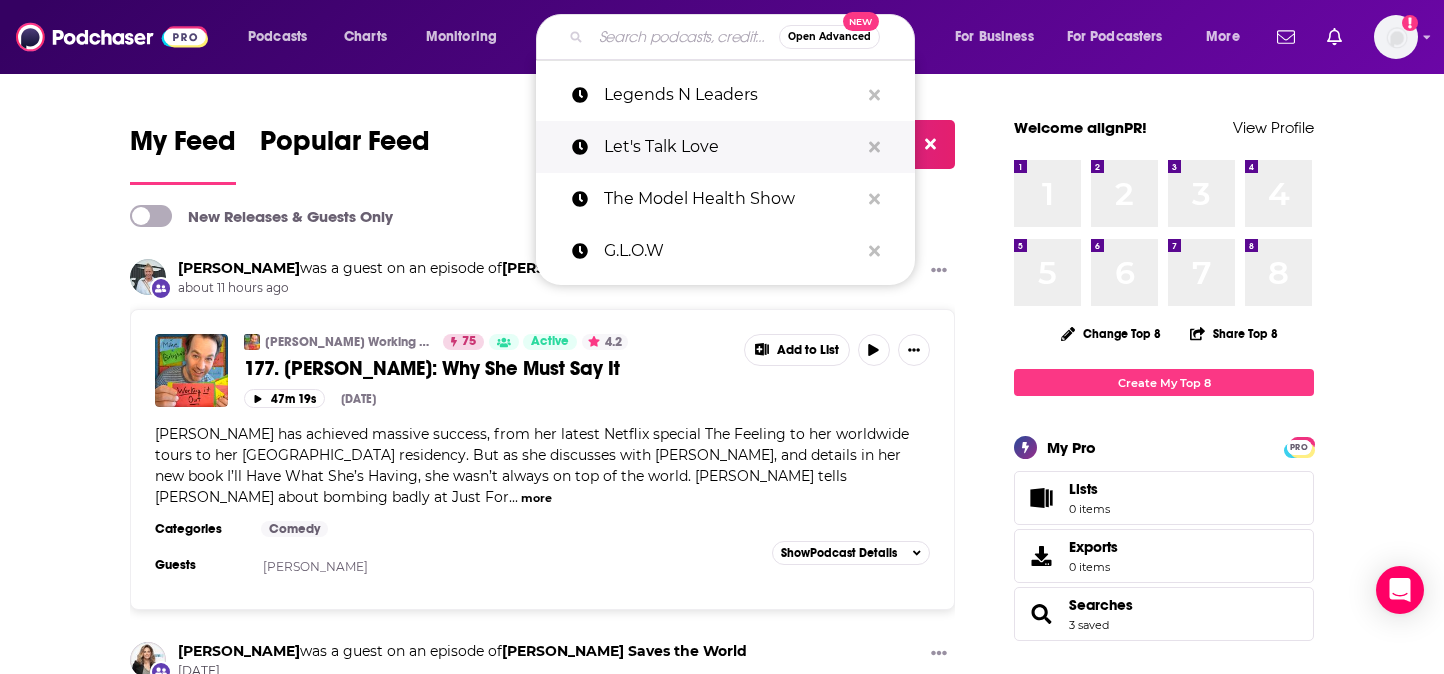 click on "Let's Talk Love" at bounding box center (731, 147) 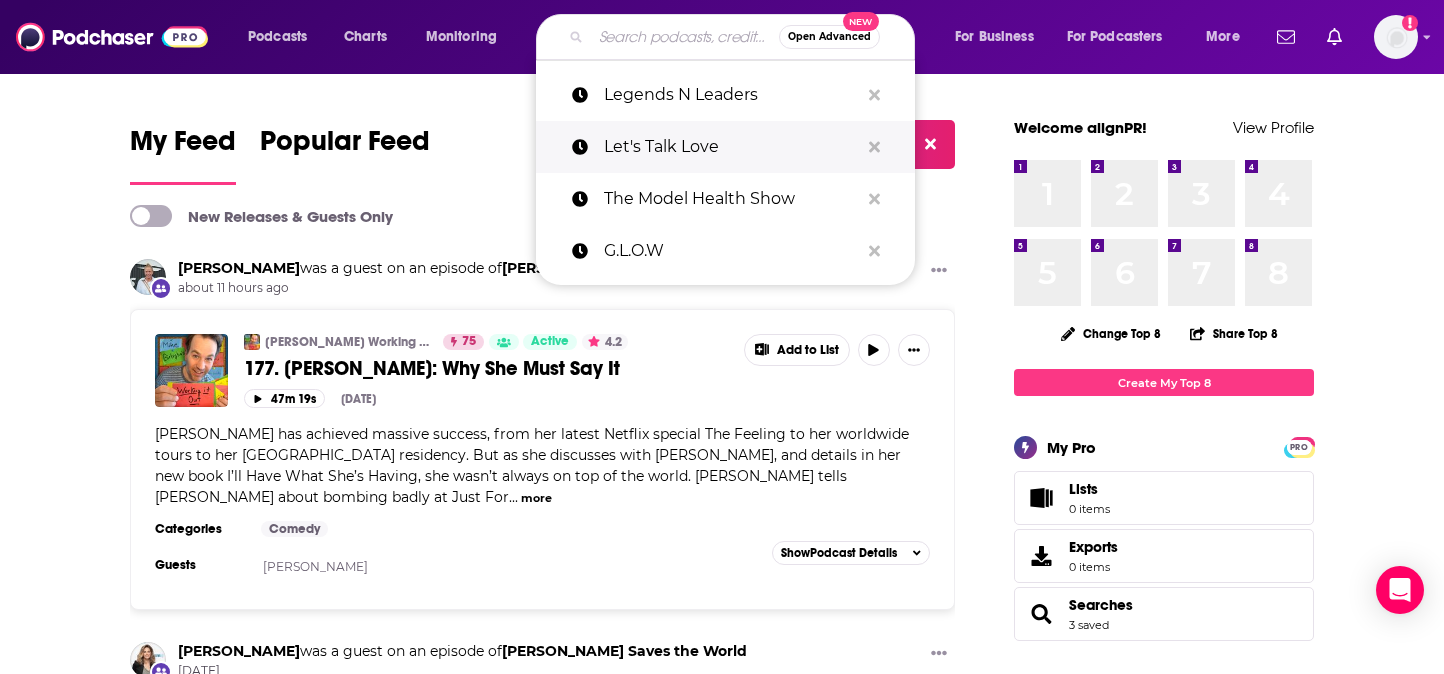 type on "Let's Talk Love" 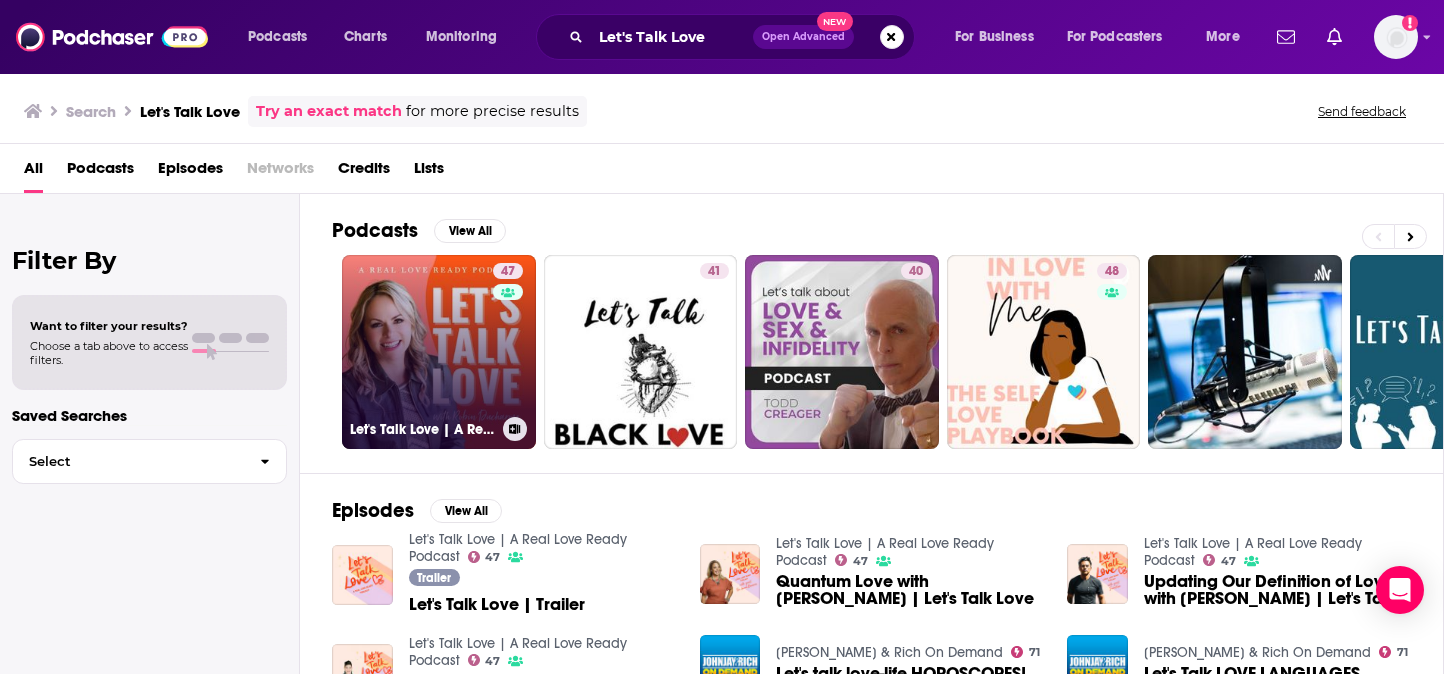 click on "47 Let's Talk Love | A Real Love Ready Podcast" at bounding box center [439, 352] 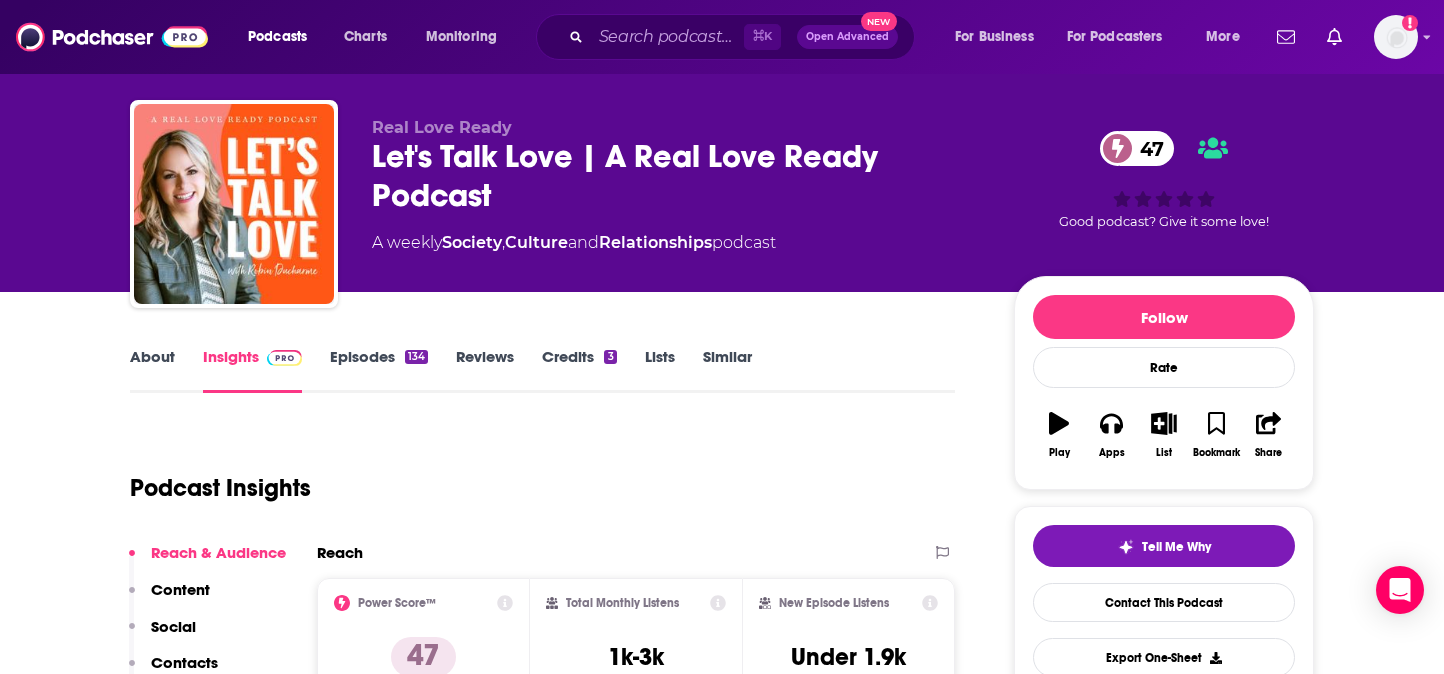 scroll, scrollTop: 20, scrollLeft: 0, axis: vertical 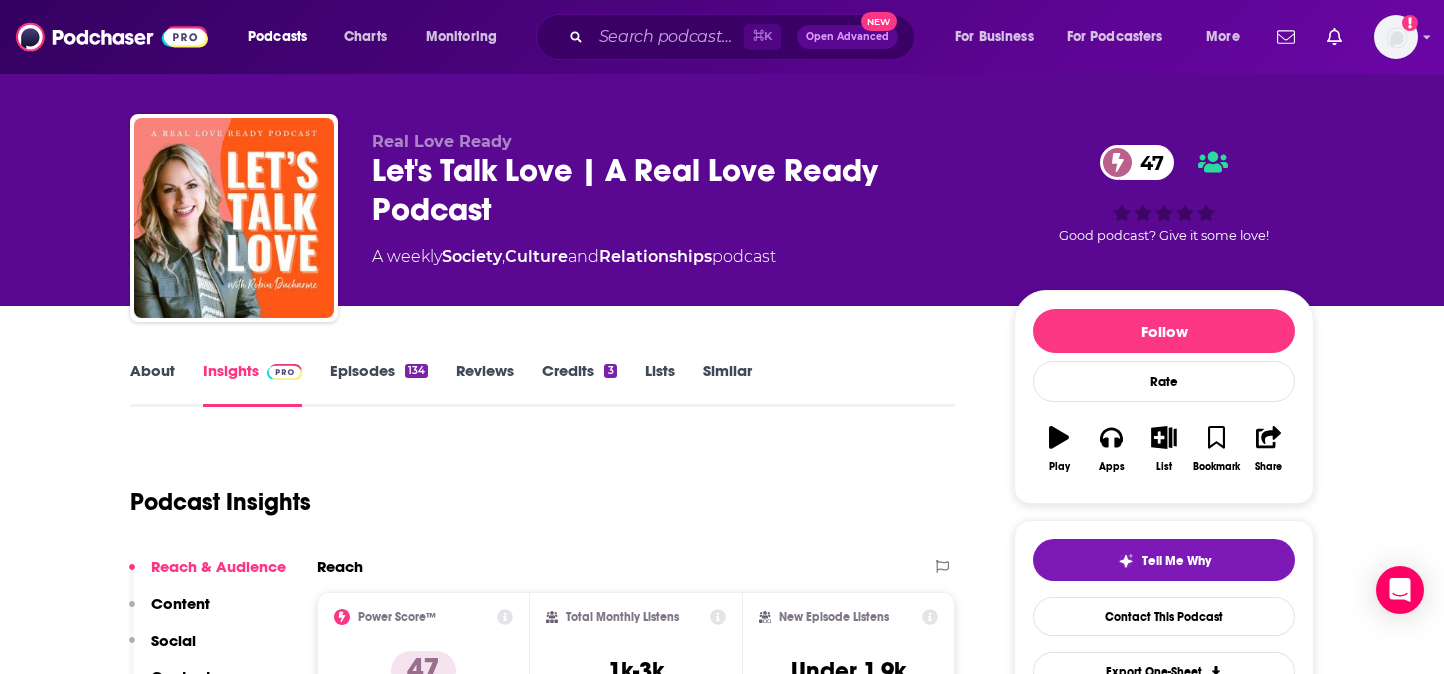 click on "Relationships" at bounding box center (655, 256) 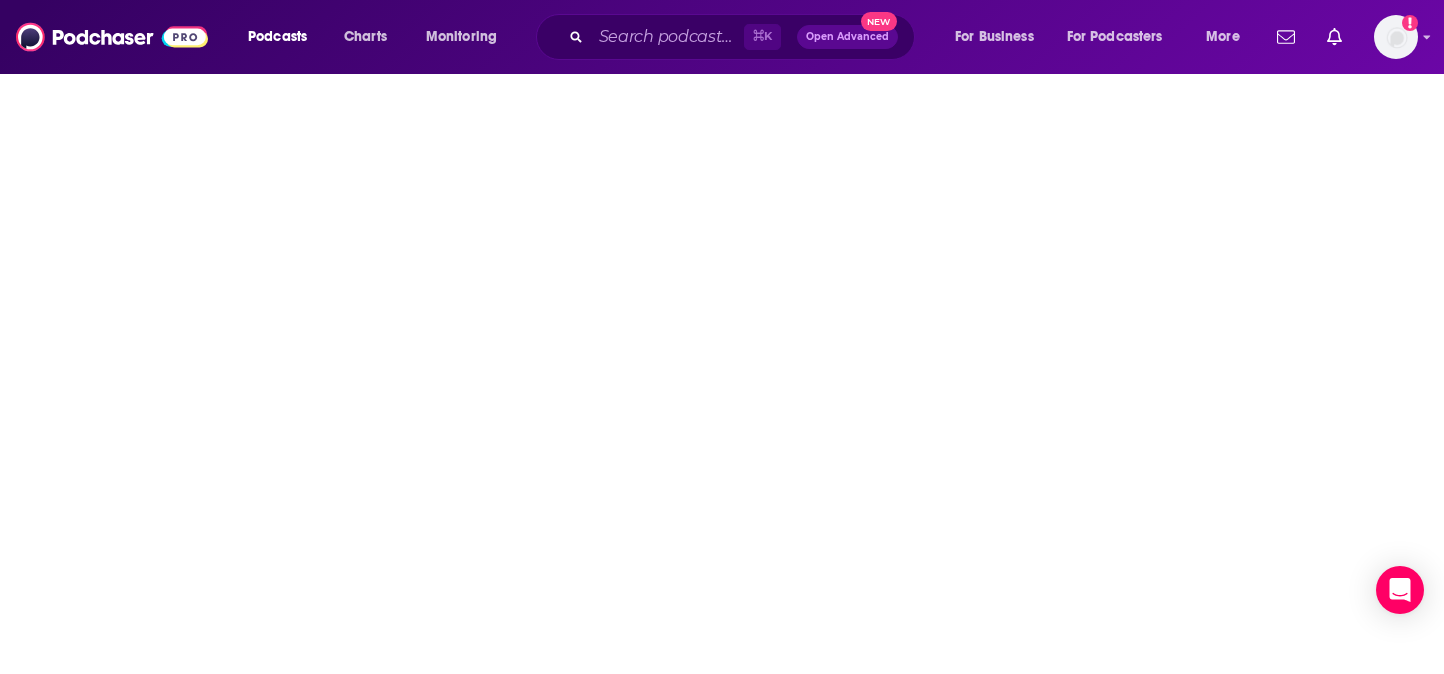 scroll, scrollTop: 0, scrollLeft: 0, axis: both 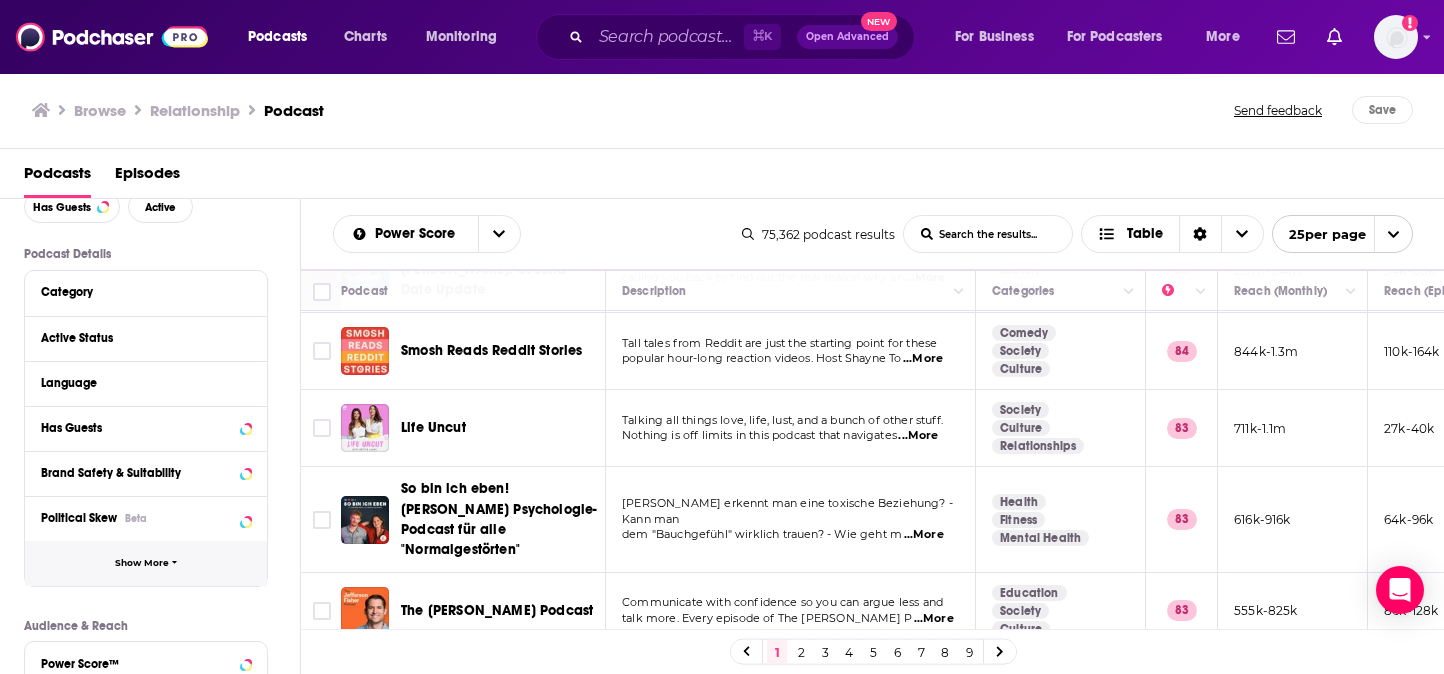 click on "Show More" at bounding box center [142, 563] 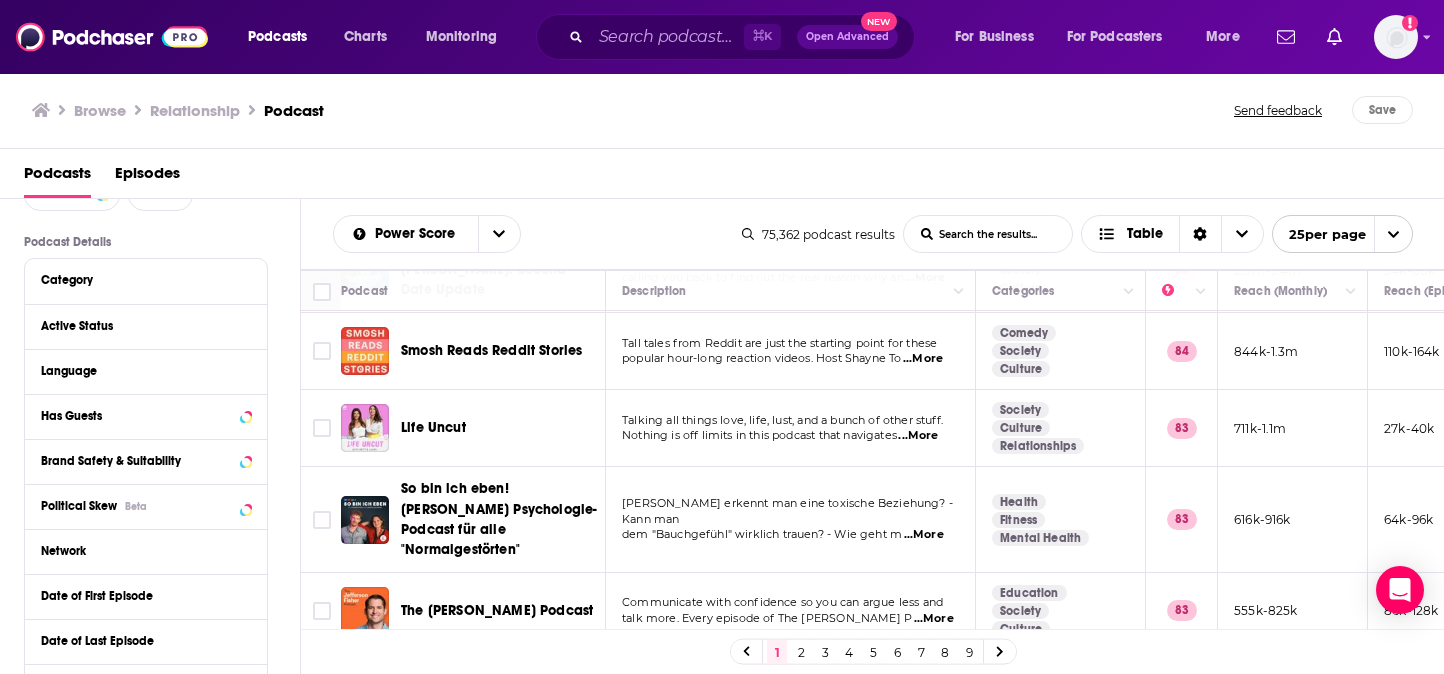 scroll, scrollTop: 0, scrollLeft: 0, axis: both 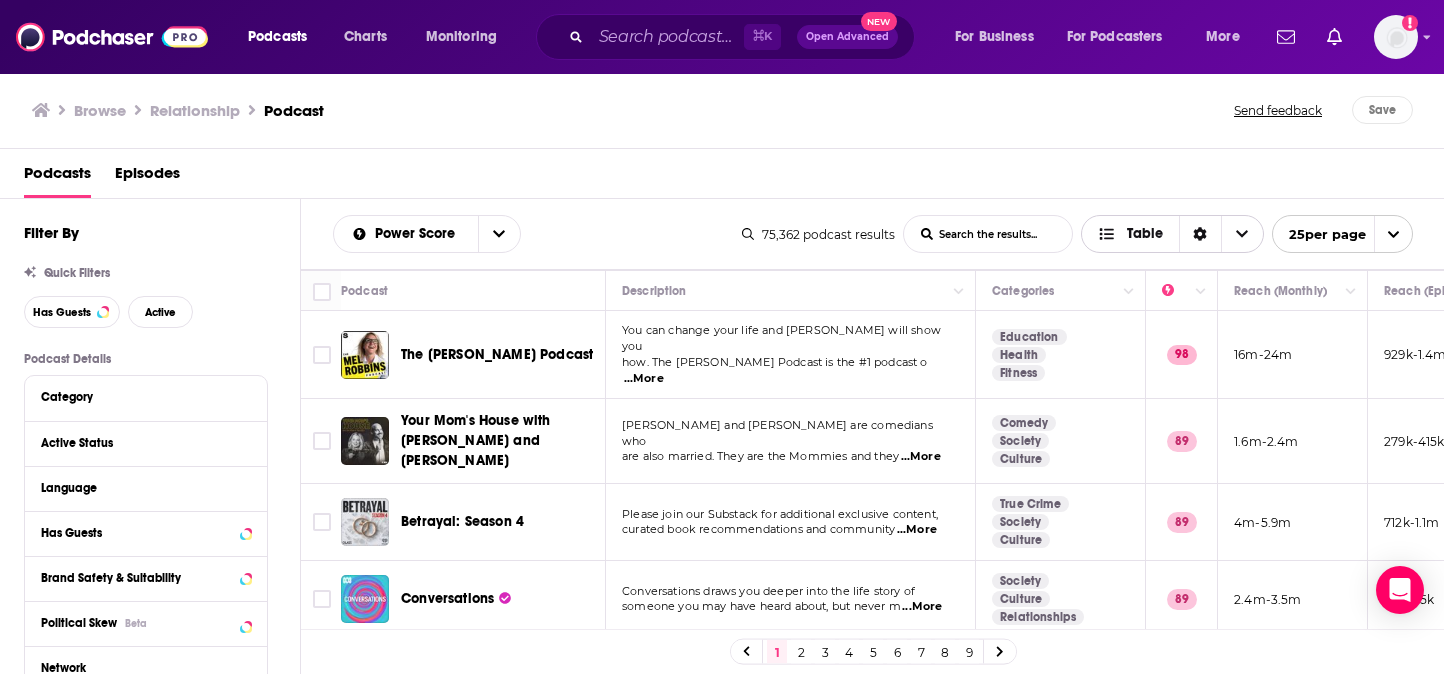 click 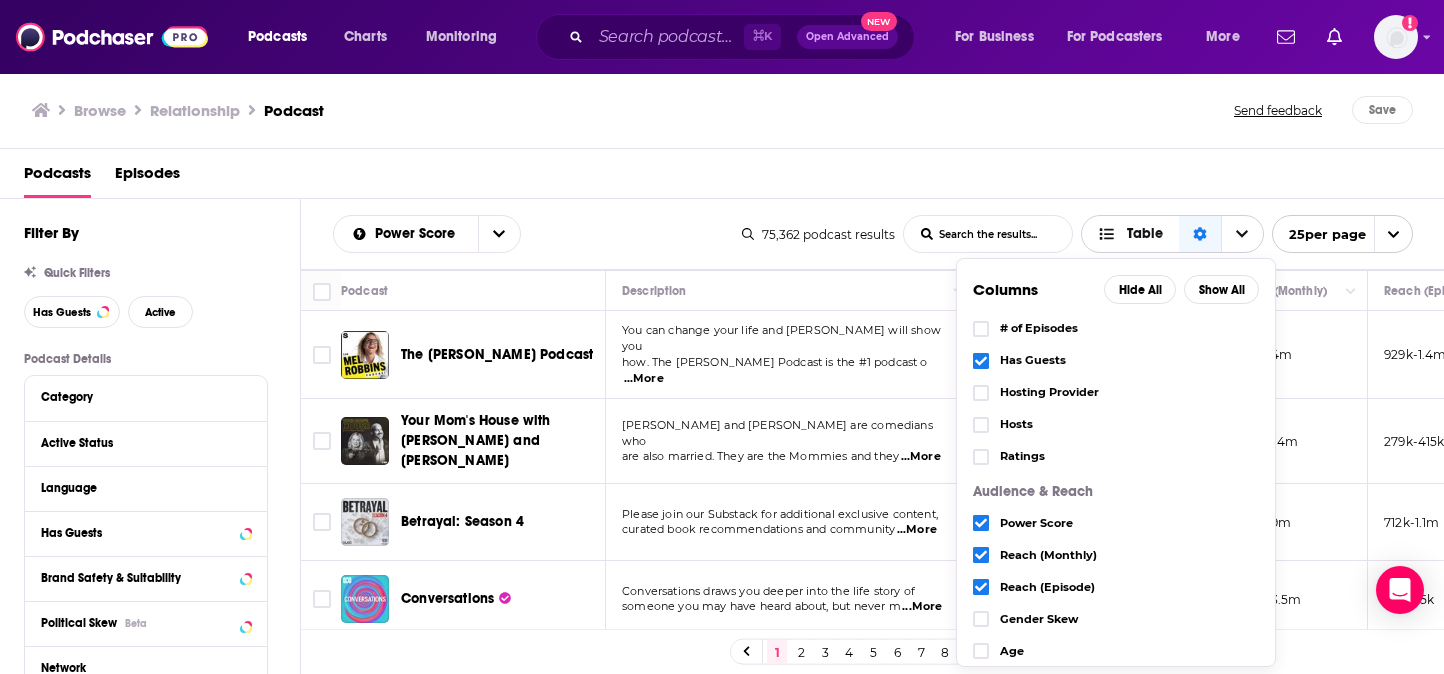 scroll, scrollTop: 302, scrollLeft: 0, axis: vertical 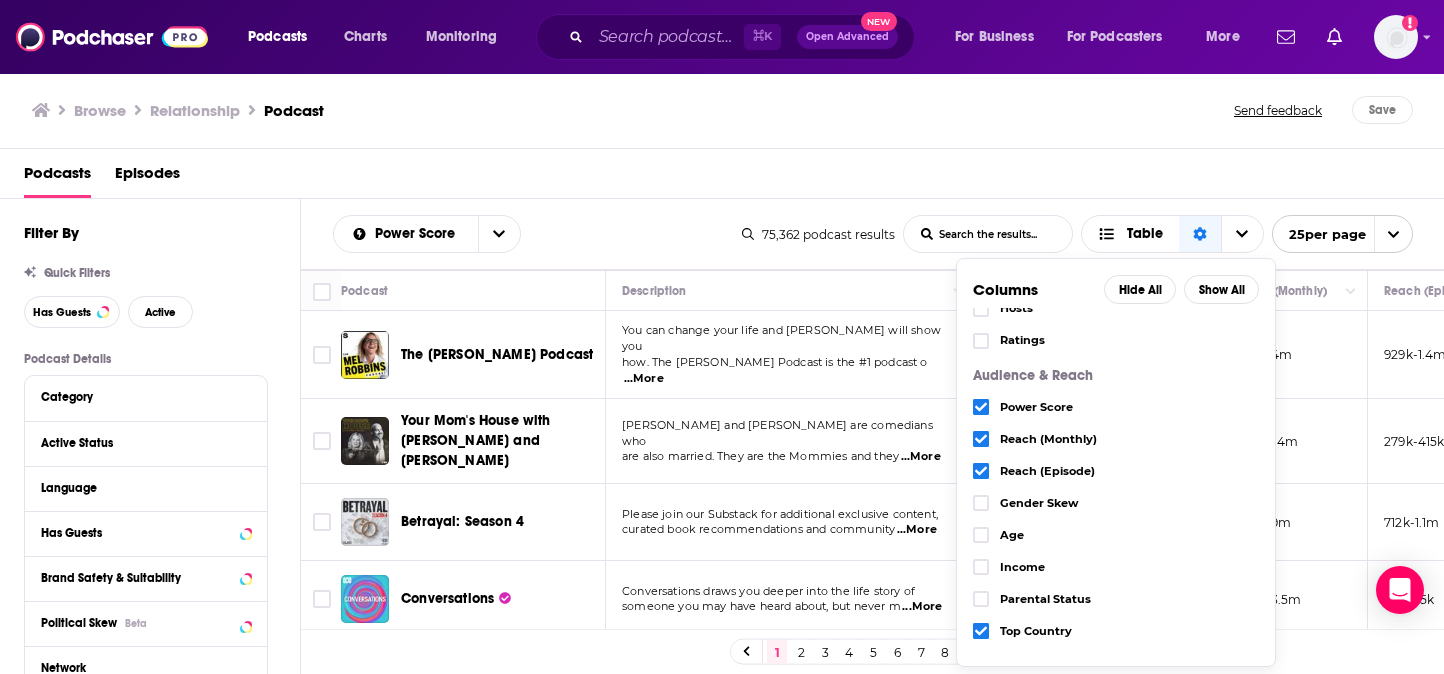 click on "Power Score List Search Input Search the results... Table" at bounding box center (537, 234) 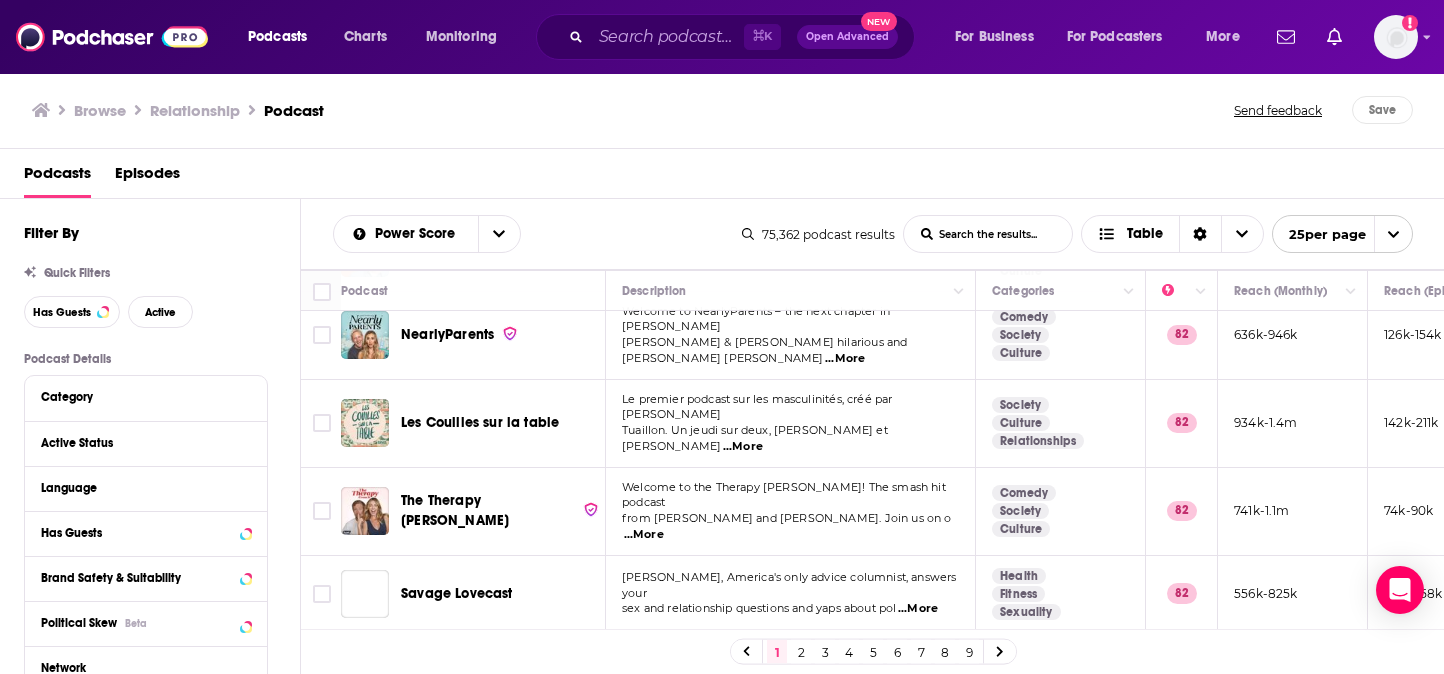 scroll, scrollTop: 1311, scrollLeft: 0, axis: vertical 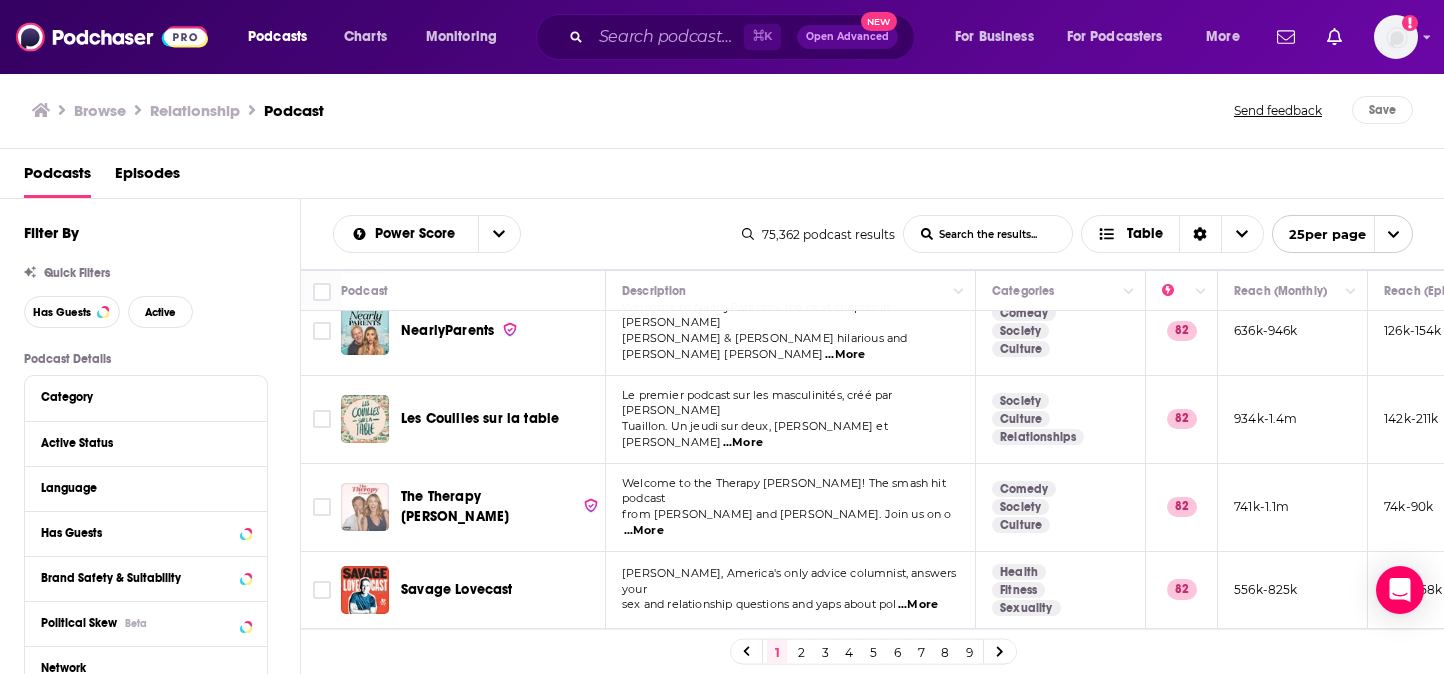 click at bounding box center (365, 507) 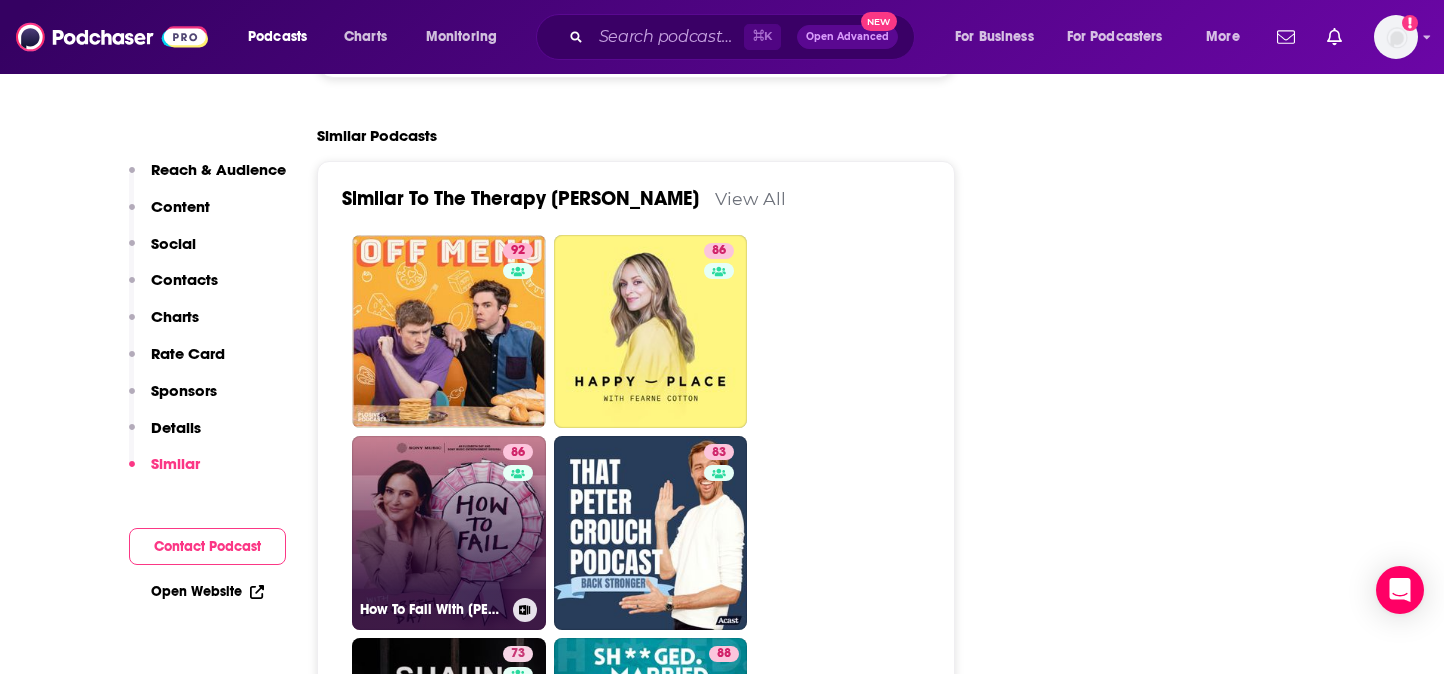 scroll, scrollTop: 4803, scrollLeft: 0, axis: vertical 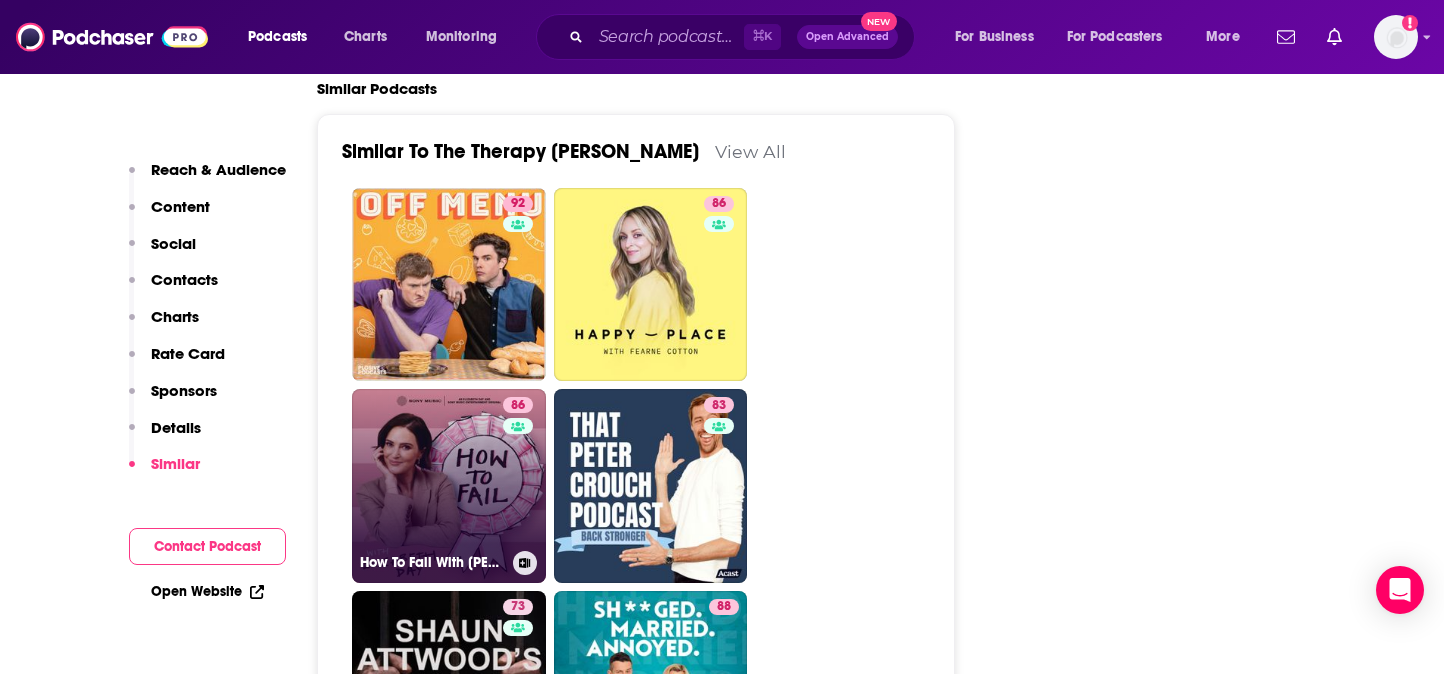click on "86 How To Fail With [PERSON_NAME]" at bounding box center [449, 486] 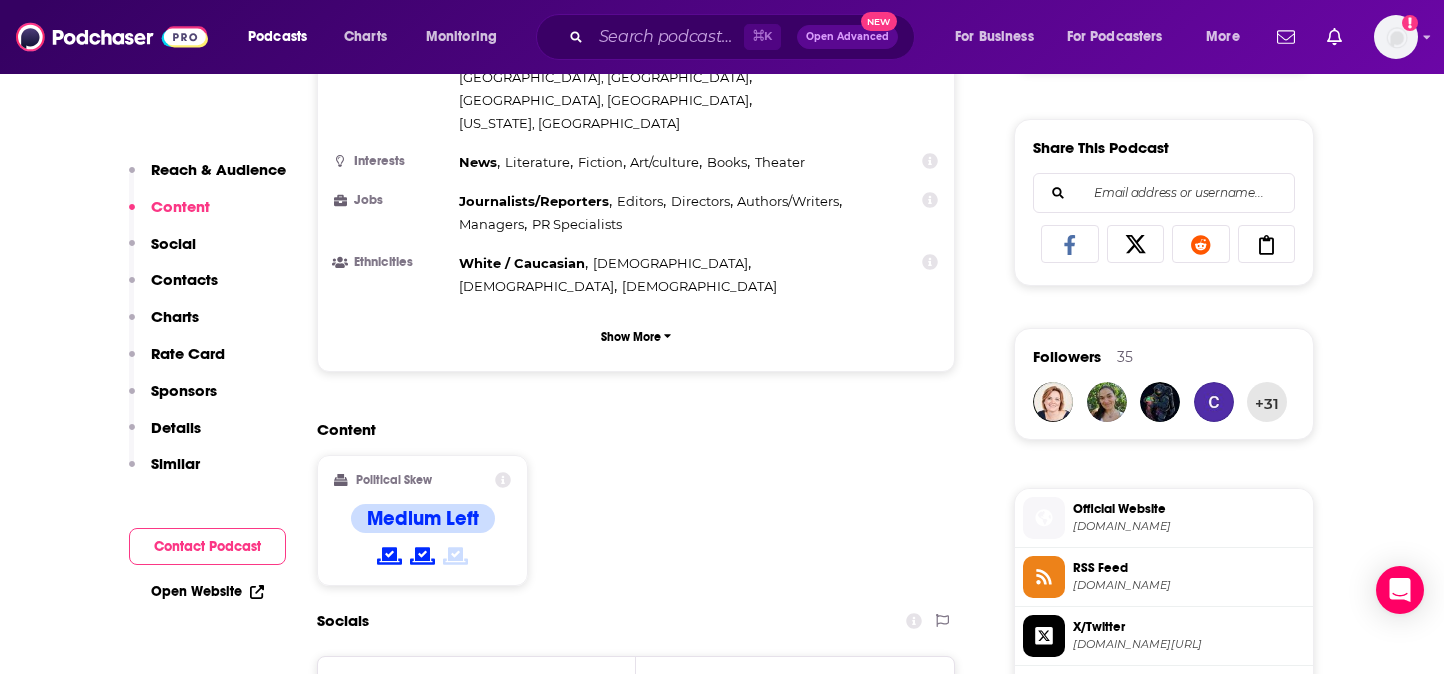 scroll, scrollTop: 1206, scrollLeft: 0, axis: vertical 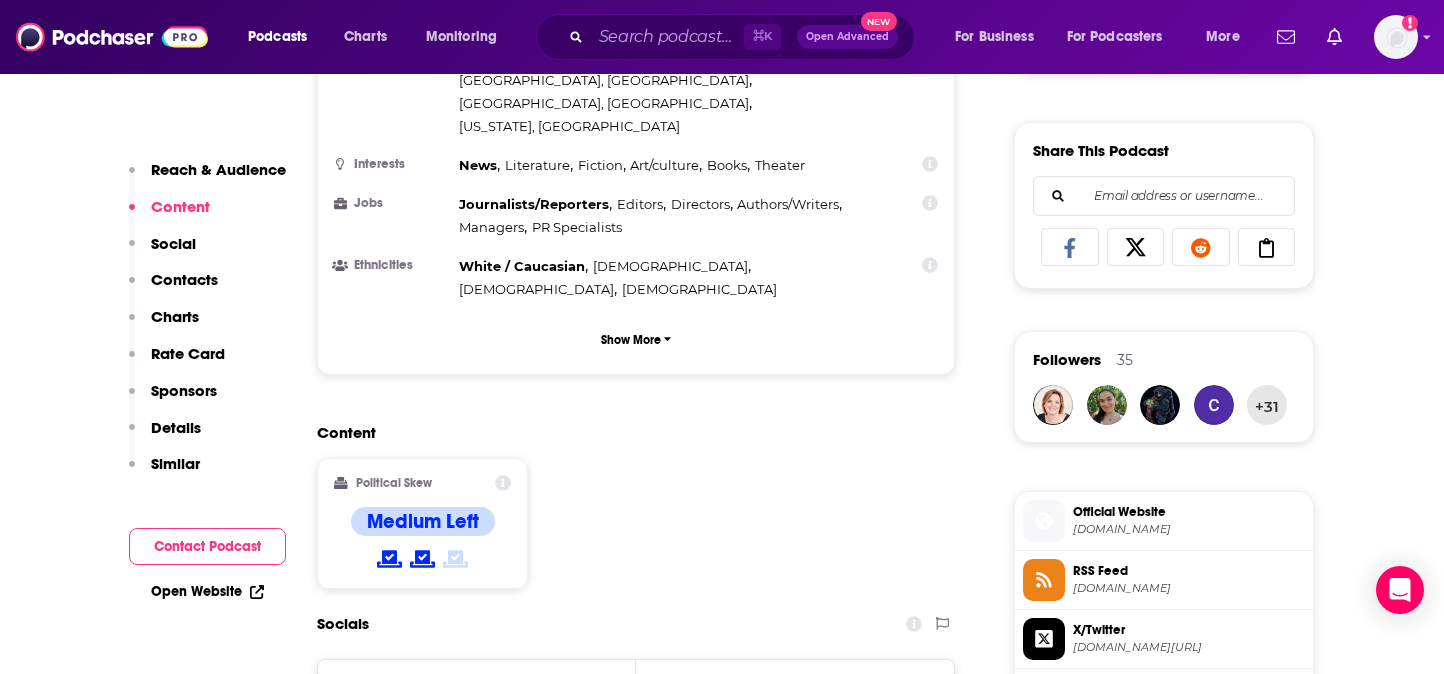 type on "[URL][DOMAIN_NAME][PERSON_NAME]" 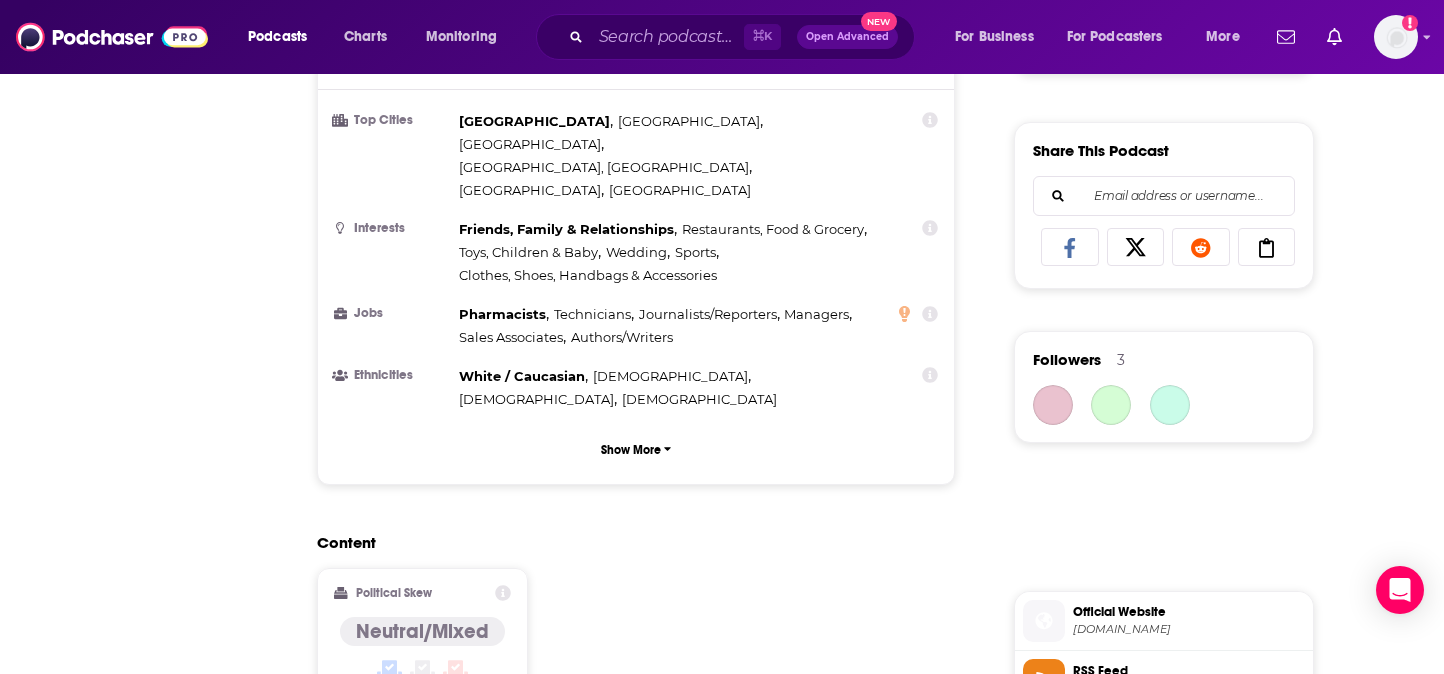 scroll, scrollTop: 0, scrollLeft: 0, axis: both 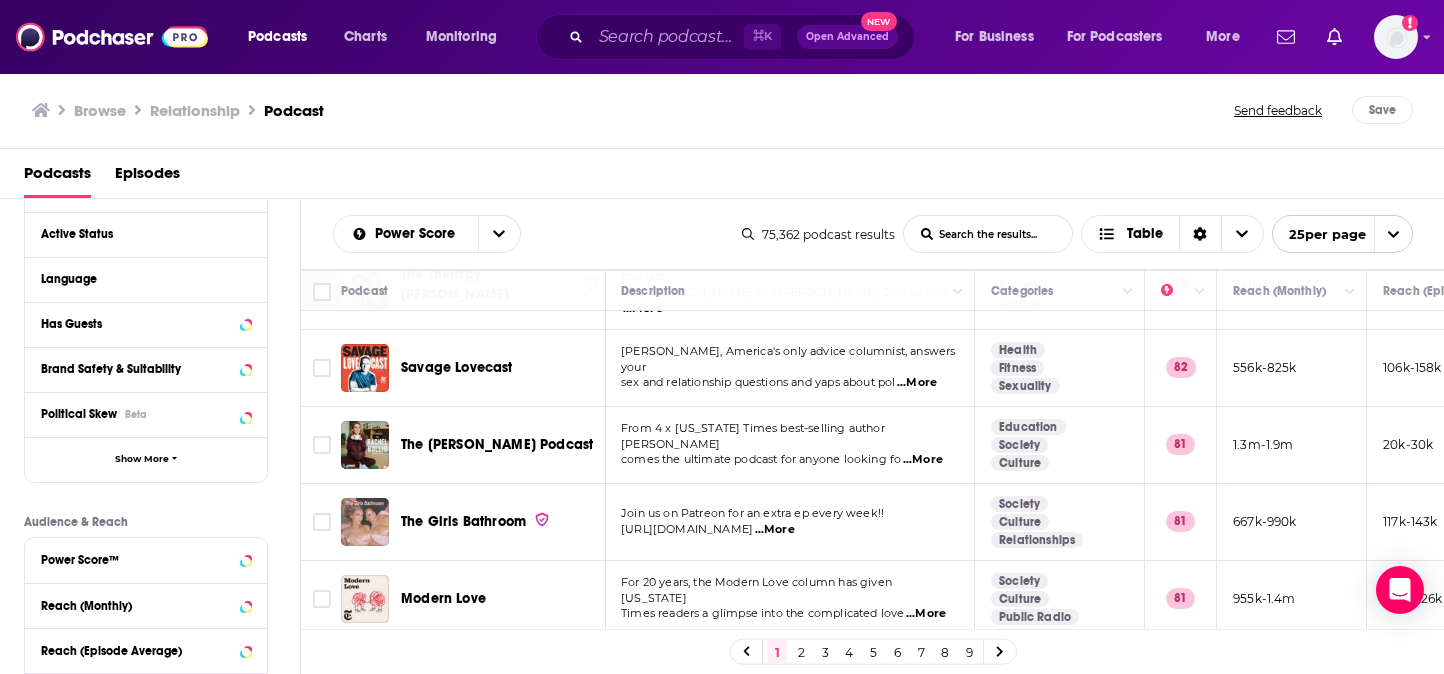 click at bounding box center [365, 522] 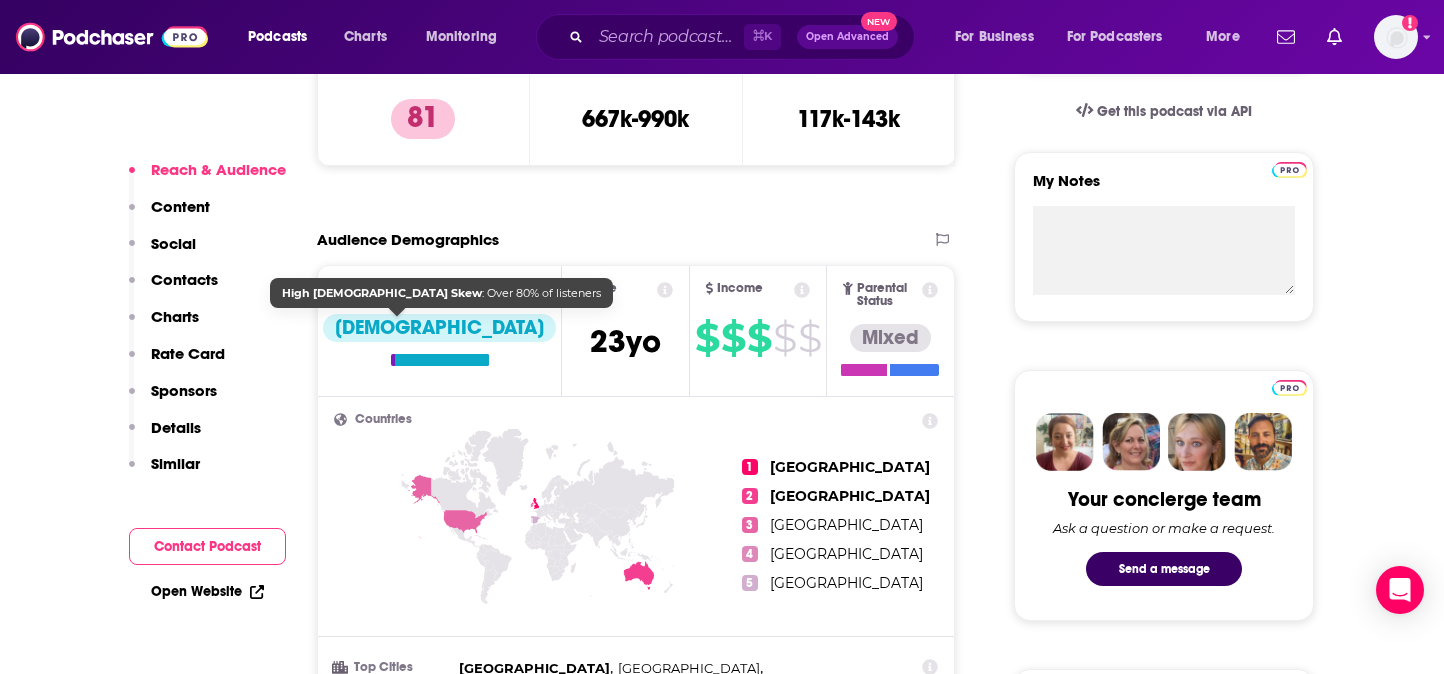 scroll, scrollTop: 661, scrollLeft: 0, axis: vertical 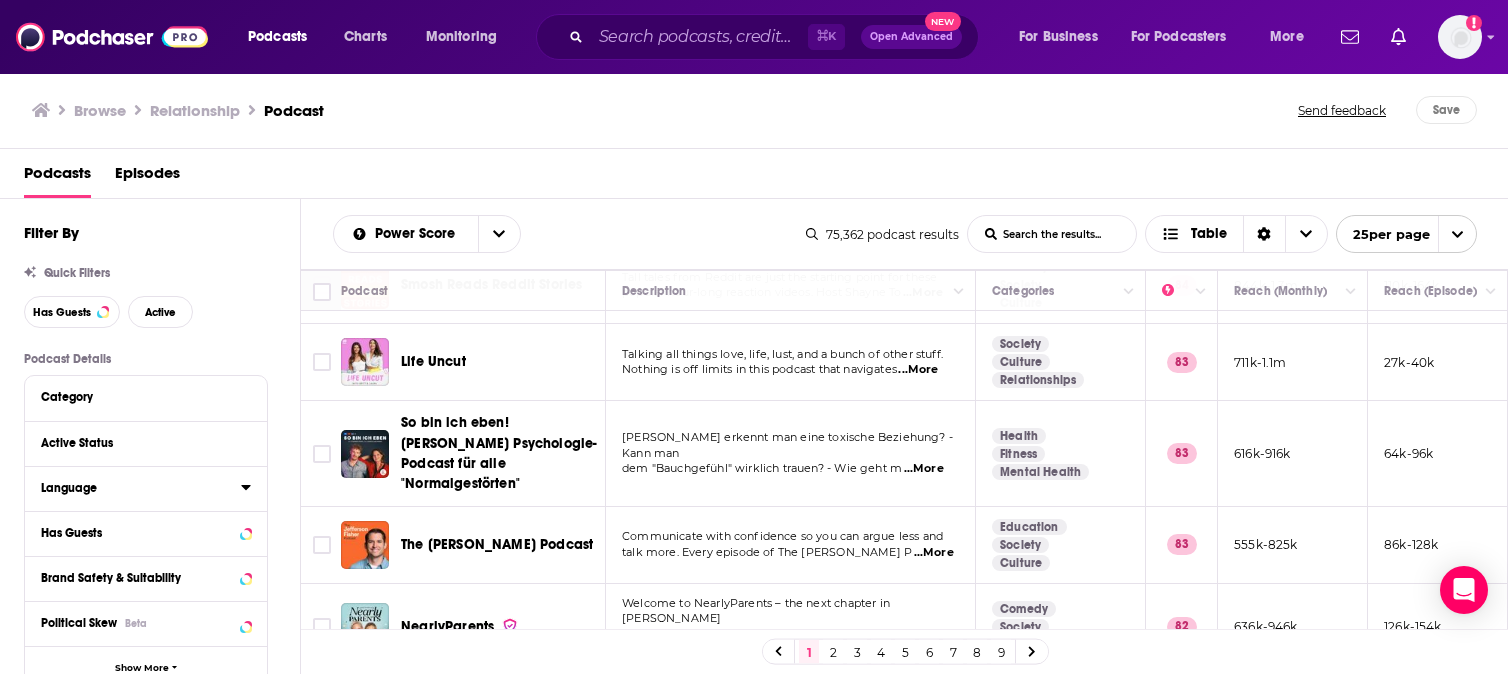 click on "Language" at bounding box center [141, 487] 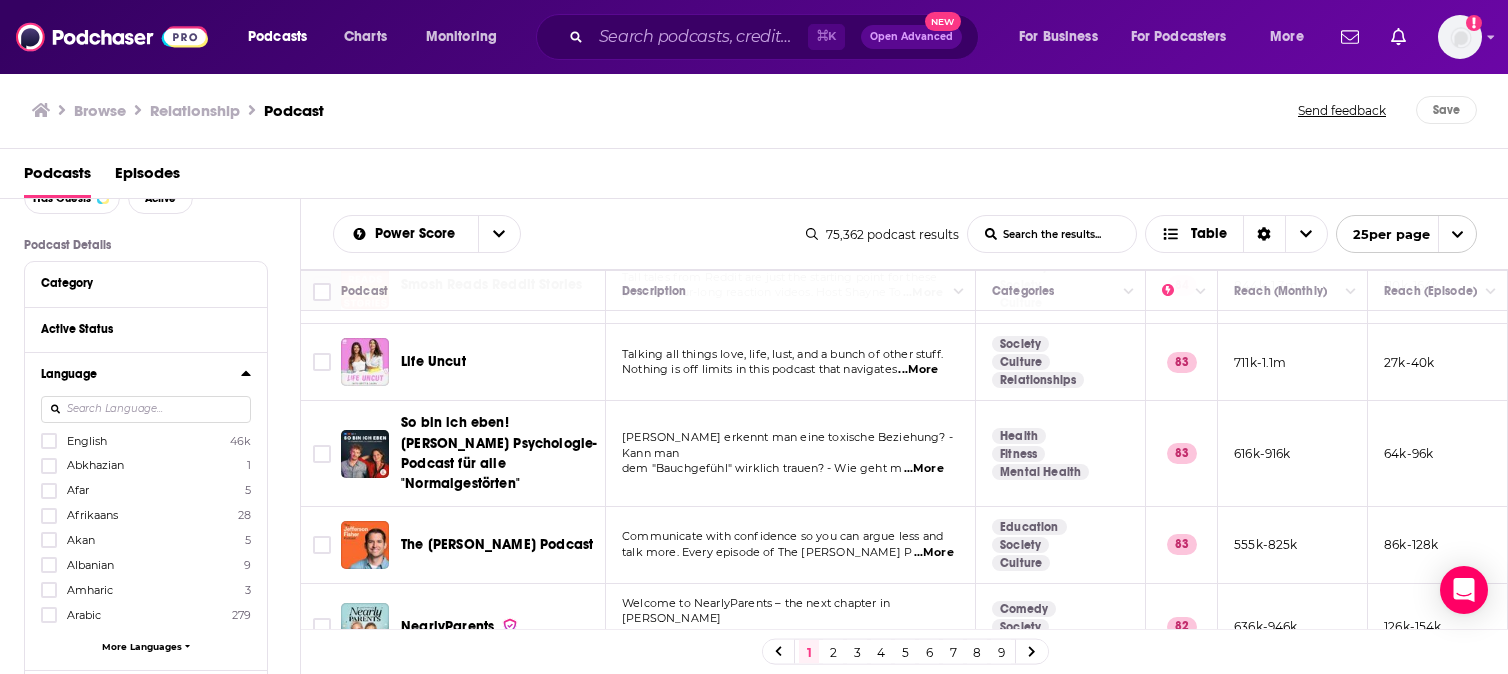scroll, scrollTop: 151, scrollLeft: 0, axis: vertical 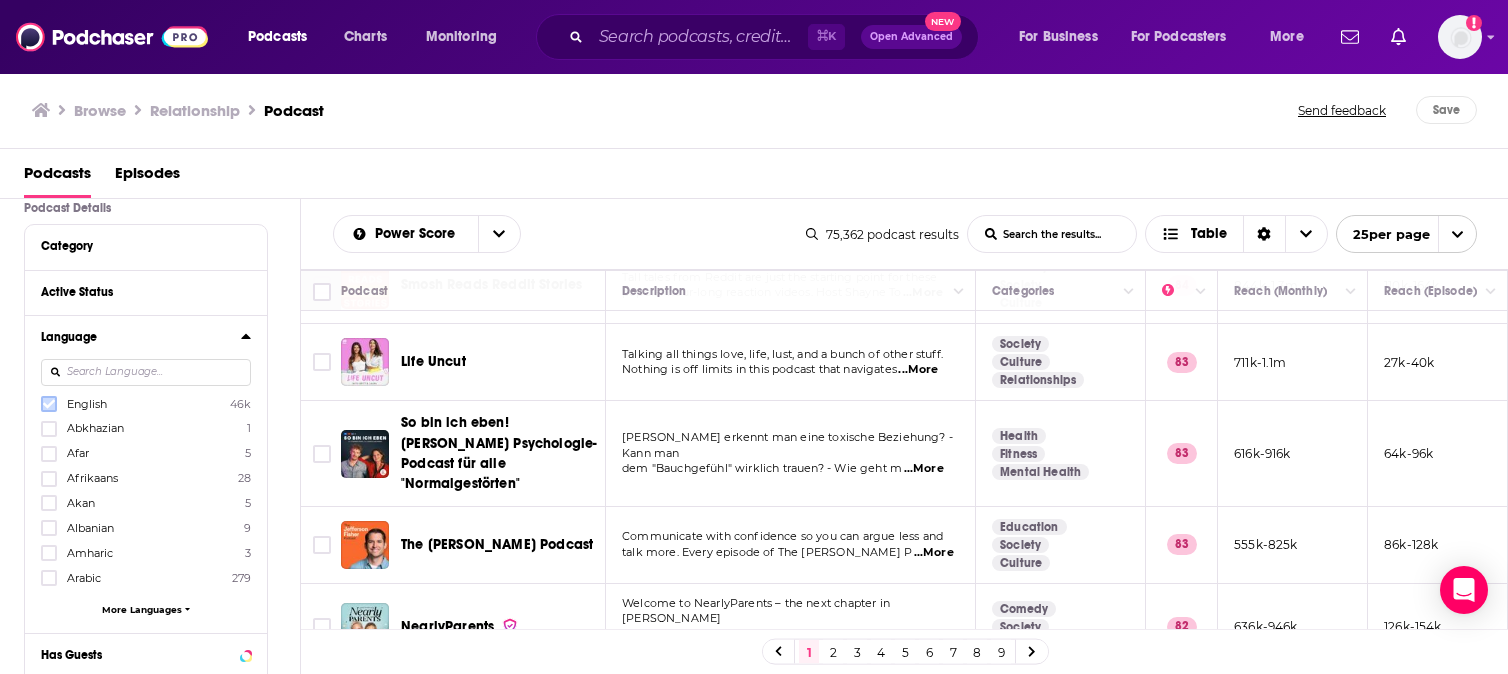 click 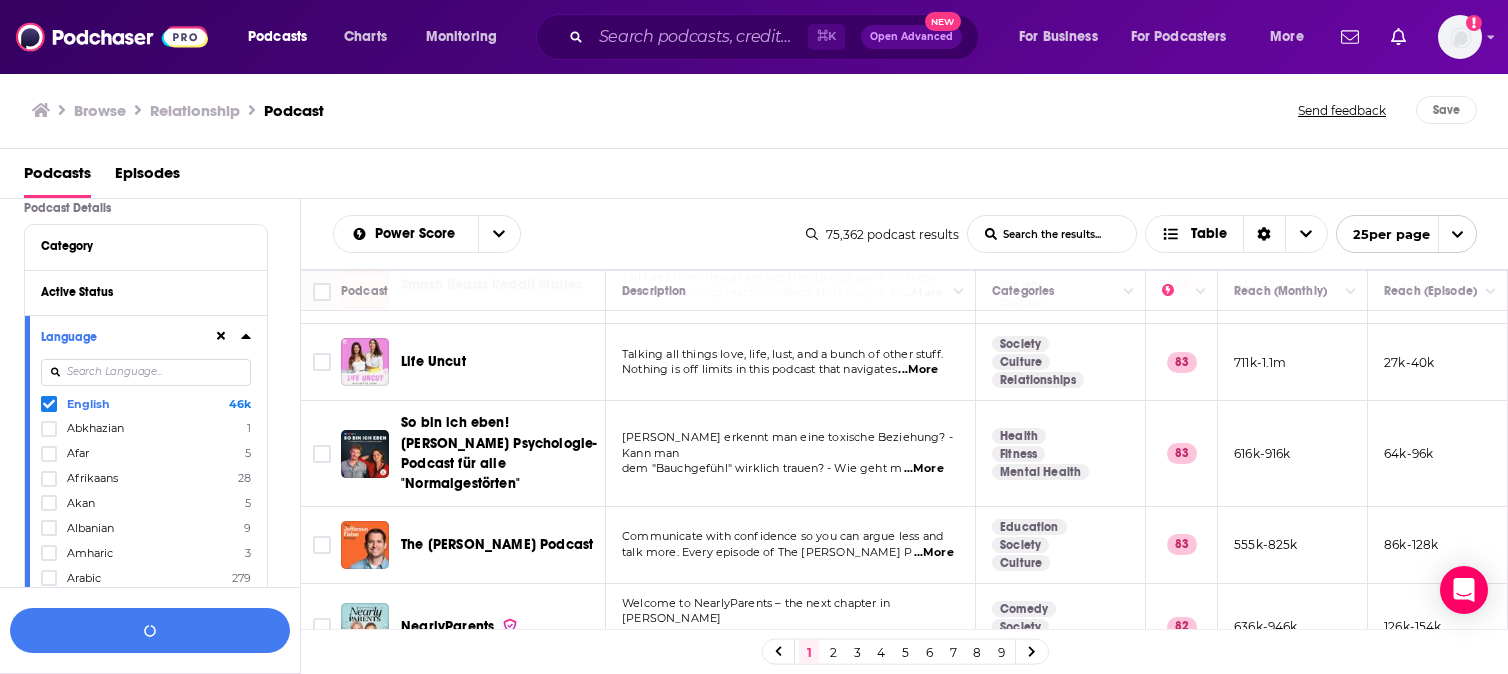 scroll, scrollTop: 200, scrollLeft: 0, axis: vertical 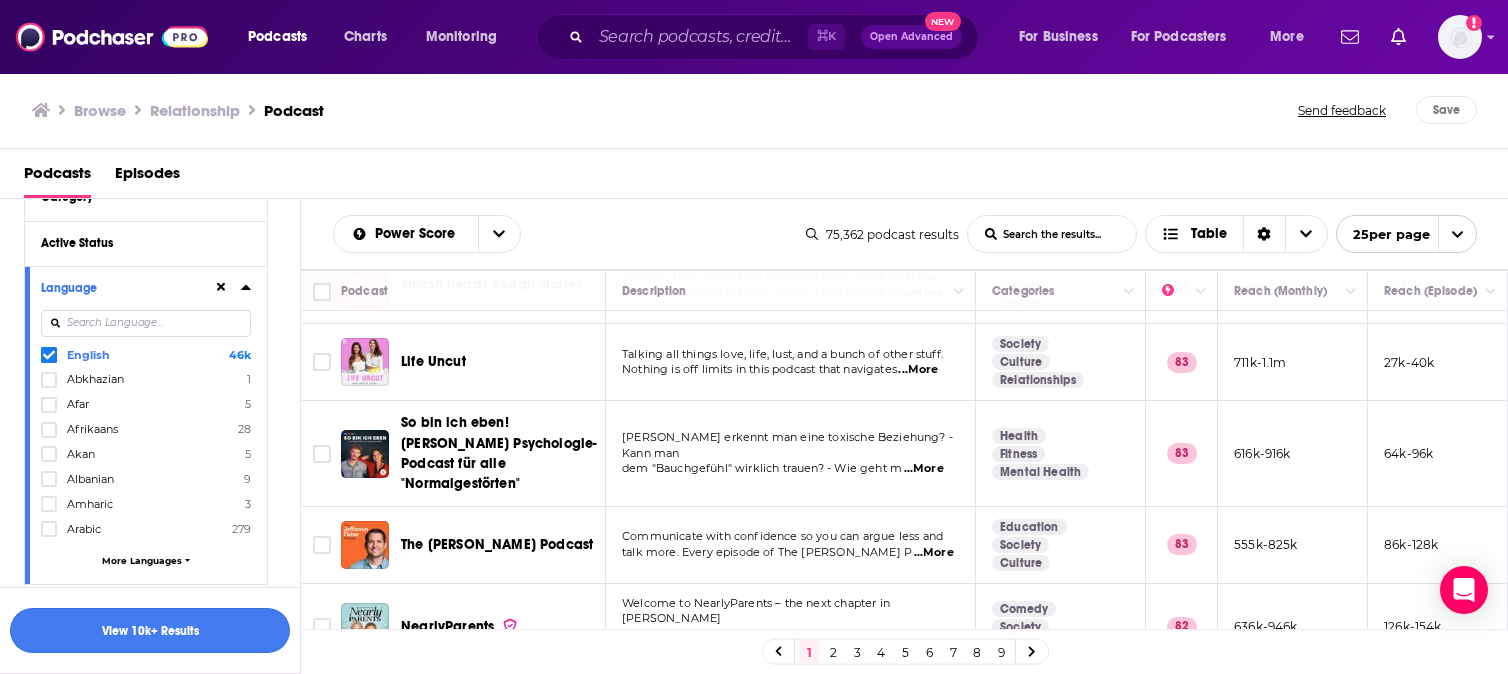 click on "View 10k+ Results" at bounding box center [150, 630] 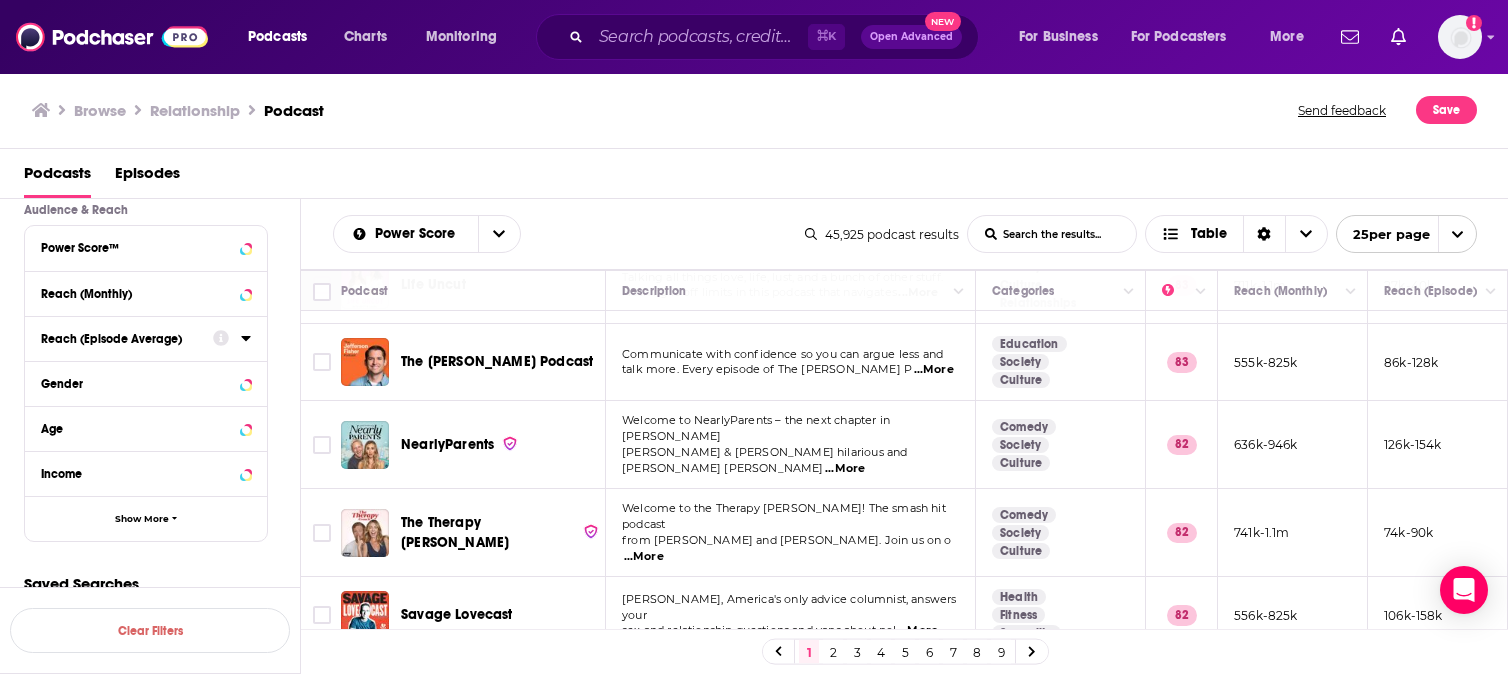 scroll, scrollTop: 606, scrollLeft: 0, axis: vertical 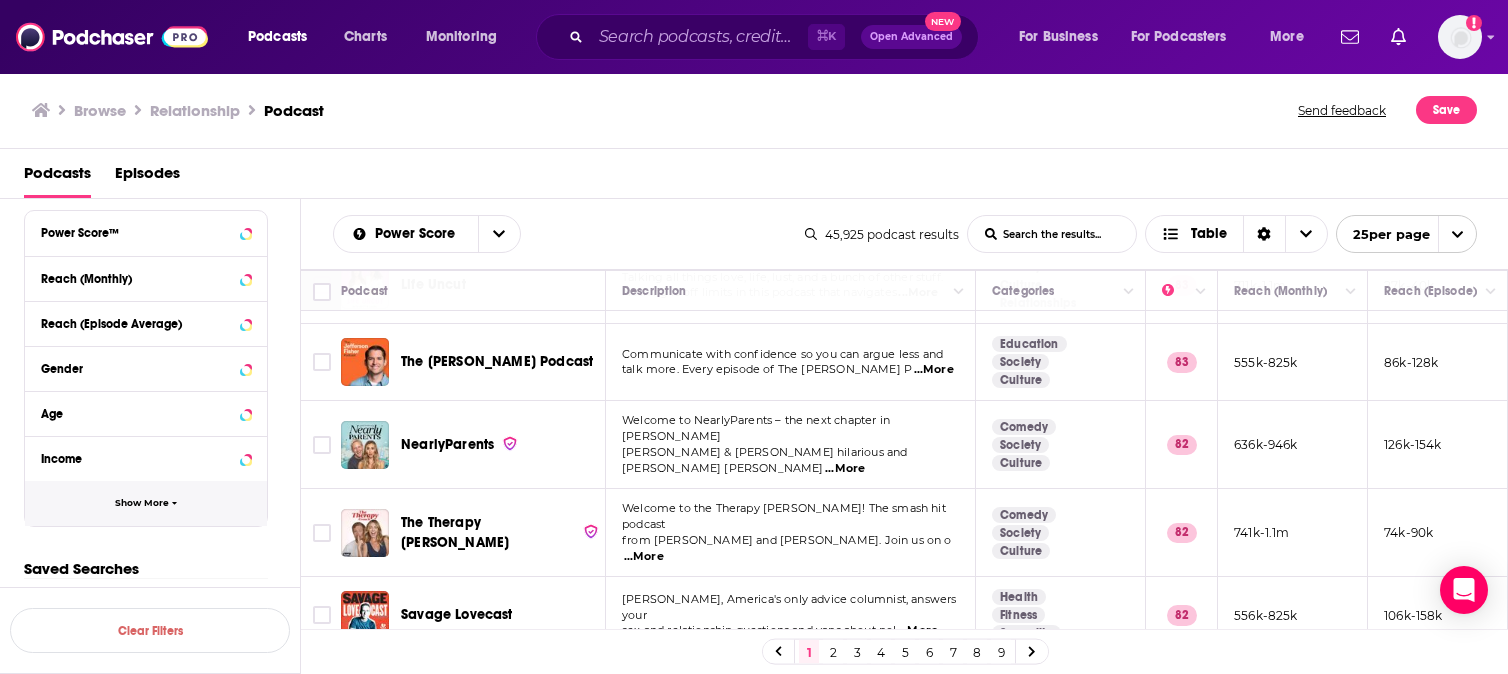 click on "Show More" at bounding box center (146, 503) 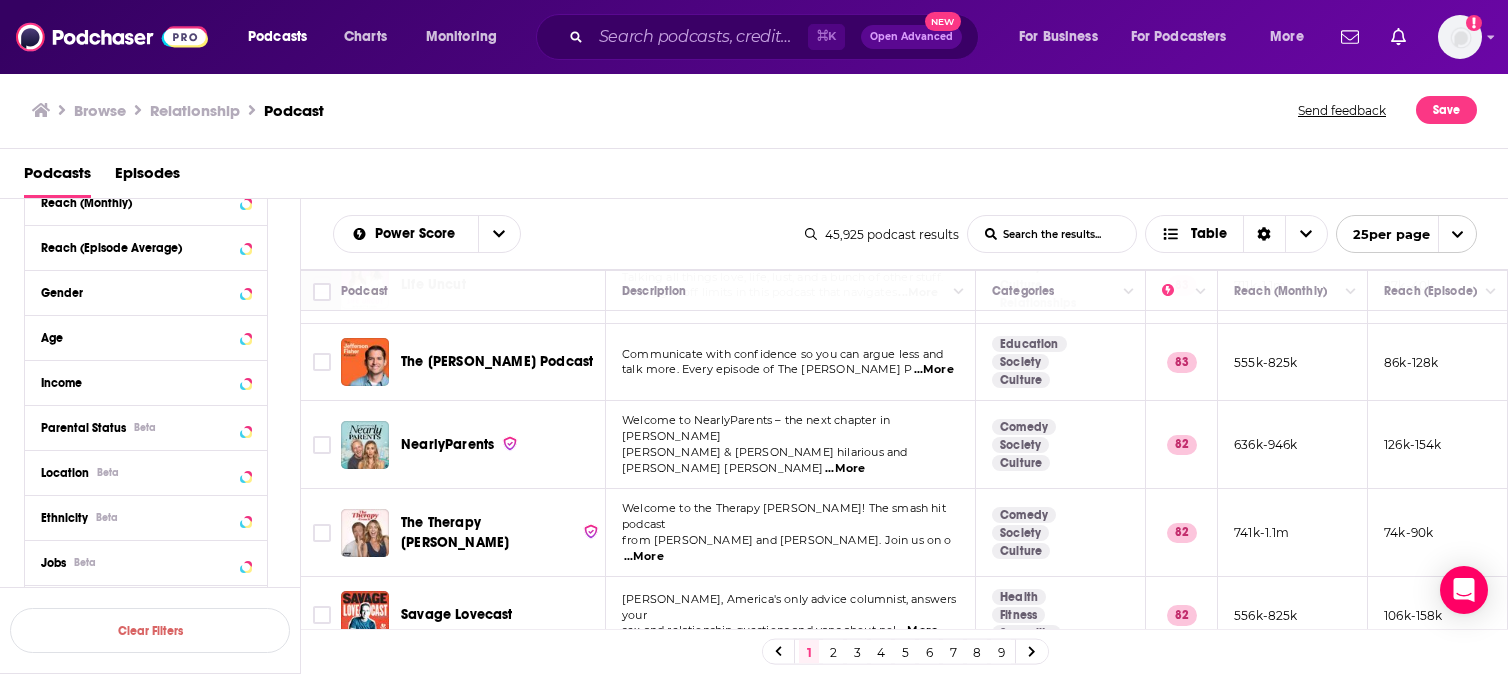 scroll, scrollTop: 691, scrollLeft: 0, axis: vertical 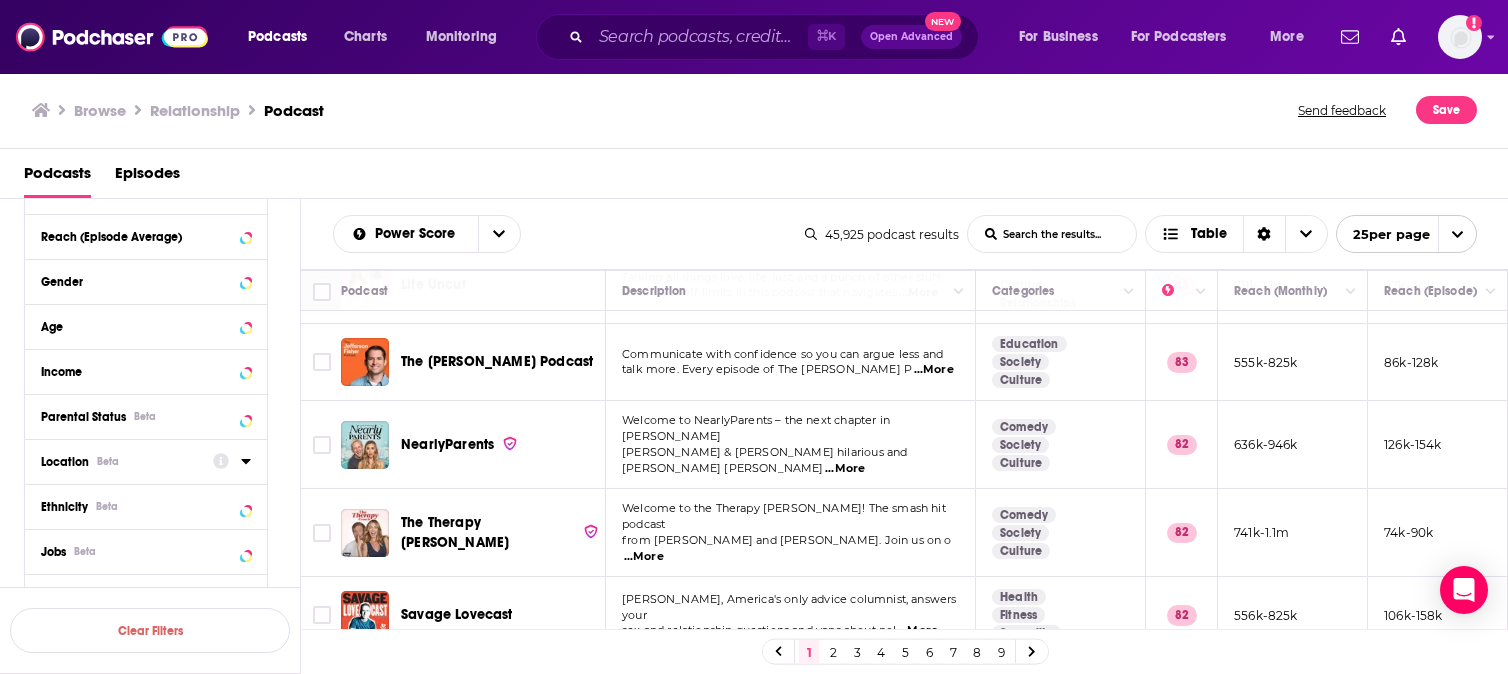 click on "Location Beta" at bounding box center (120, 462) 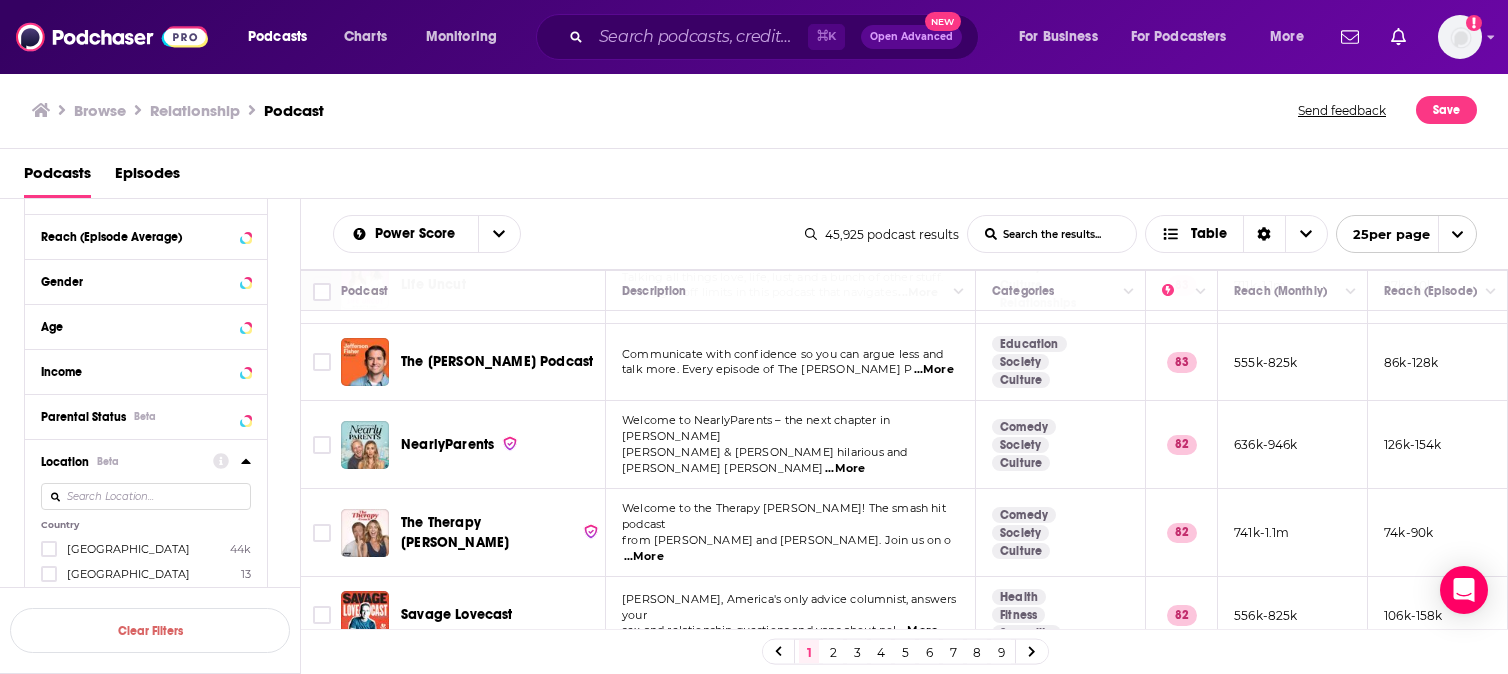 click on "[GEOGRAPHIC_DATA]" at bounding box center (128, 549) 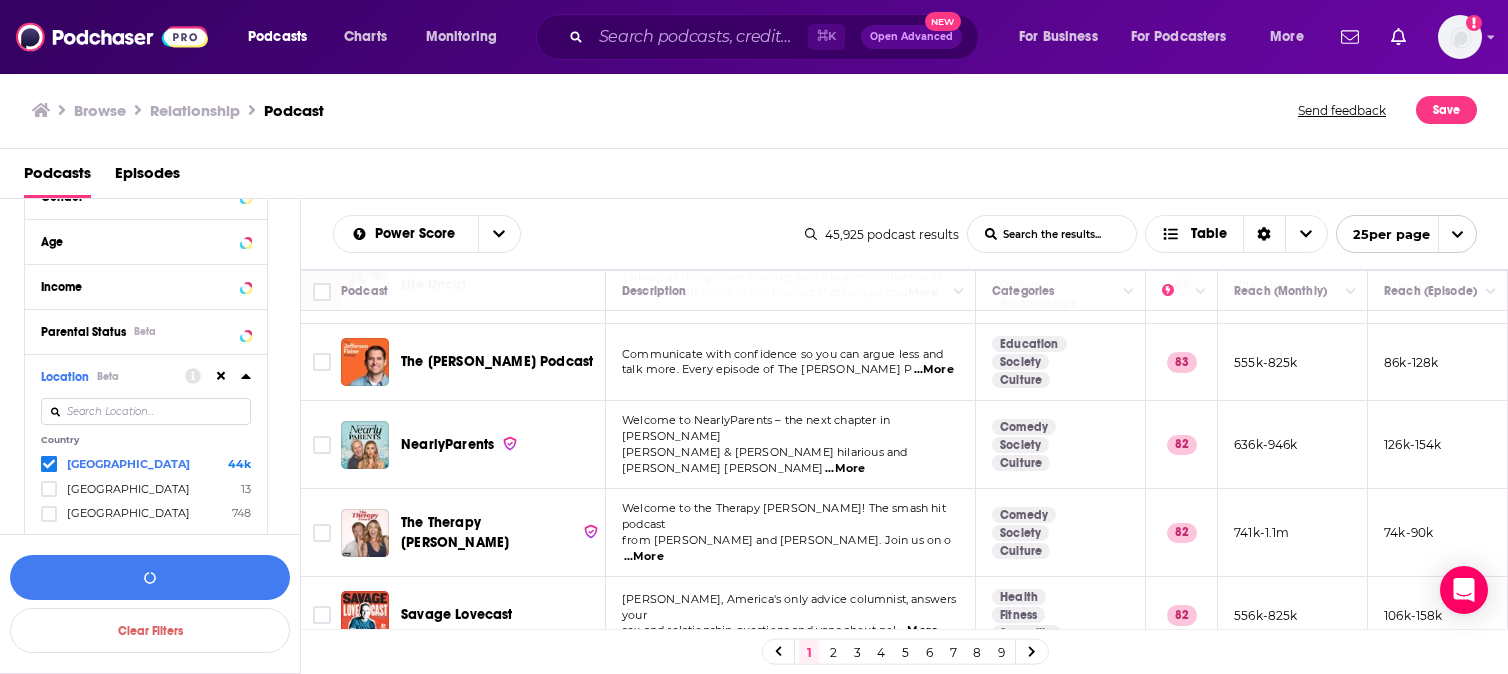 scroll, scrollTop: 796, scrollLeft: 0, axis: vertical 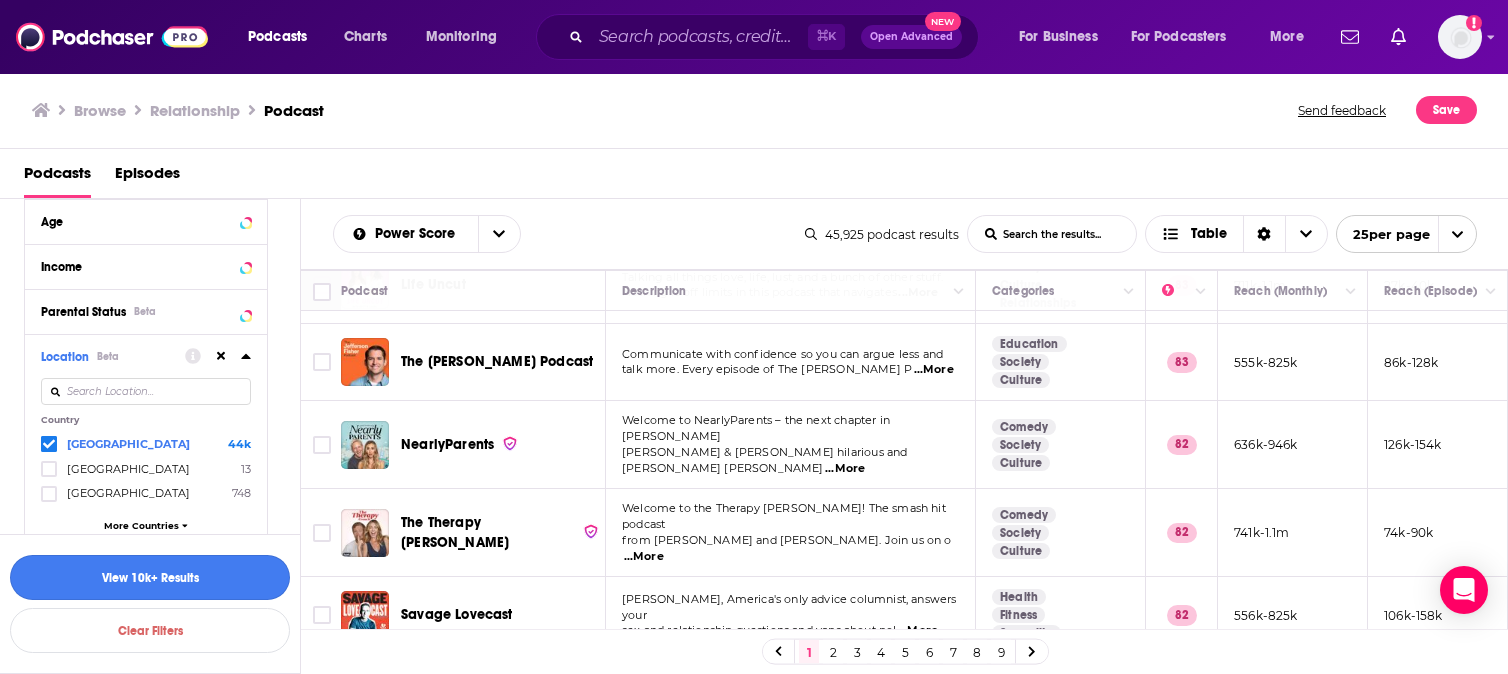 click on "View 10k+ Results" at bounding box center [150, 577] 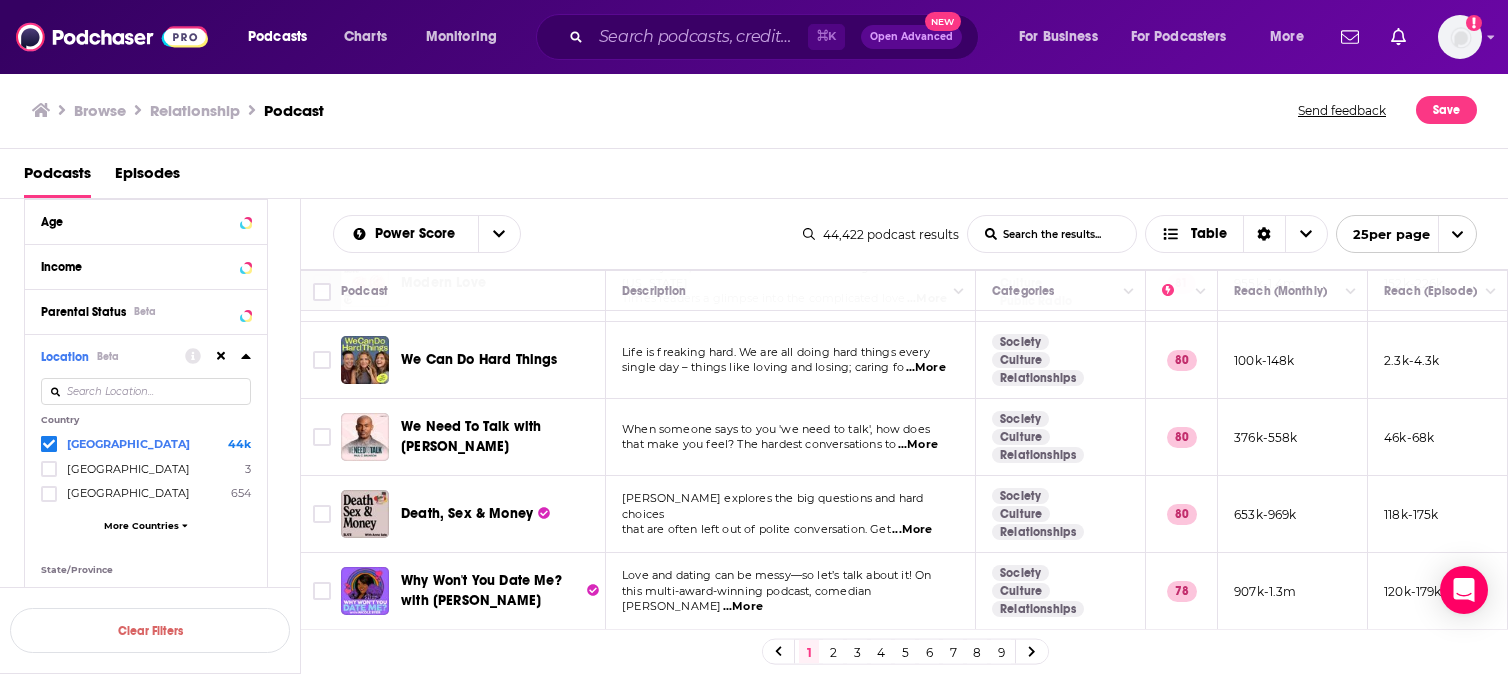 scroll, scrollTop: 1172, scrollLeft: 0, axis: vertical 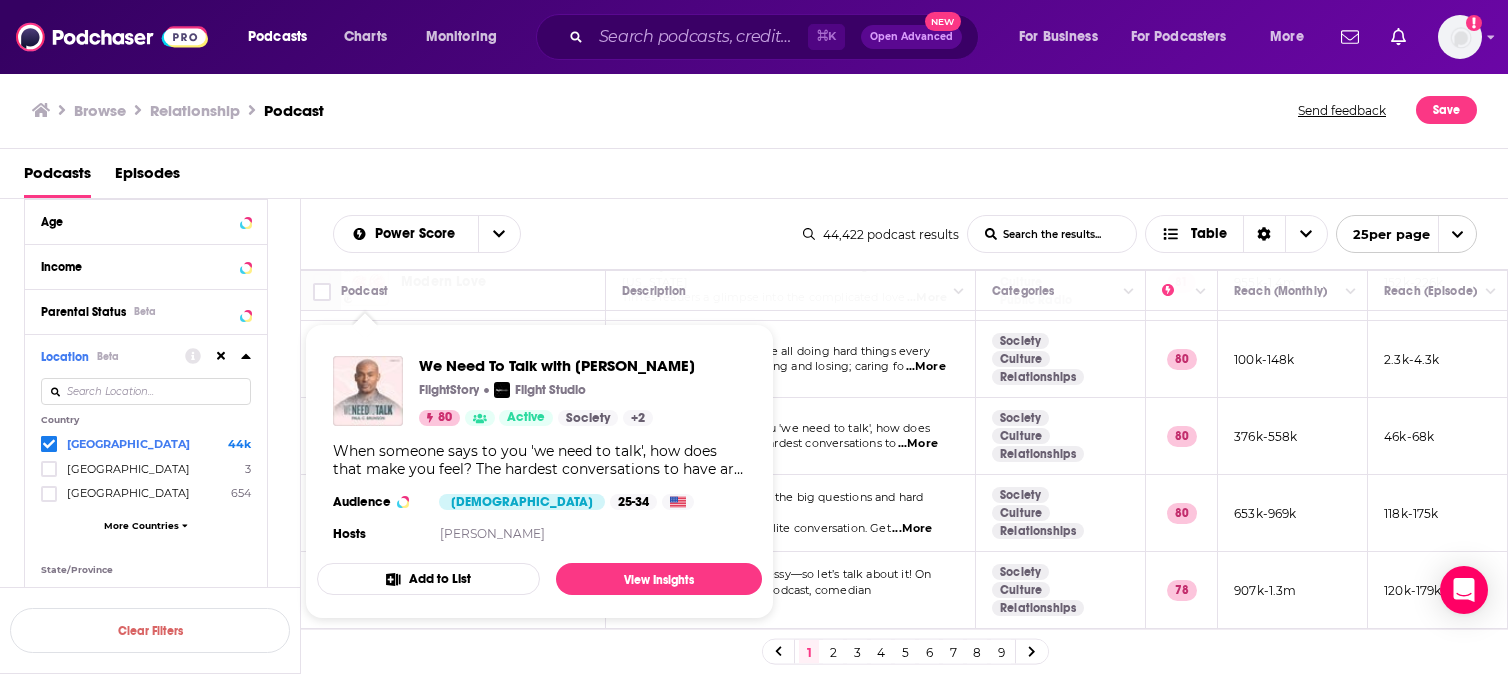 click at bounding box center [368, 391] 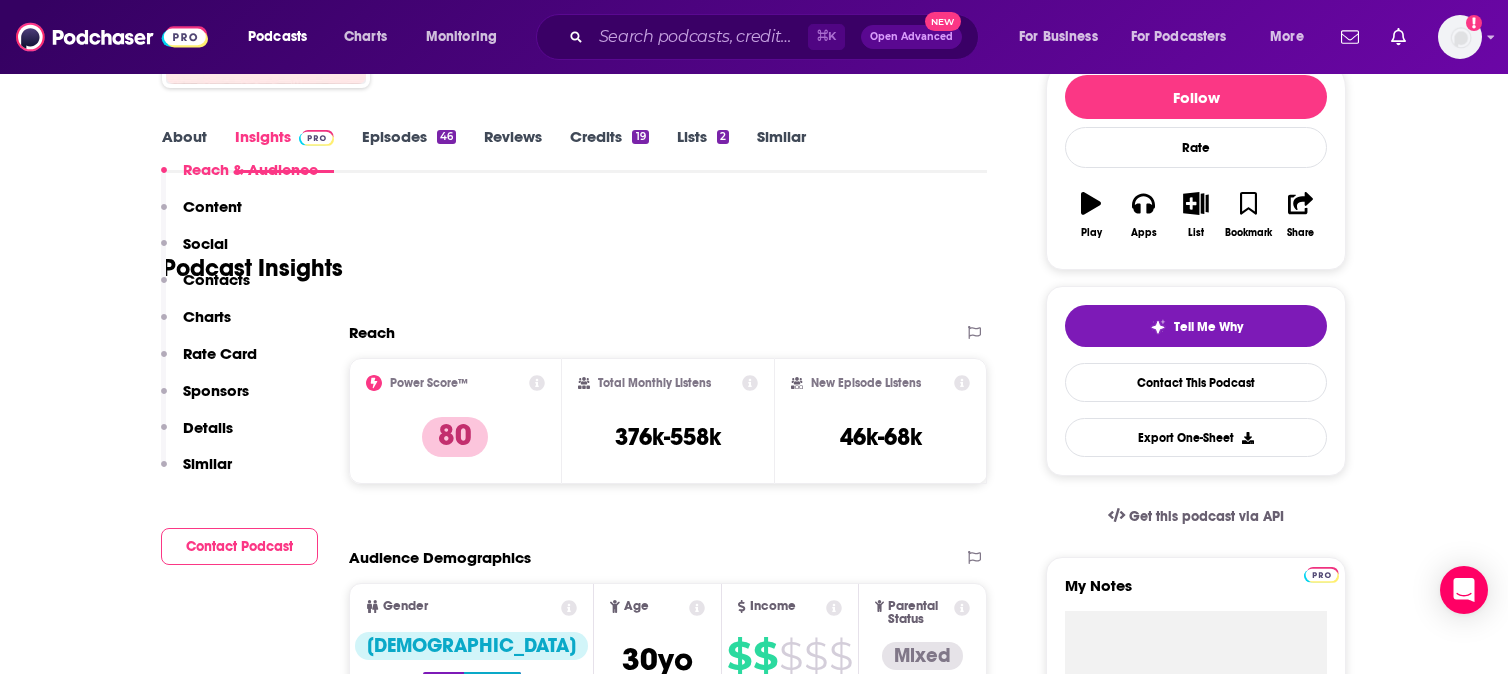 scroll, scrollTop: 0, scrollLeft: 0, axis: both 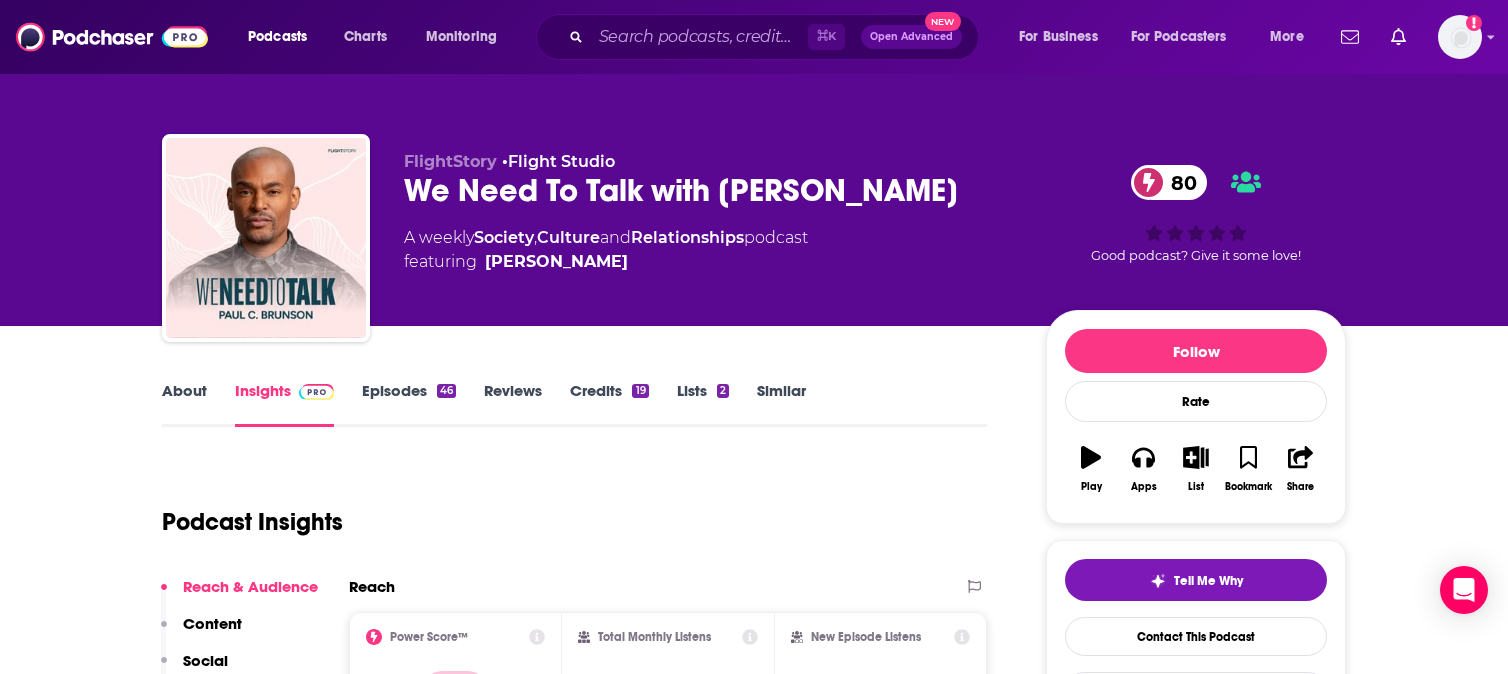 drag, startPoint x: 952, startPoint y: 186, endPoint x: 364, endPoint y: 192, distance: 588.03064 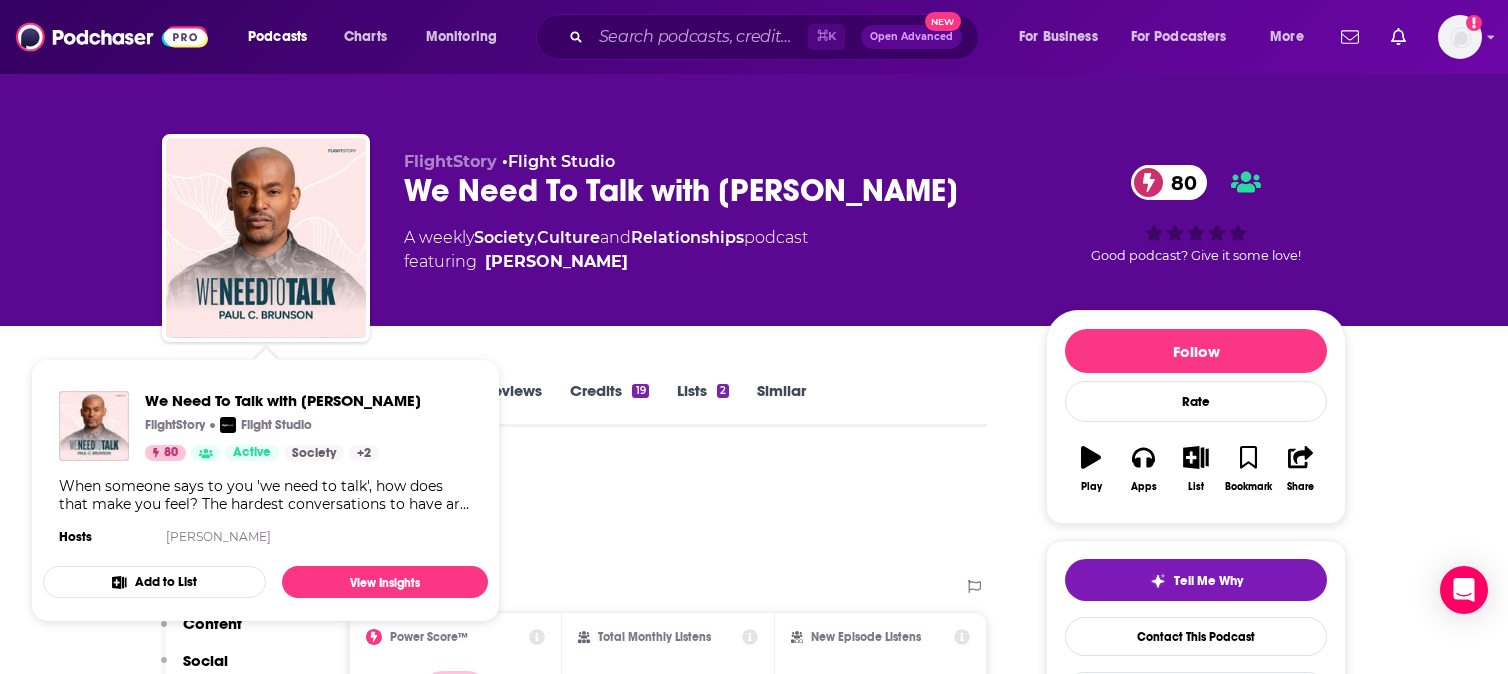 copy on "FlightStory    •  Flight Studio We Need To Talk with [PERSON_NAME]" 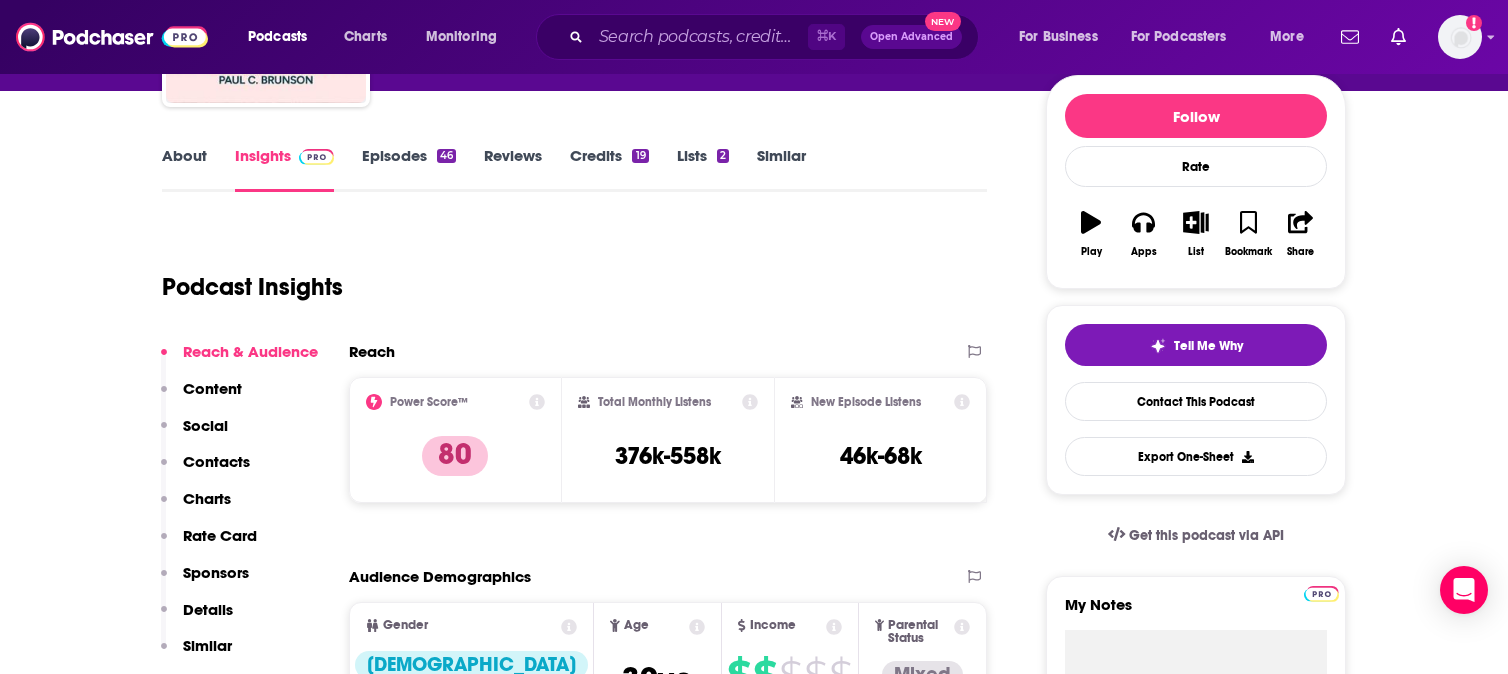 click on "Contacts" at bounding box center [216, 461] 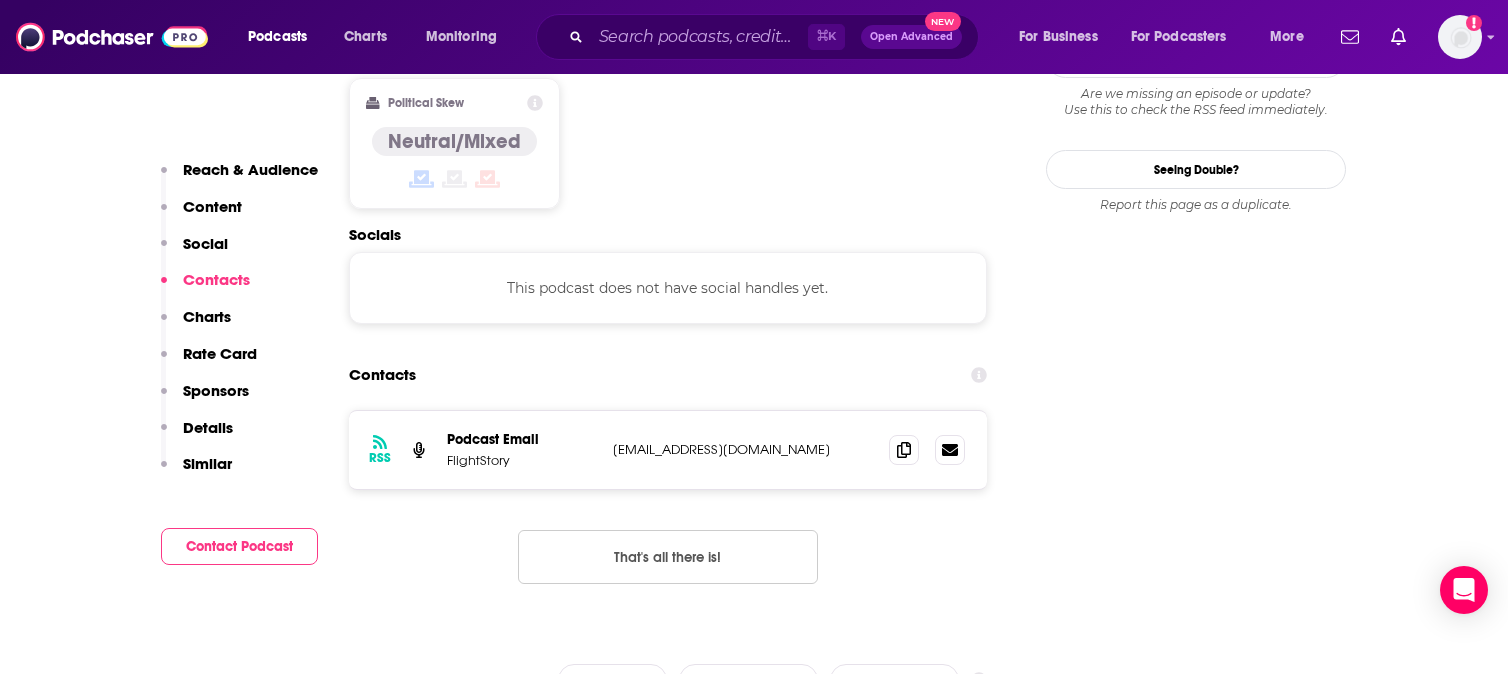scroll, scrollTop: 1610, scrollLeft: 0, axis: vertical 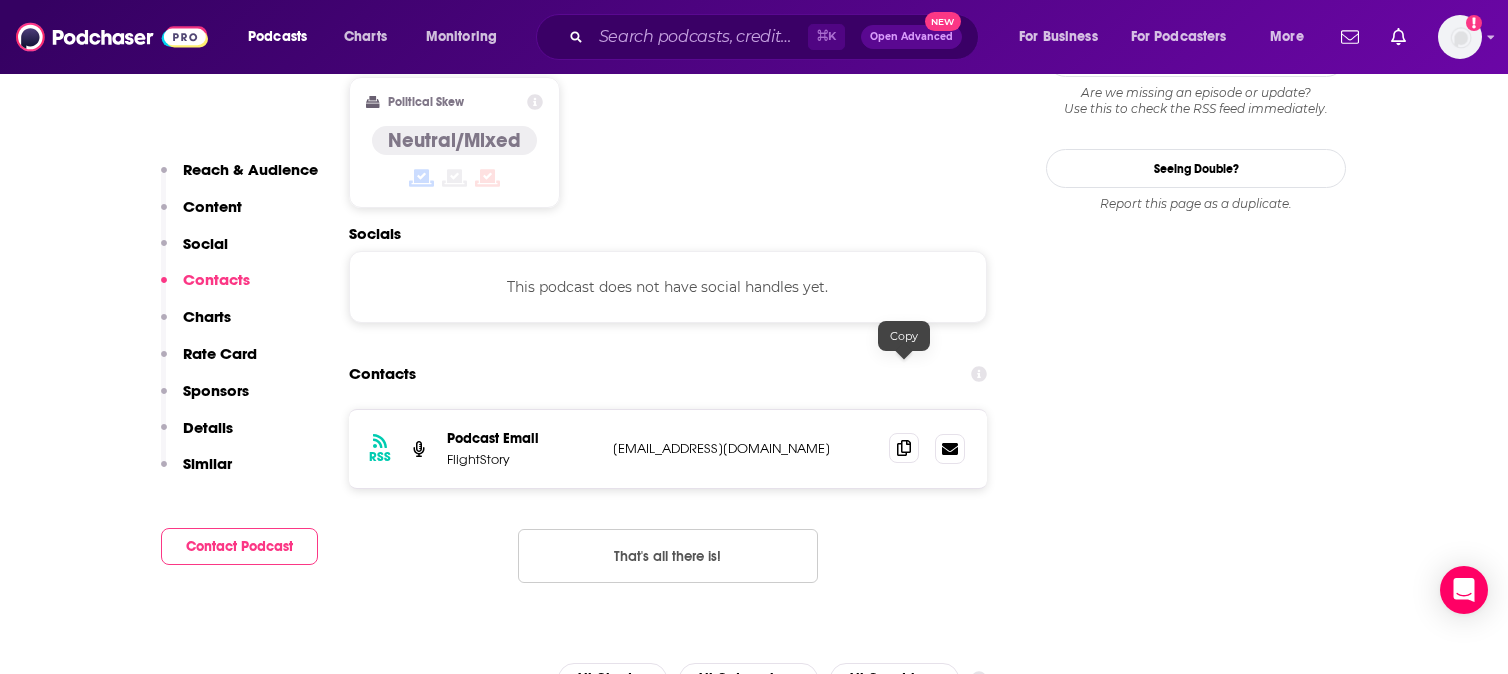 click 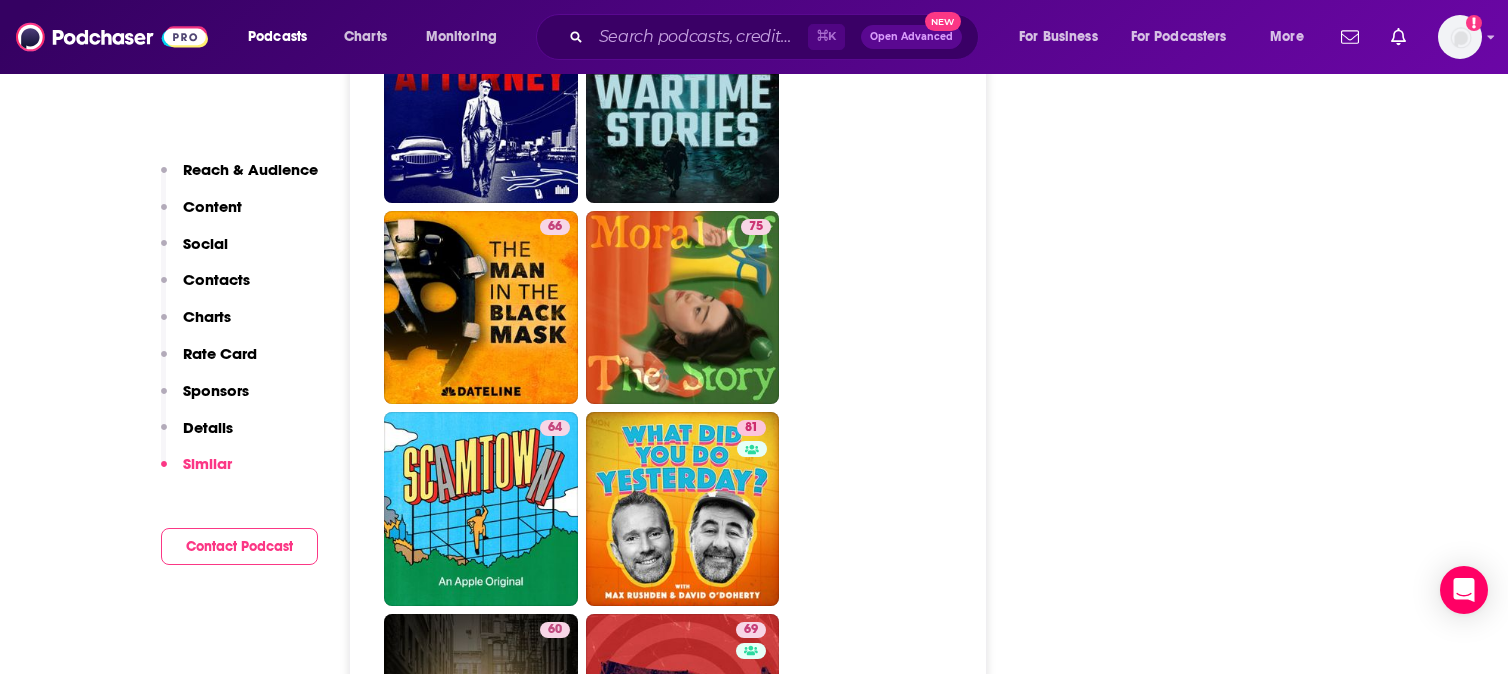 scroll, scrollTop: 4984, scrollLeft: 0, axis: vertical 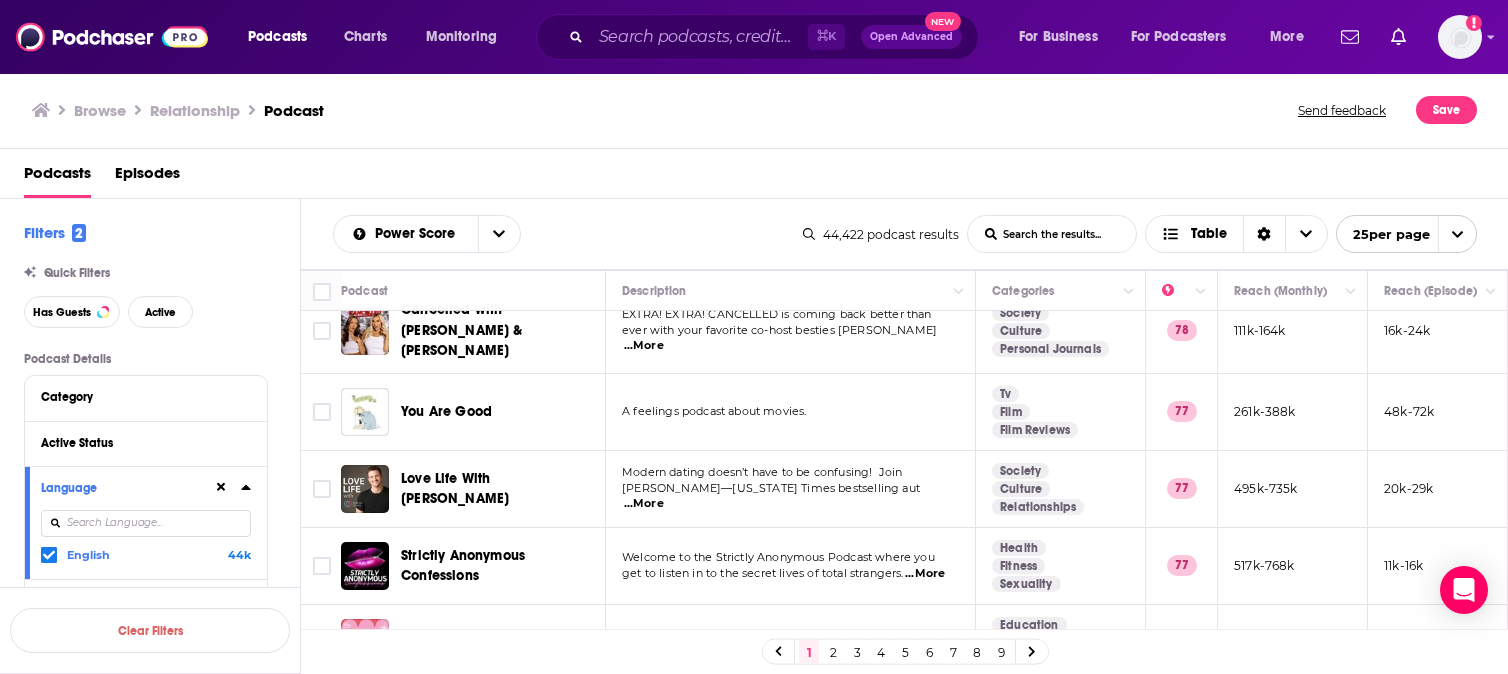 click on "2" at bounding box center [833, 652] 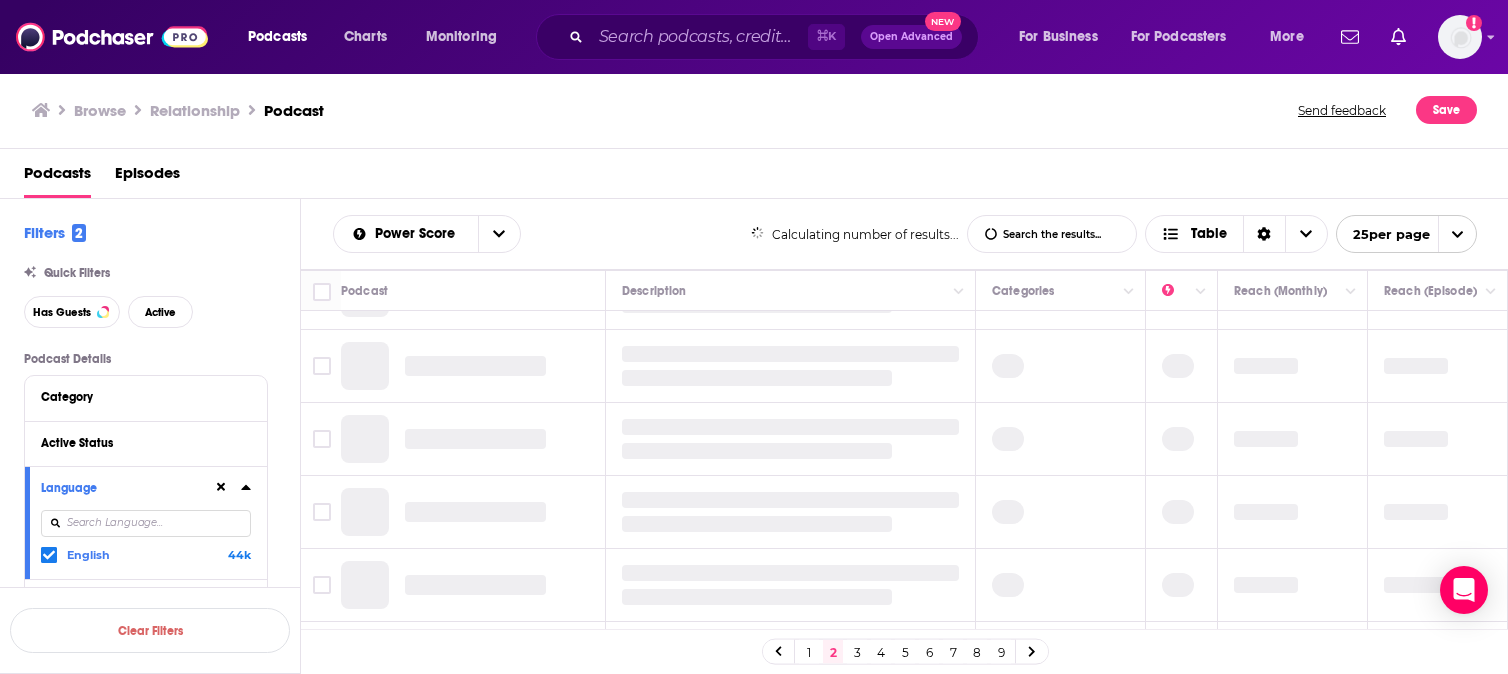 scroll, scrollTop: 0, scrollLeft: 0, axis: both 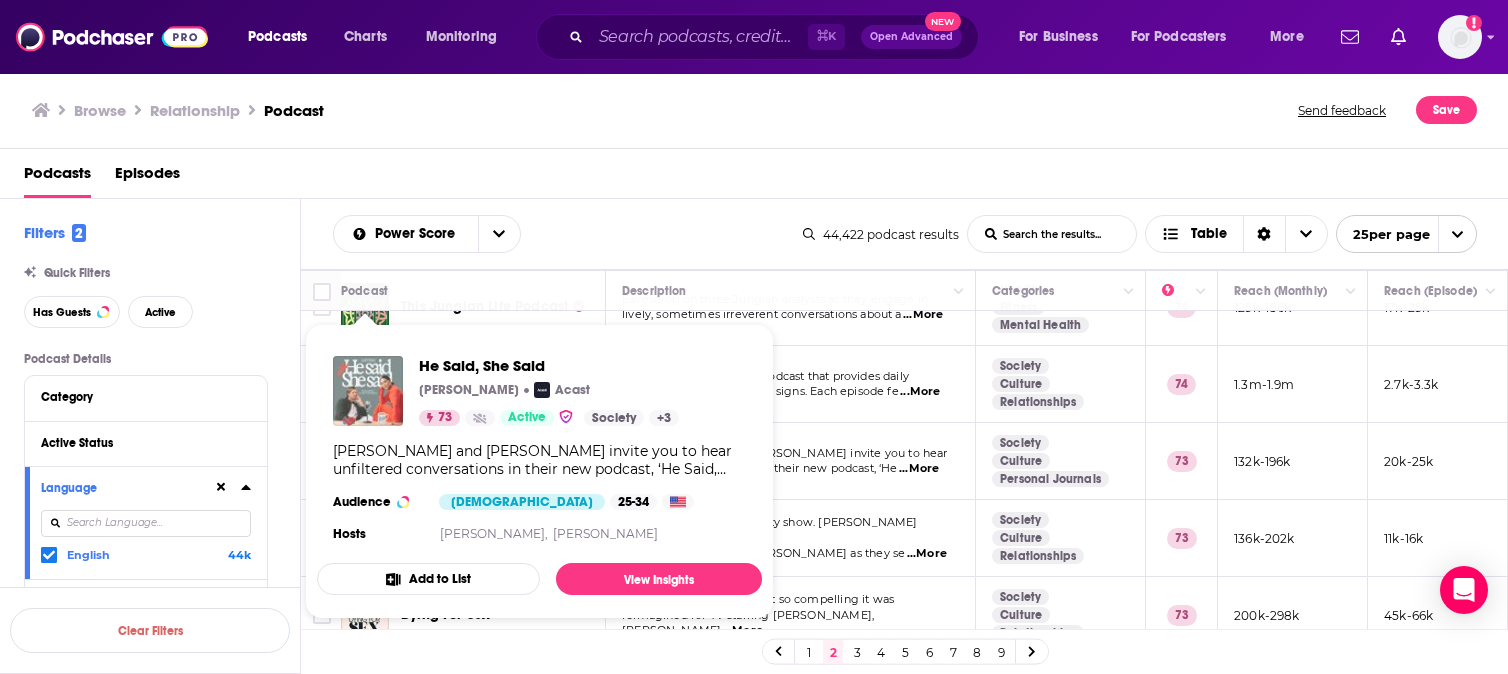 click at bounding box center [368, 391] 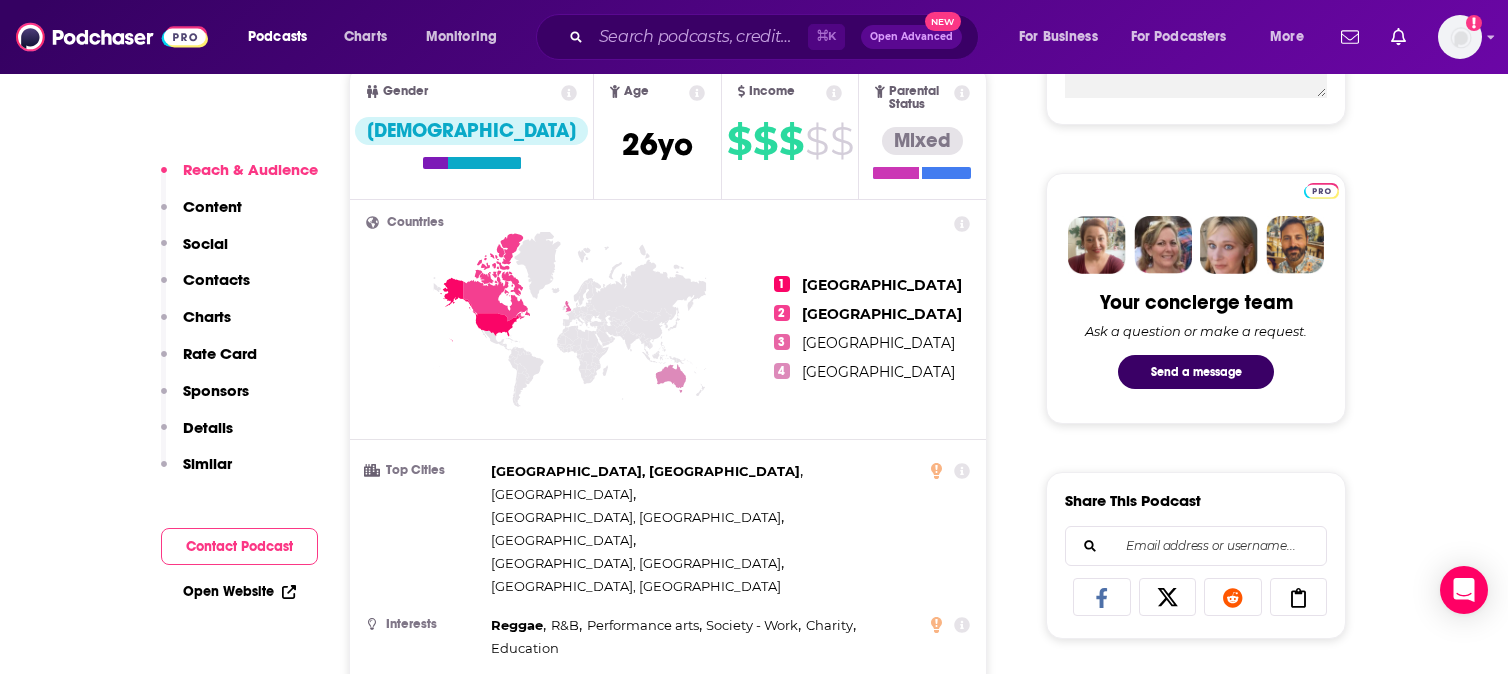 scroll, scrollTop: 859, scrollLeft: 0, axis: vertical 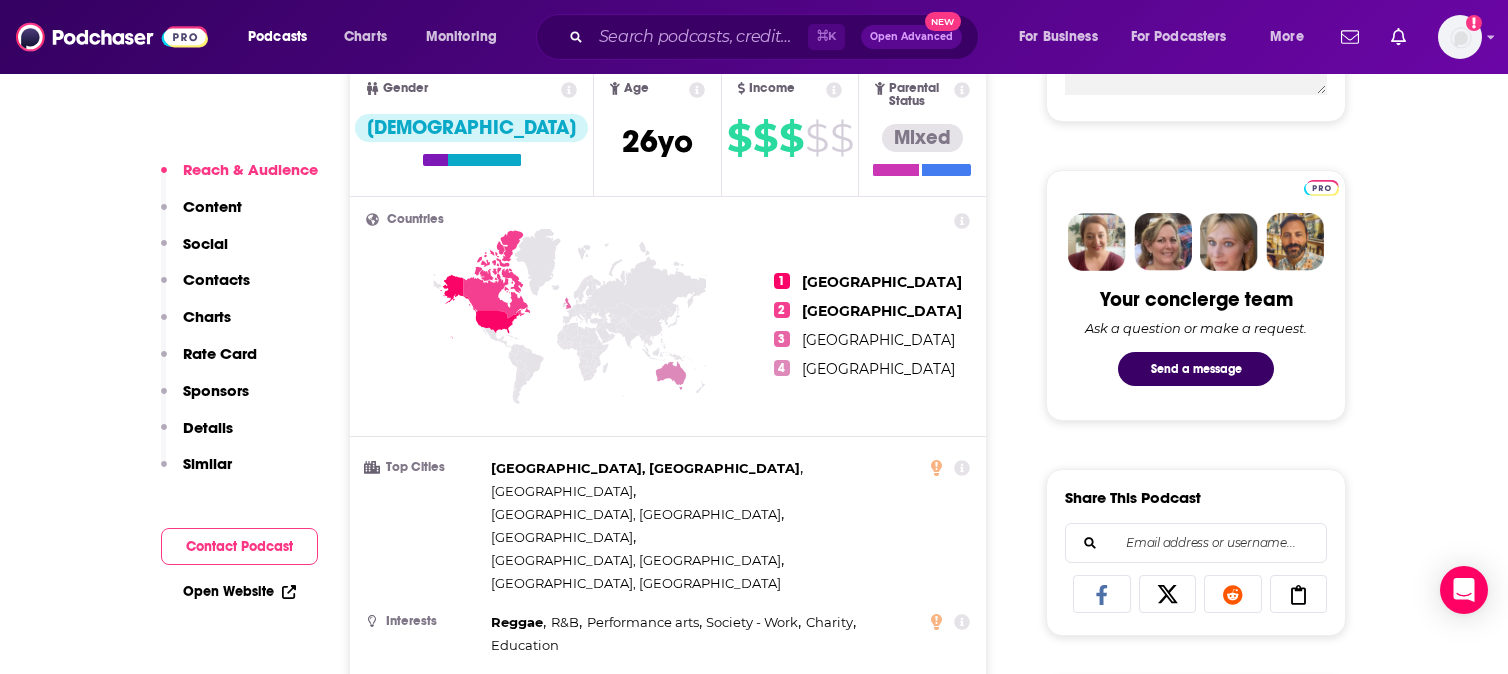 click on "Contacts" at bounding box center (216, 279) 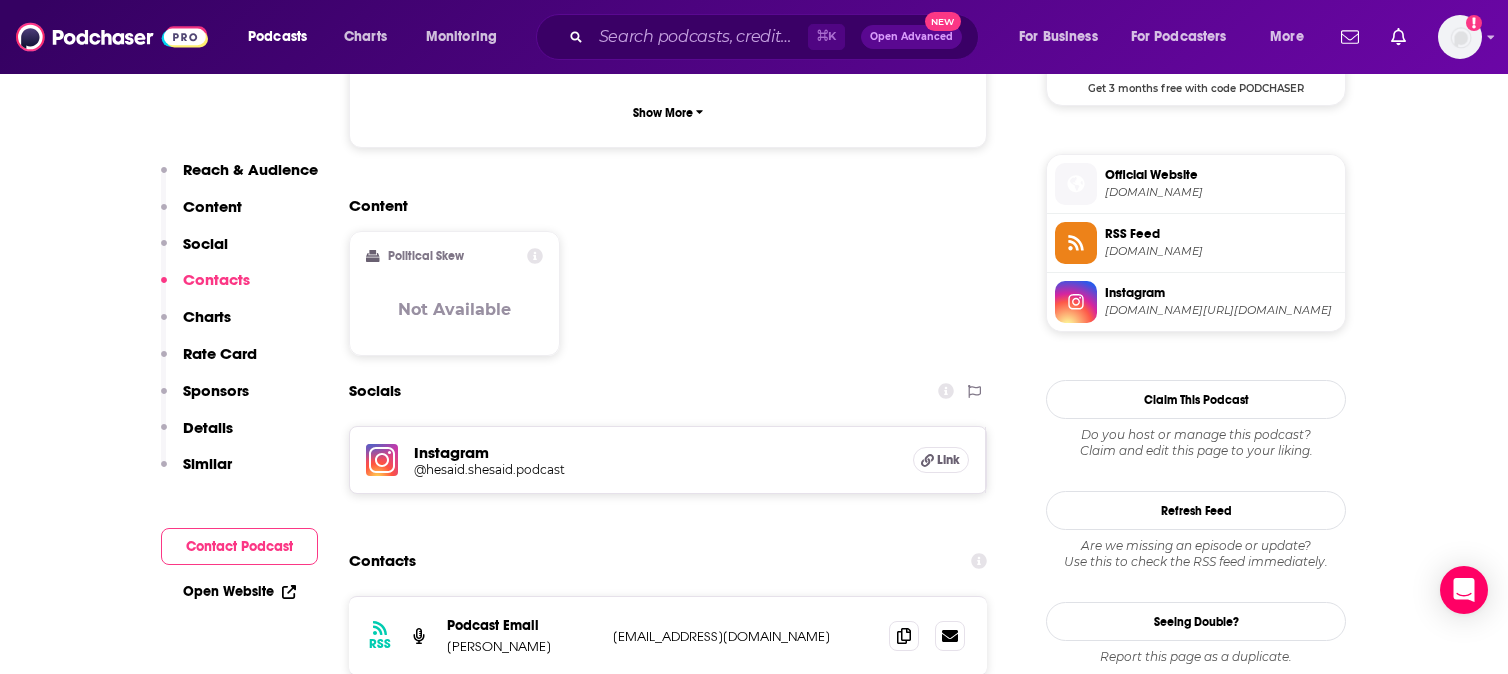 scroll, scrollTop: 1663, scrollLeft: 0, axis: vertical 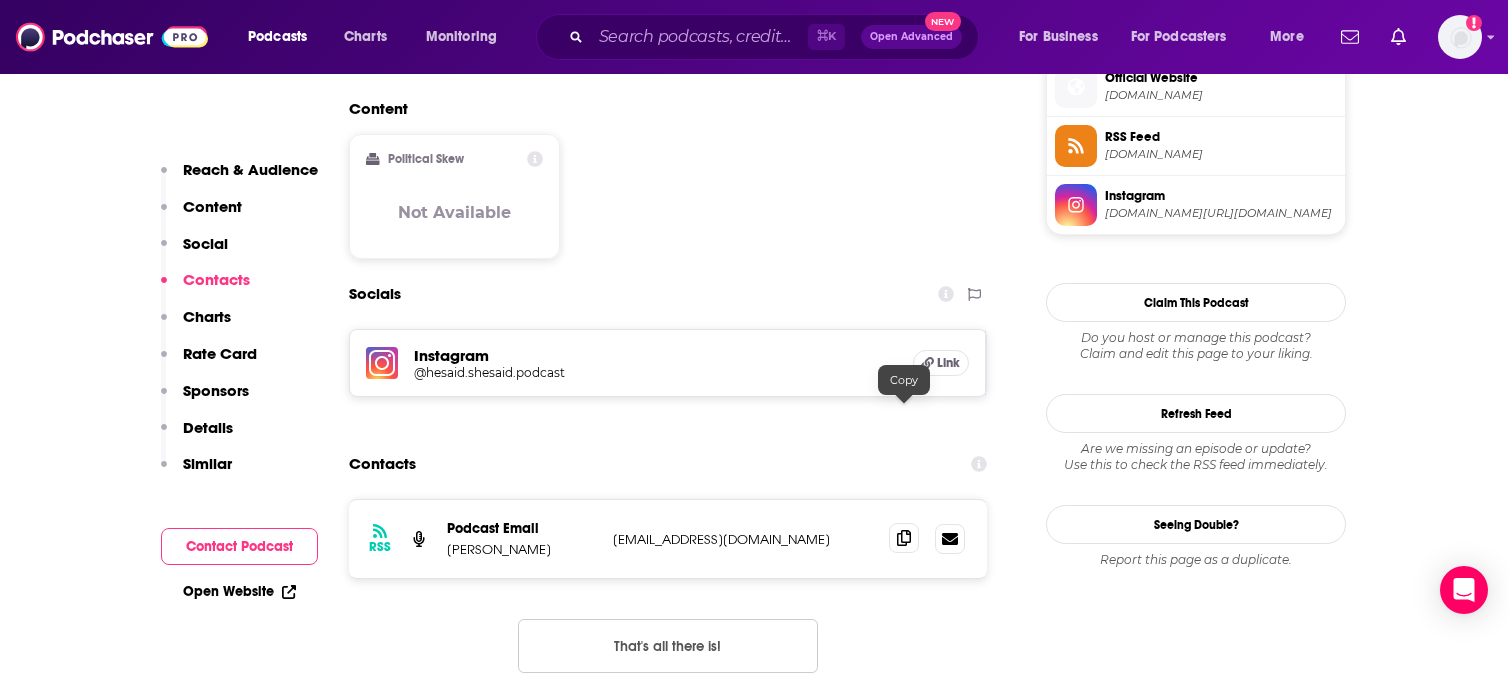 click 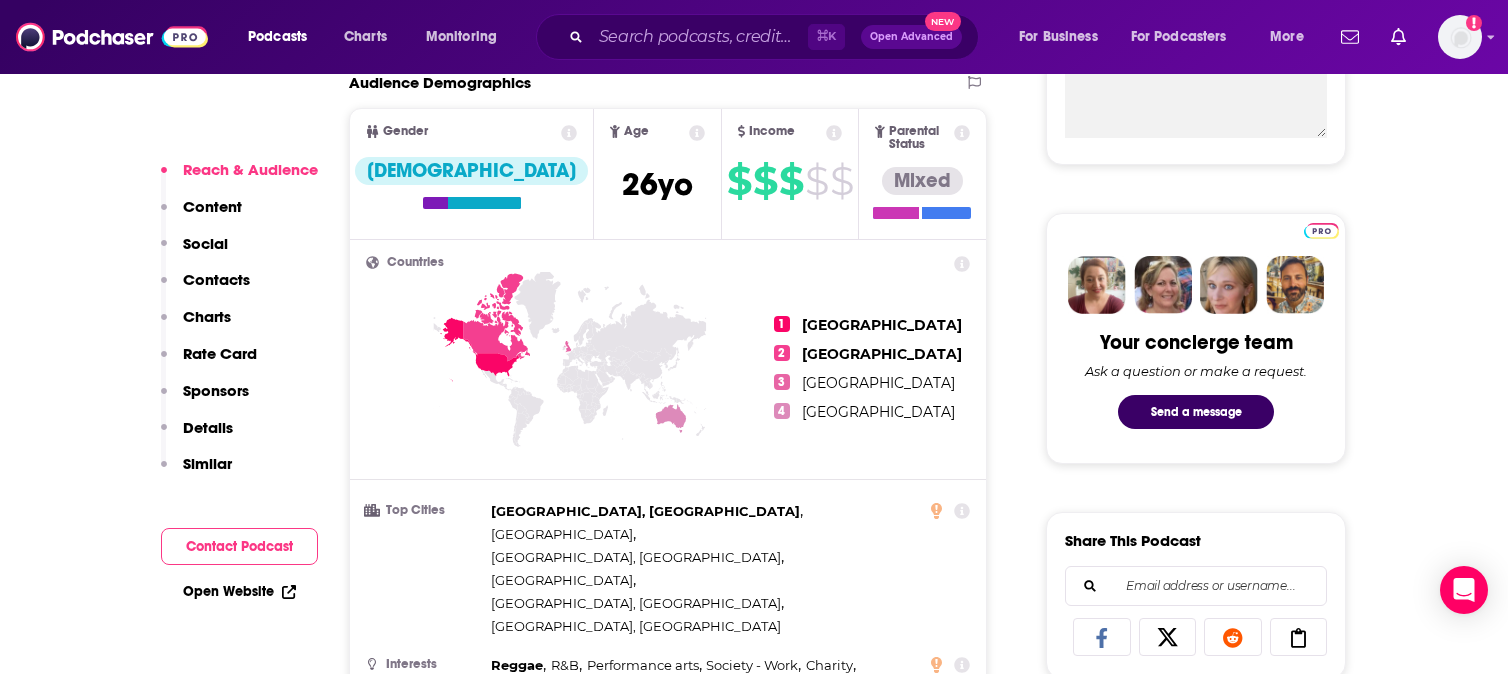 scroll, scrollTop: 824, scrollLeft: 0, axis: vertical 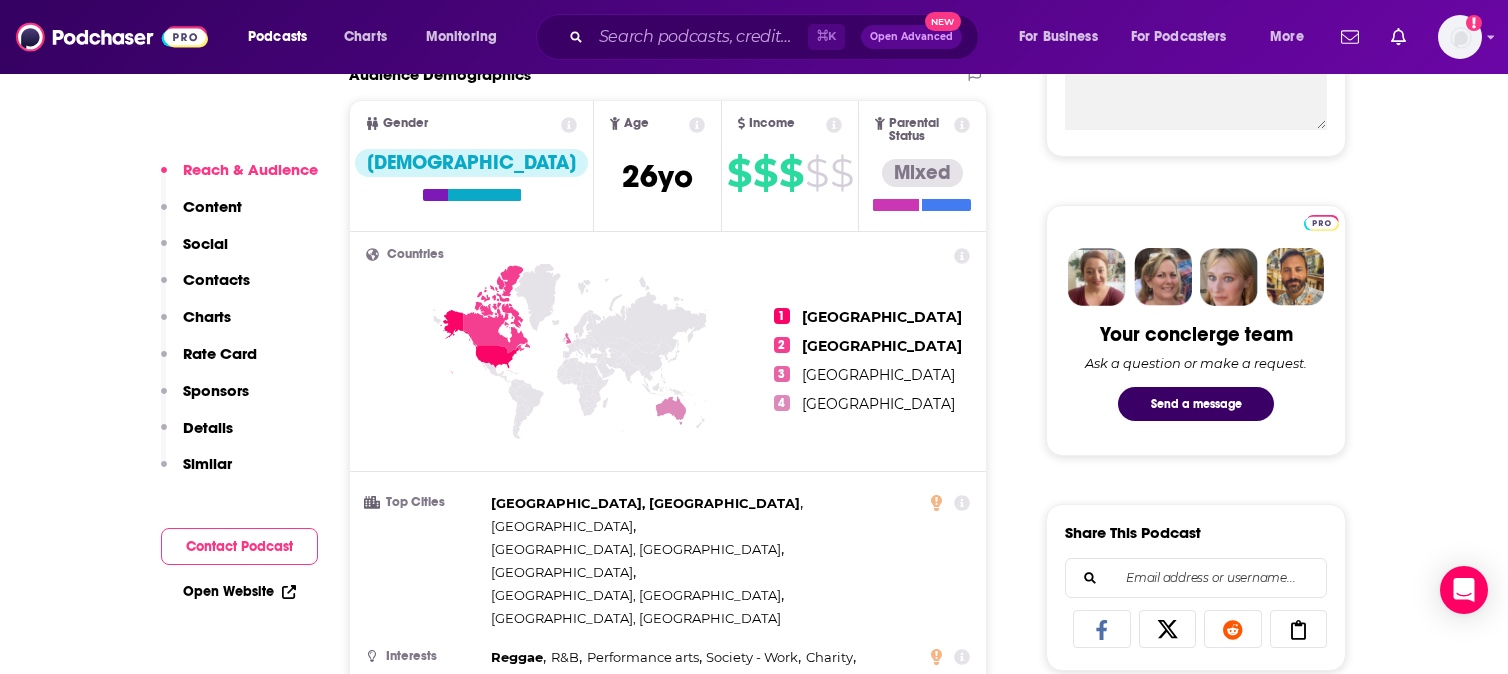 click on "Contacts" at bounding box center [216, 279] 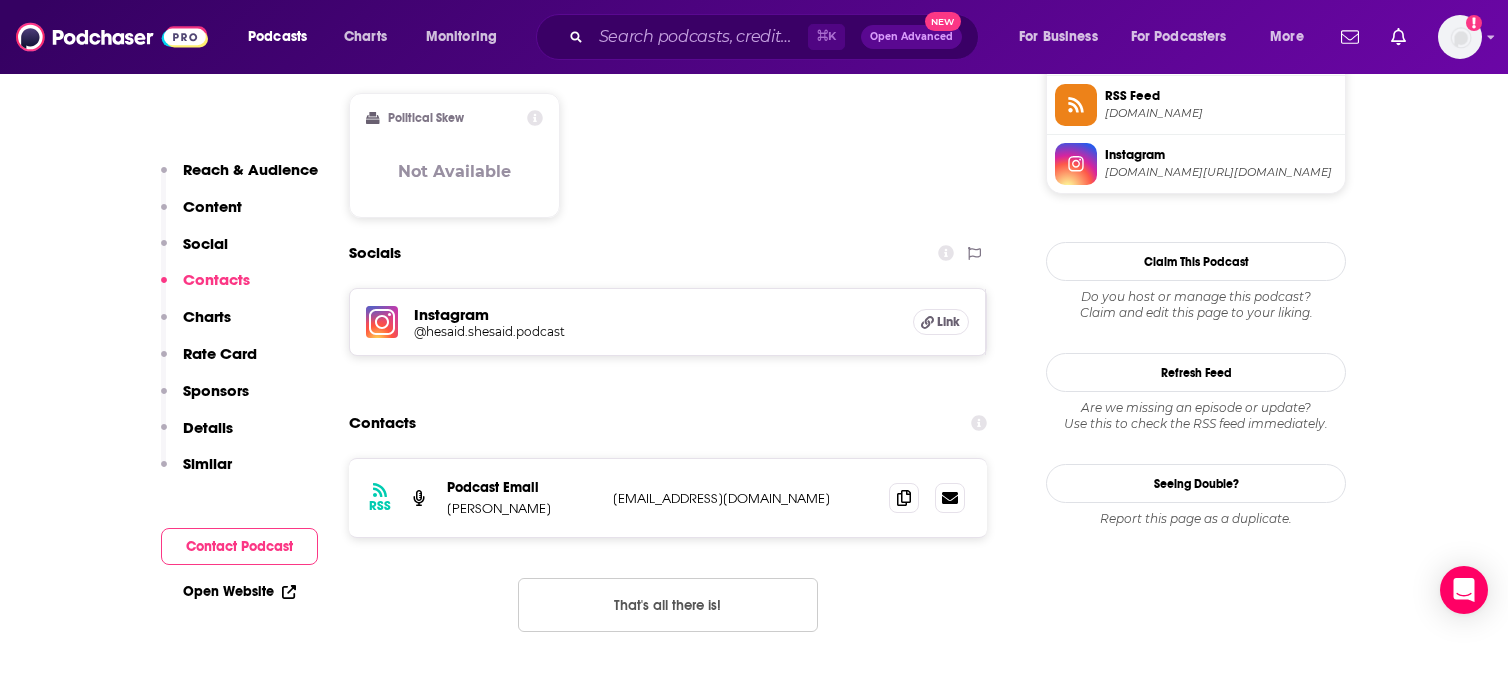 scroll, scrollTop: 1707, scrollLeft: 0, axis: vertical 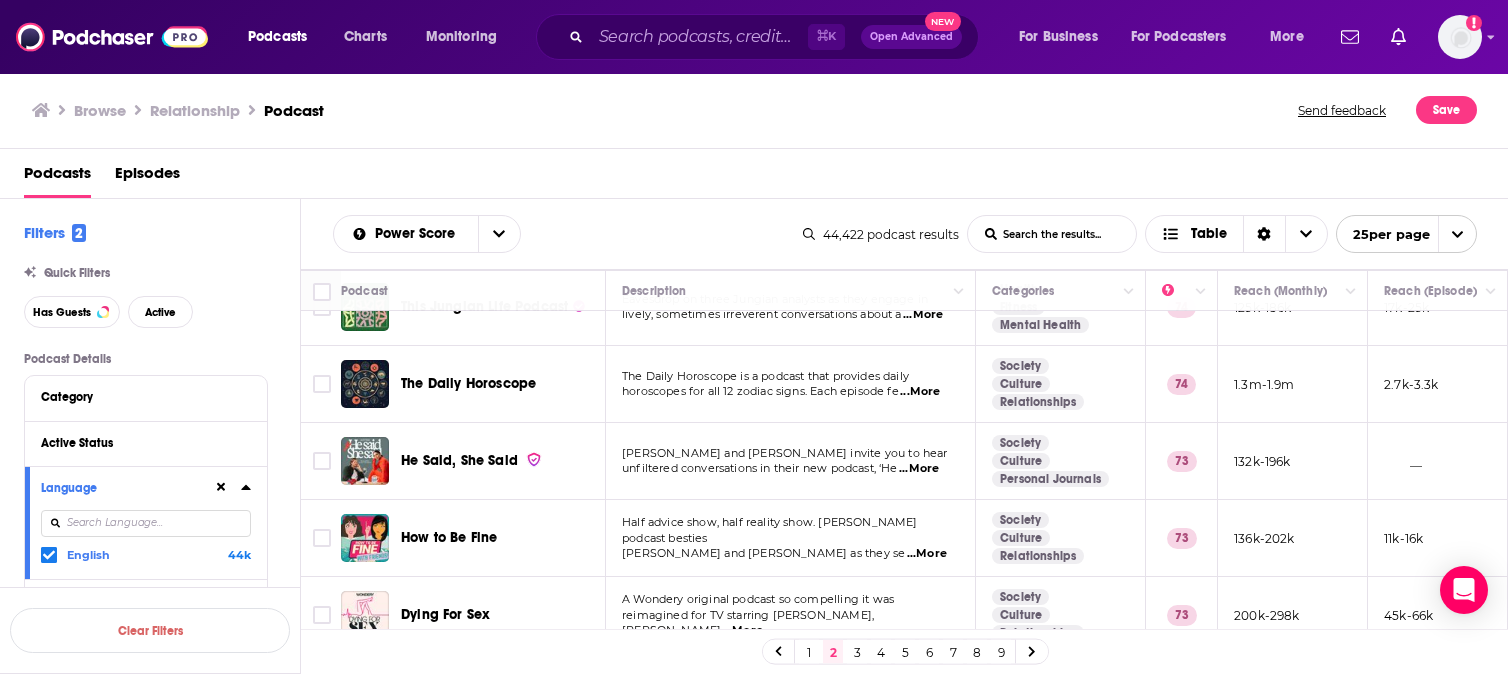 click on "3" at bounding box center [857, 652] 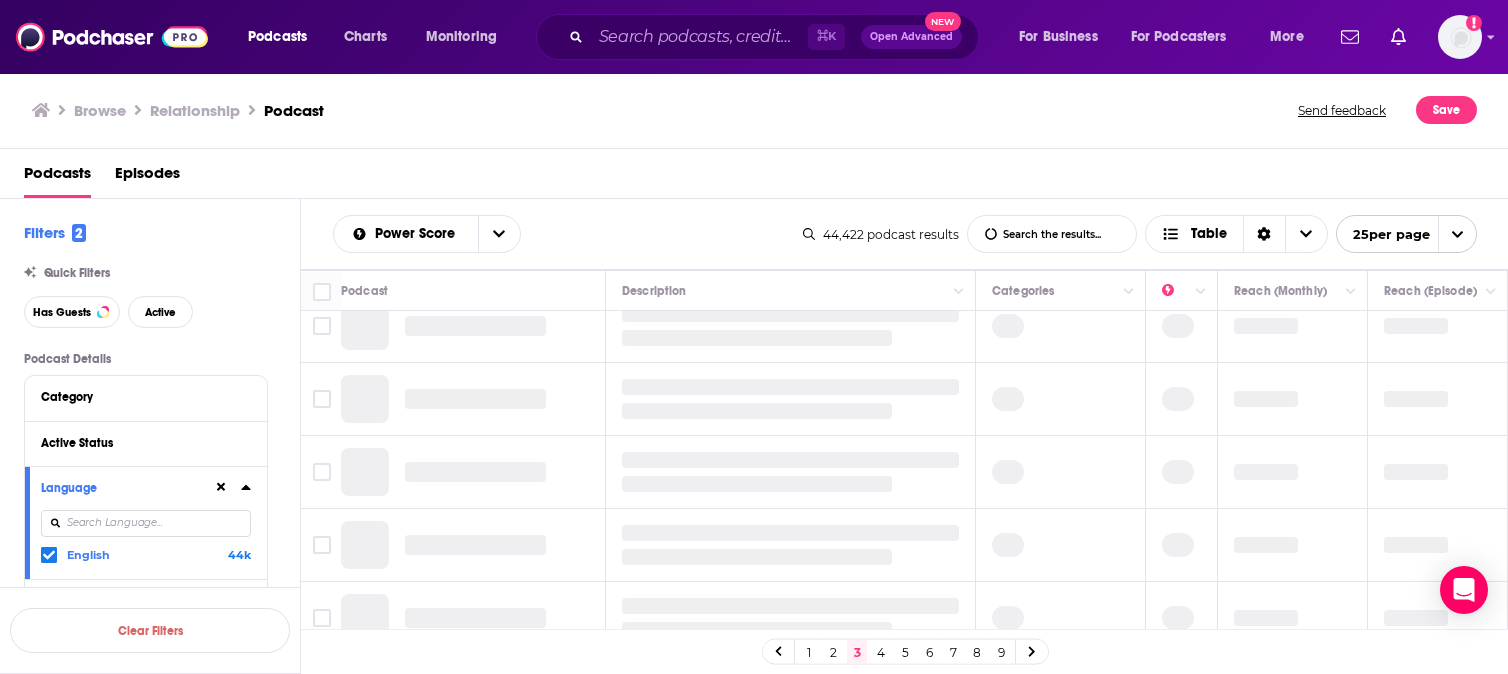 scroll, scrollTop: 0, scrollLeft: 0, axis: both 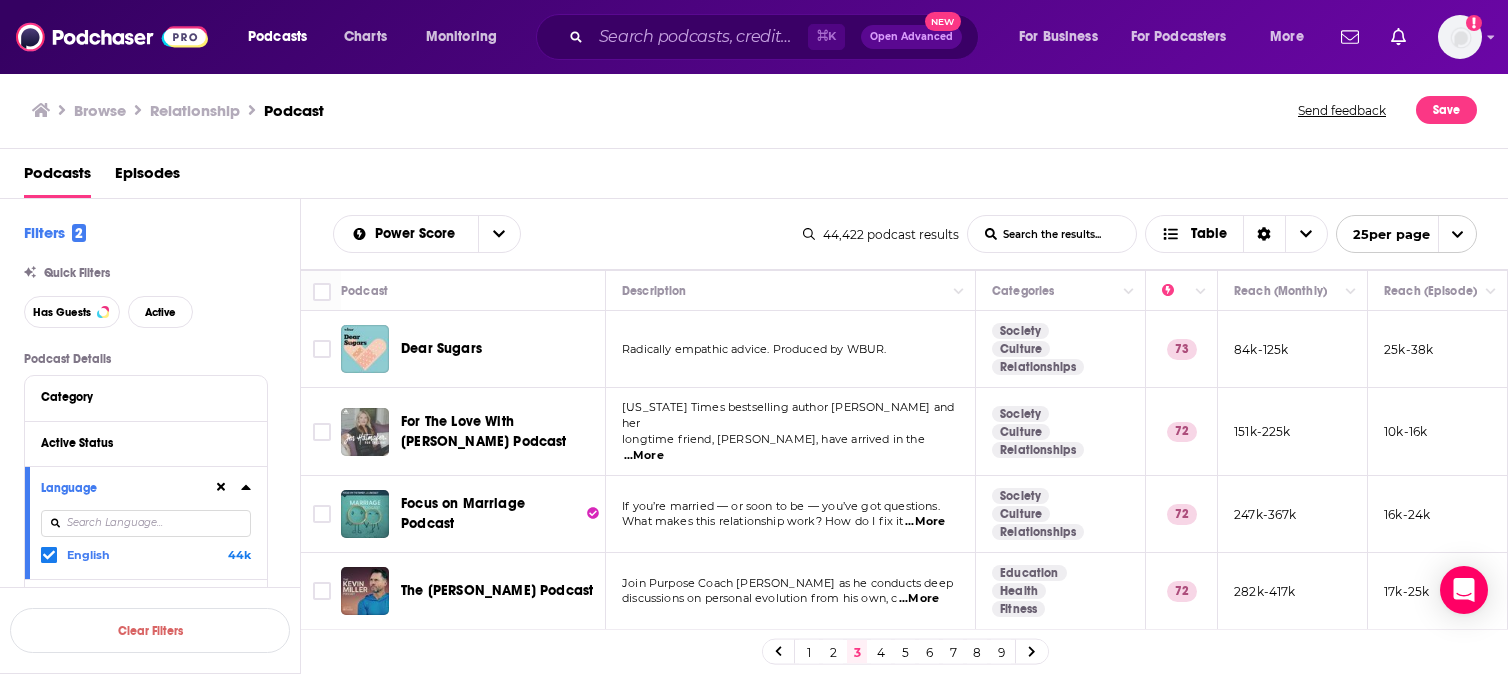 click at bounding box center (365, 432) 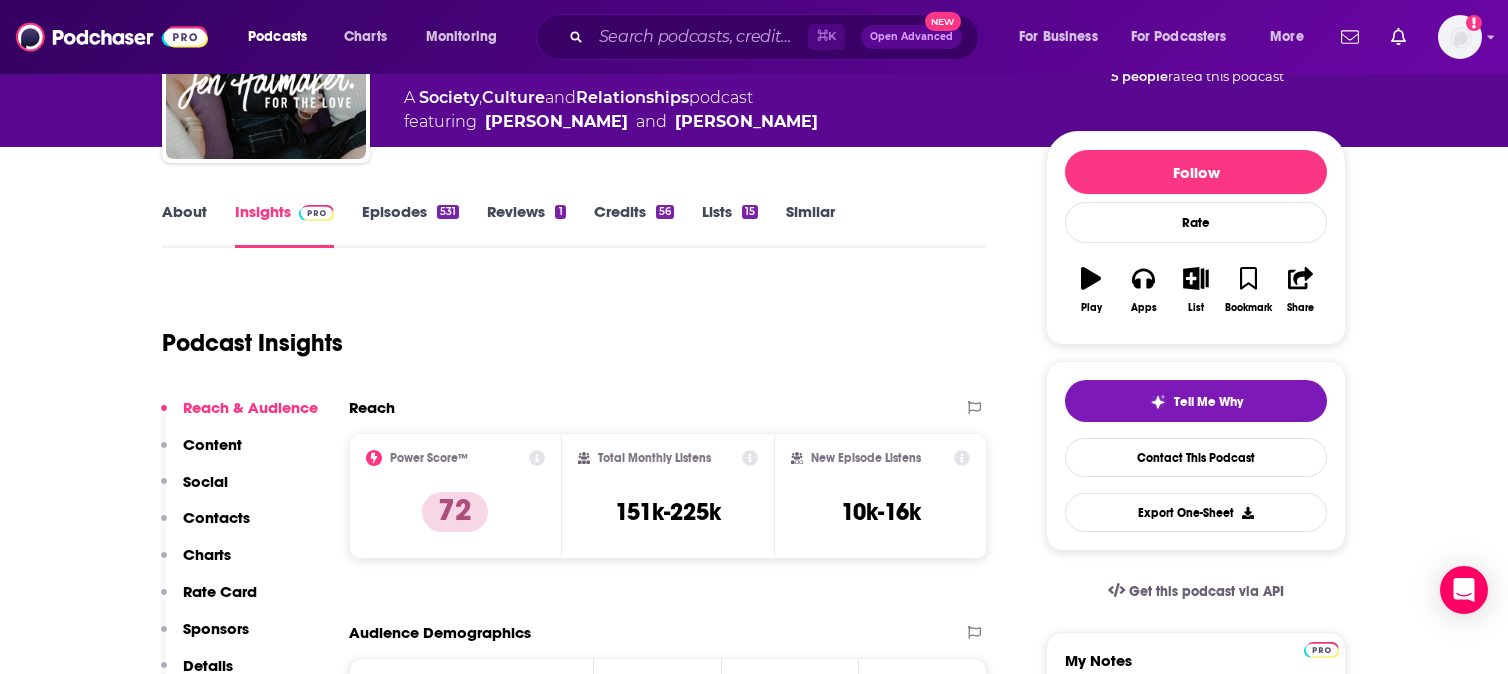 scroll, scrollTop: 0, scrollLeft: 0, axis: both 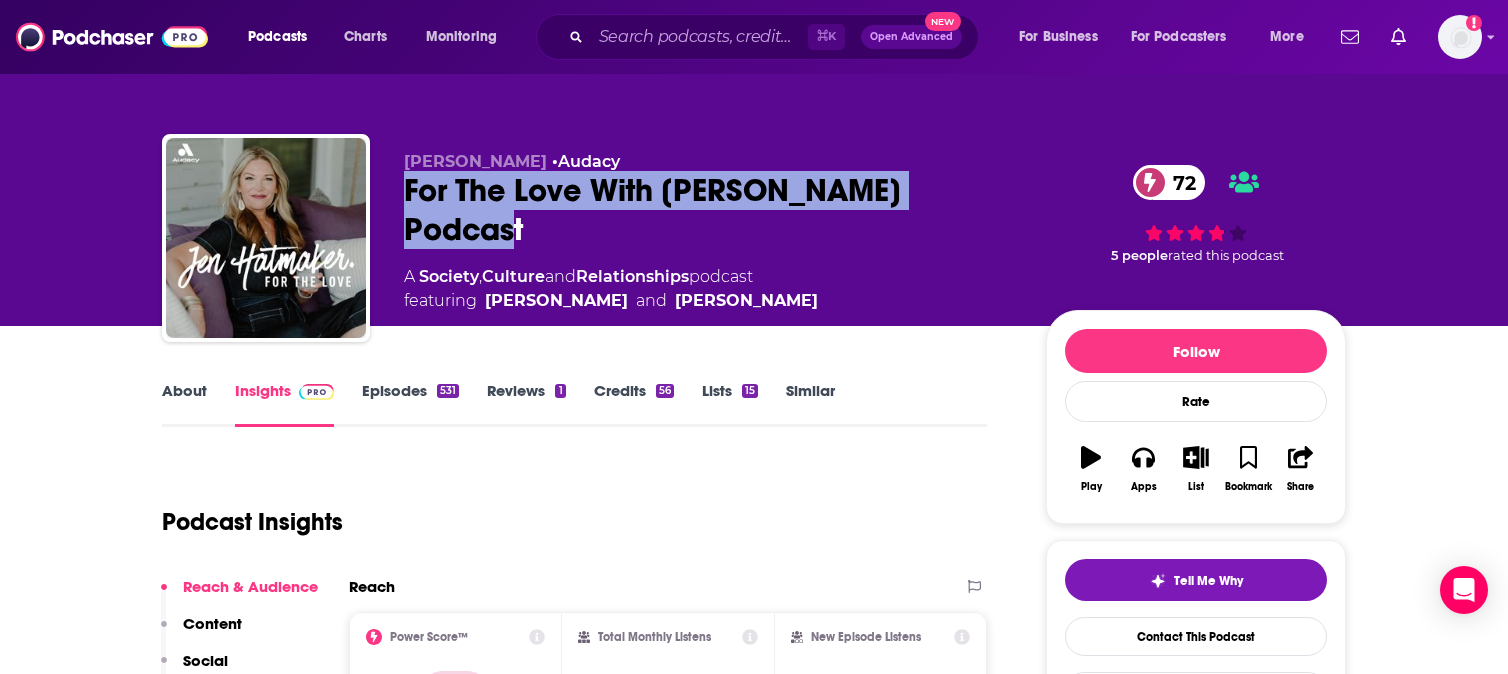 drag, startPoint x: 401, startPoint y: 188, endPoint x: 993, endPoint y: 186, distance: 592.00336 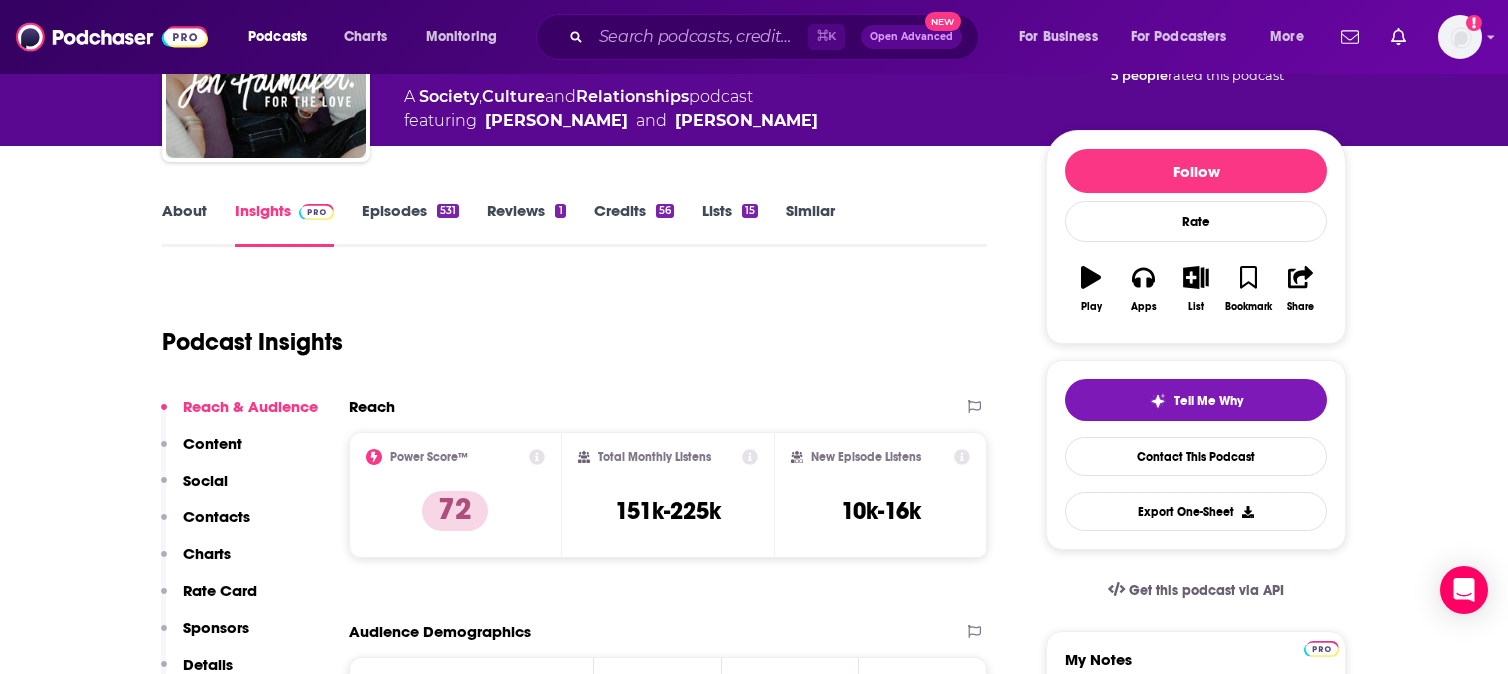 click on "Contacts" at bounding box center [216, 516] 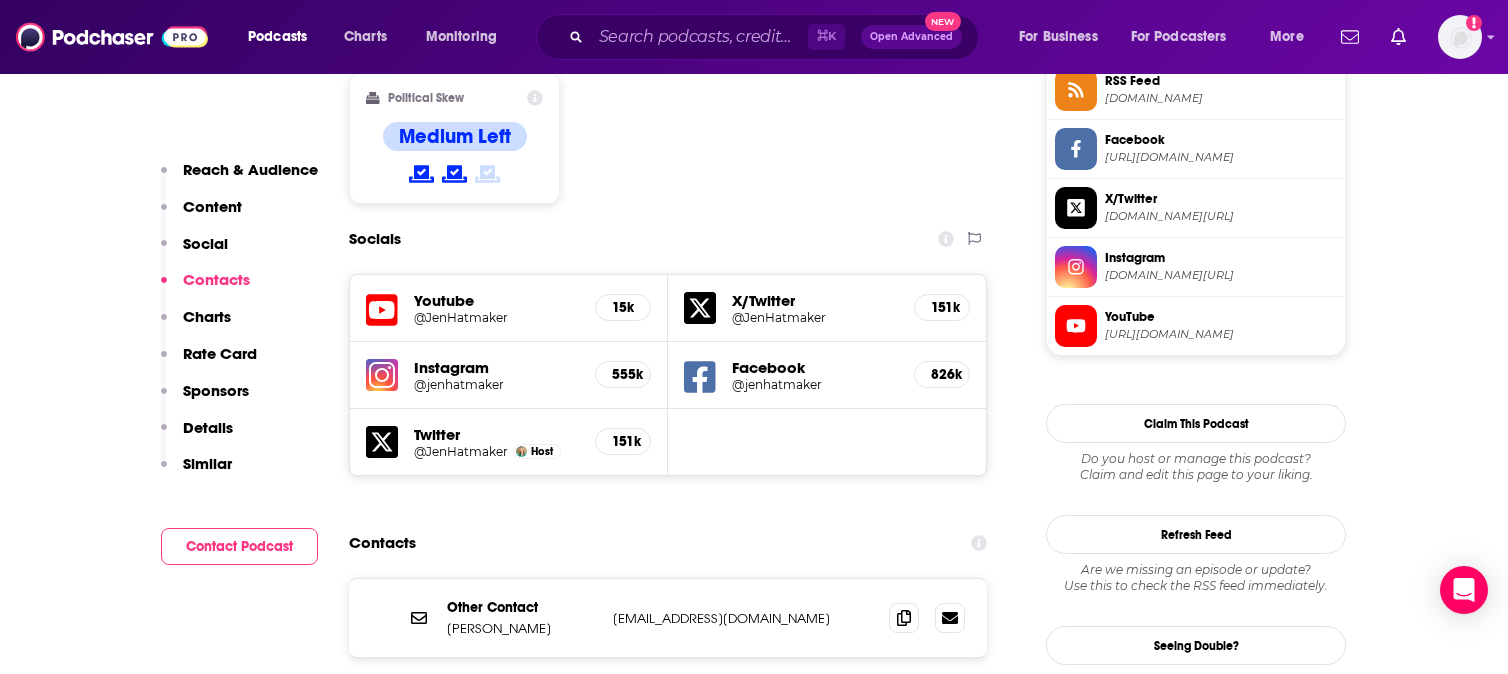 scroll, scrollTop: 1762, scrollLeft: 0, axis: vertical 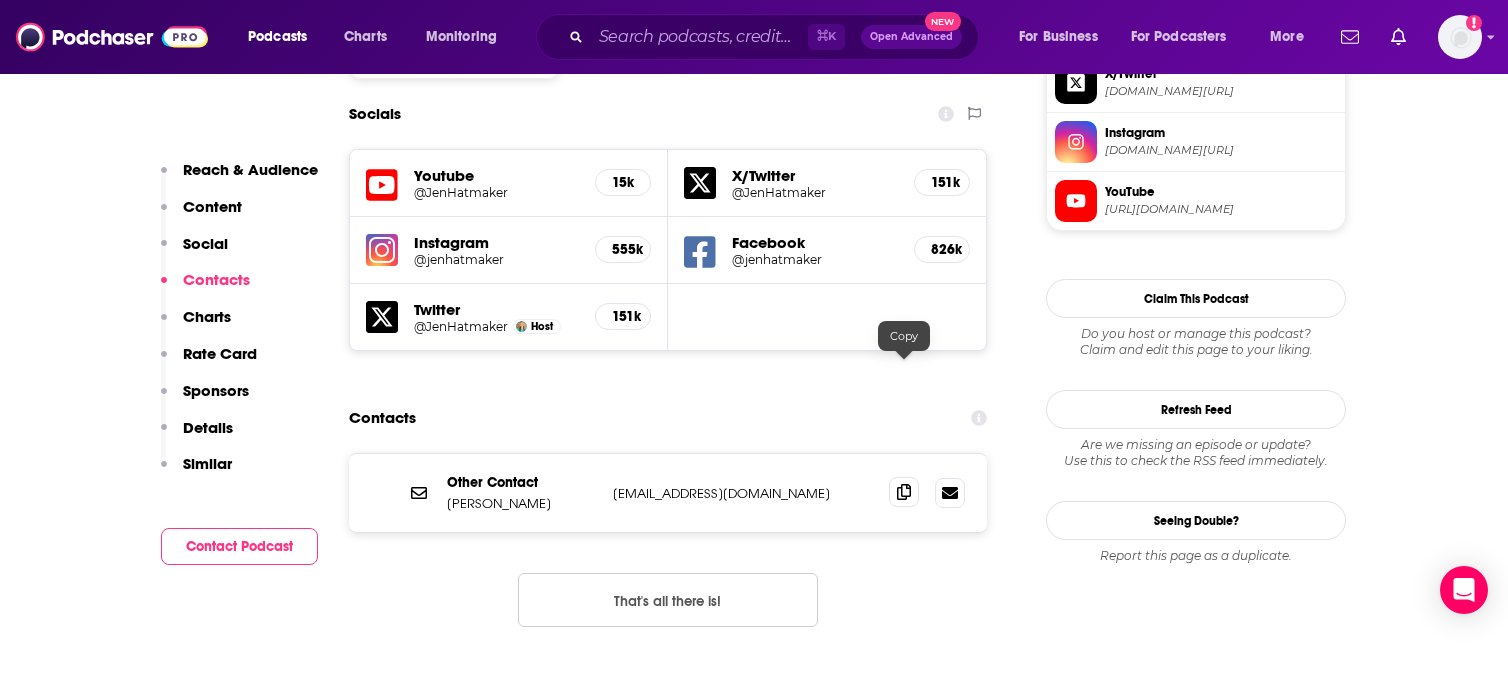 click at bounding box center (904, 492) 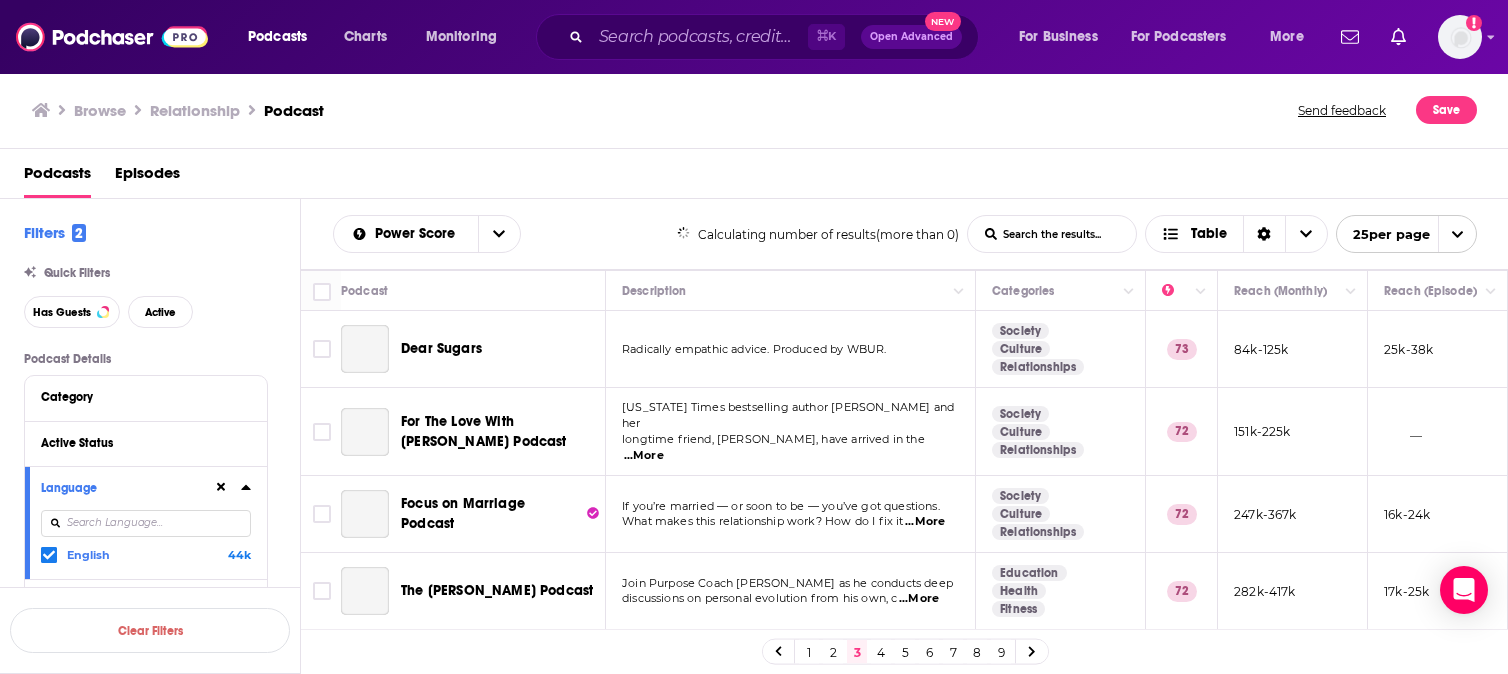 scroll, scrollTop: 0, scrollLeft: 0, axis: both 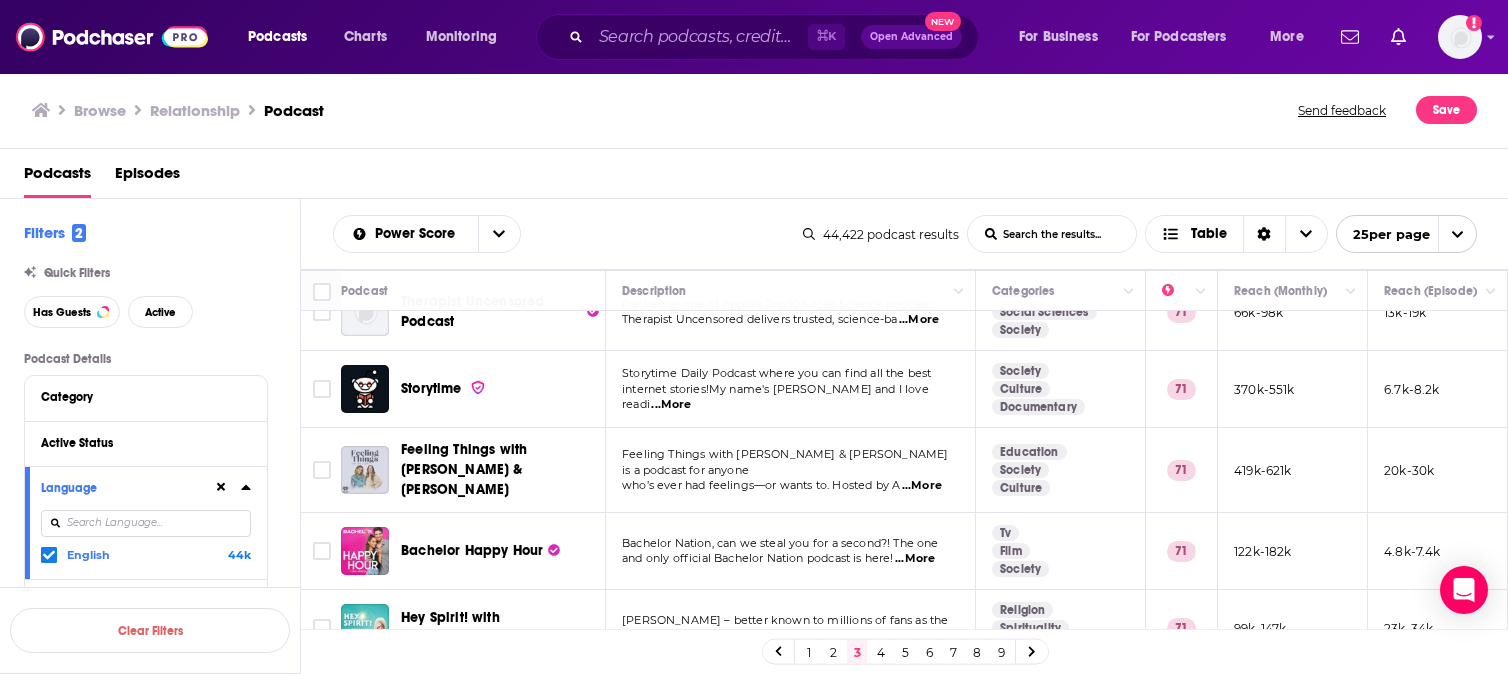 click at bounding box center [365, 470] 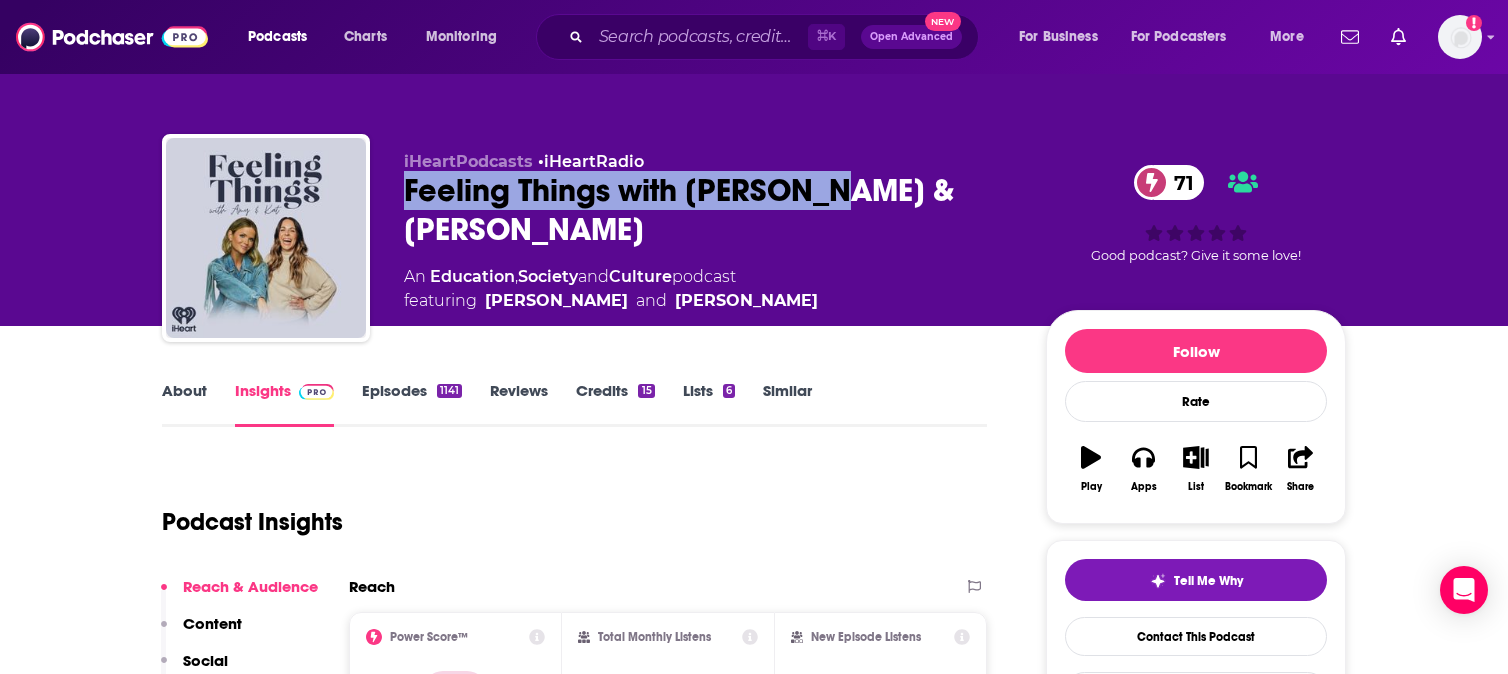 drag, startPoint x: 401, startPoint y: 194, endPoint x: 839, endPoint y: 199, distance: 438.02853 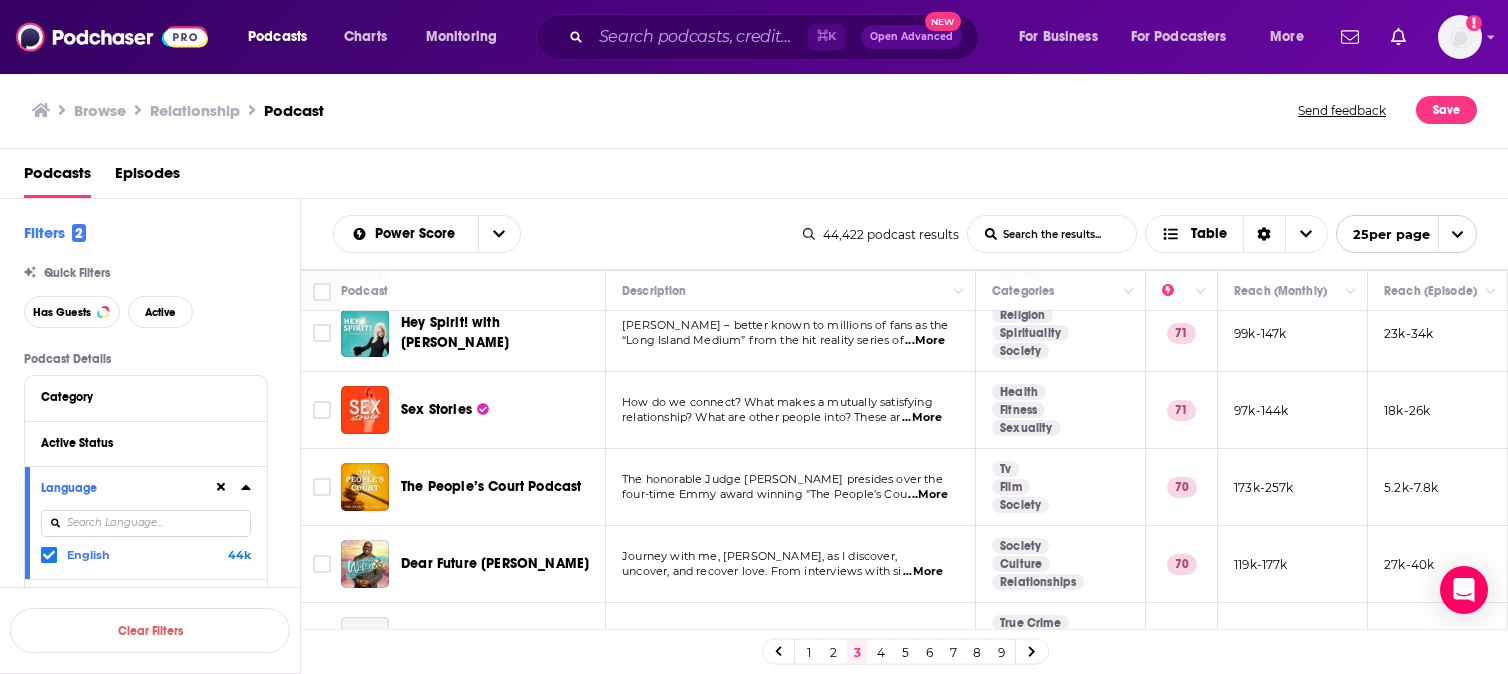 scroll, scrollTop: 1609, scrollLeft: 0, axis: vertical 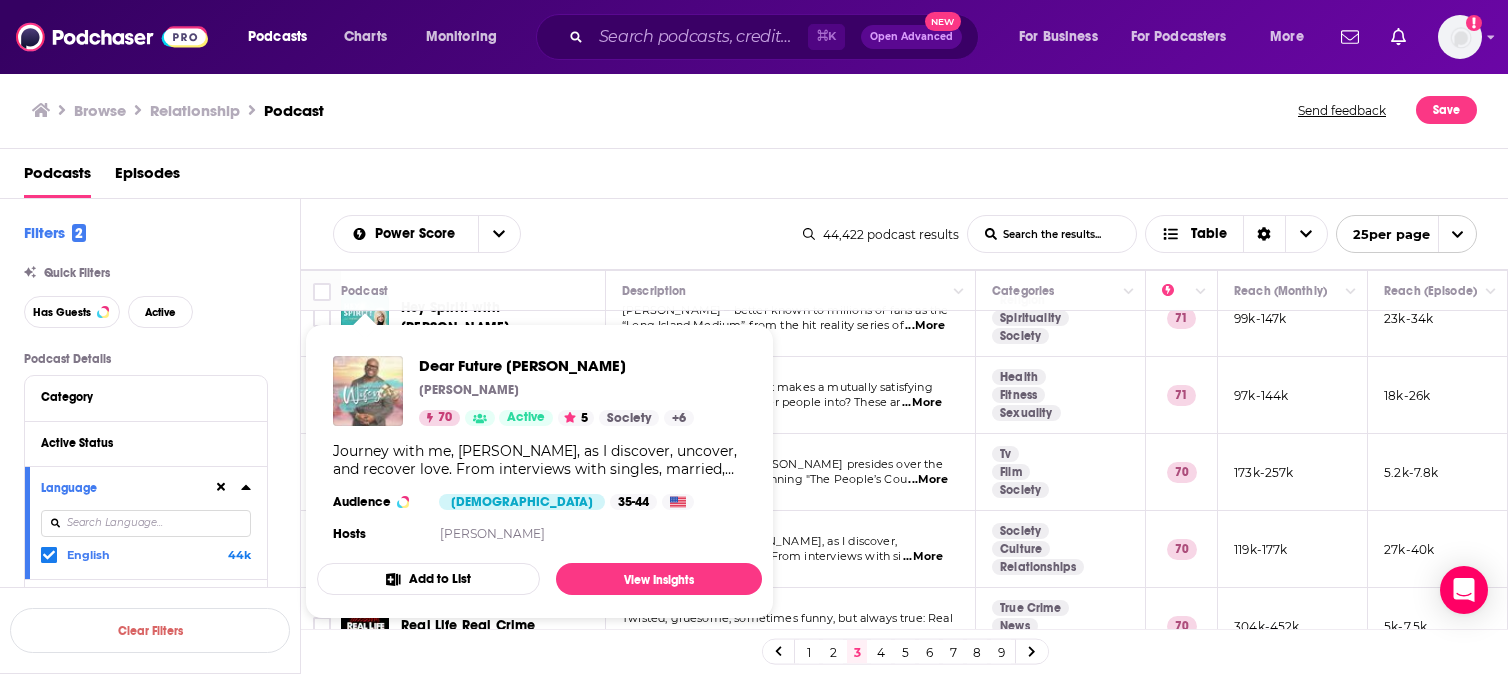 click at bounding box center (368, 391) 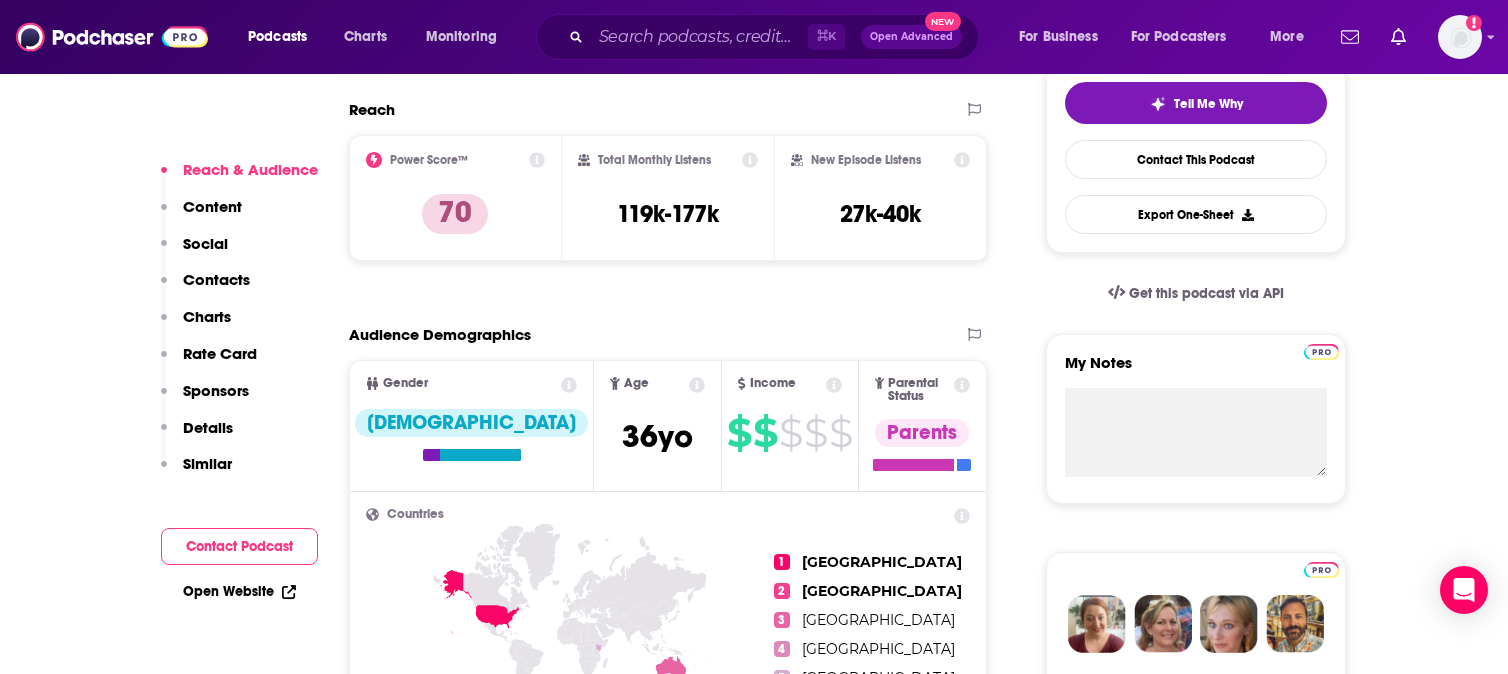 scroll, scrollTop: 0, scrollLeft: 0, axis: both 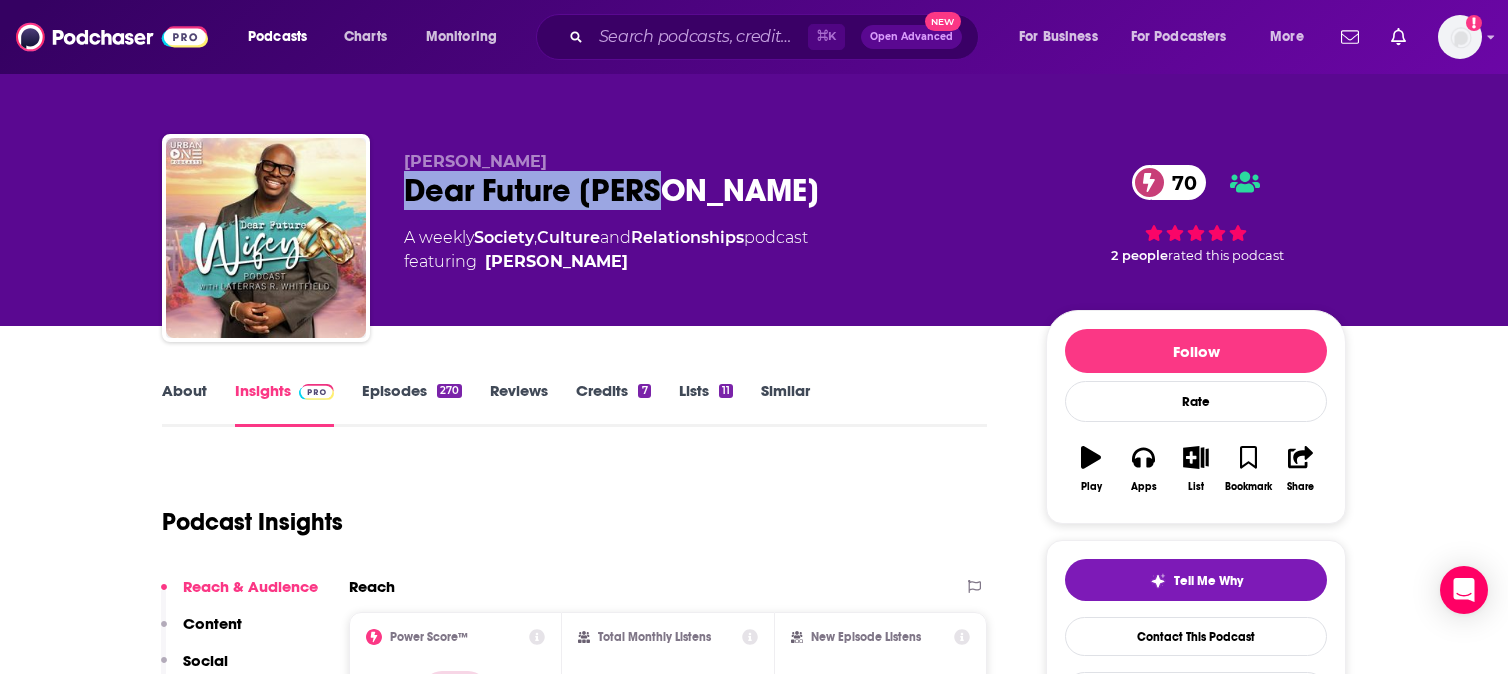 drag, startPoint x: 680, startPoint y: 206, endPoint x: 400, endPoint y: 208, distance: 280.00714 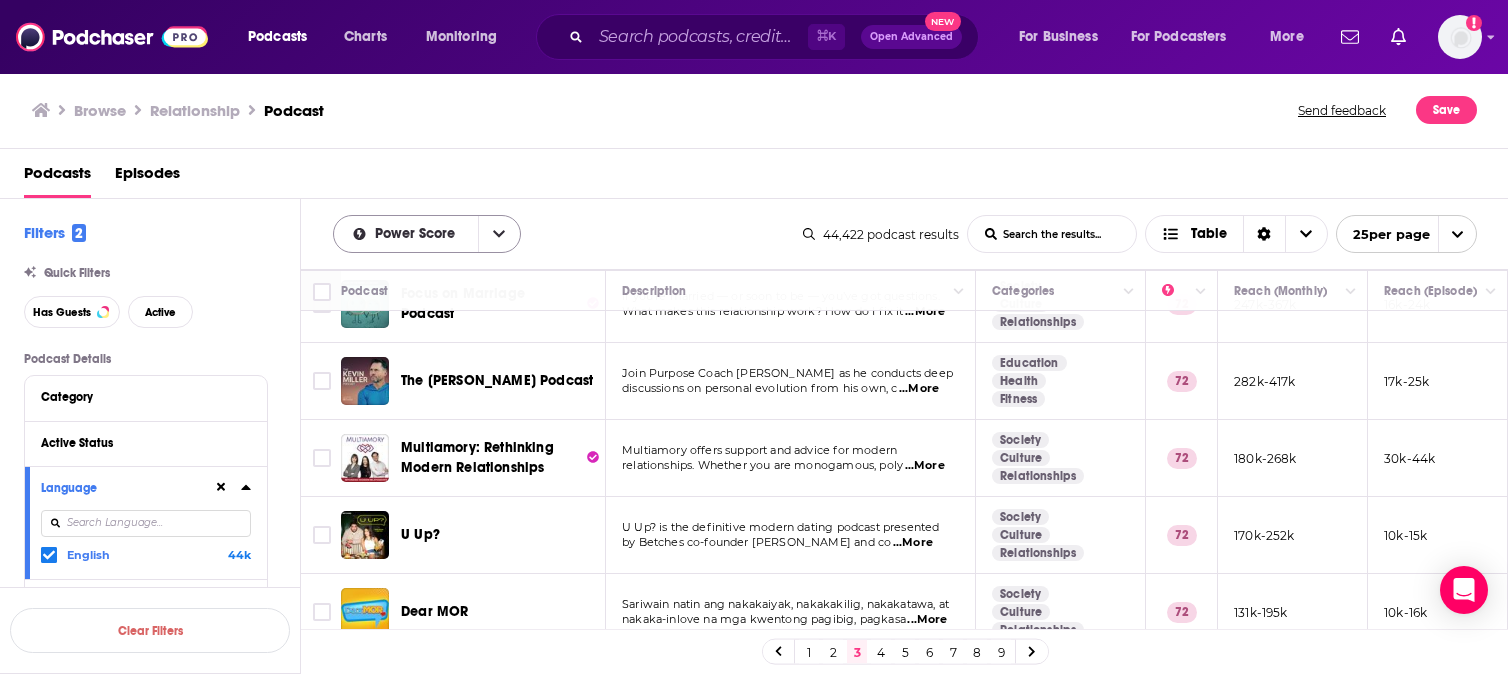 scroll, scrollTop: 220, scrollLeft: 0, axis: vertical 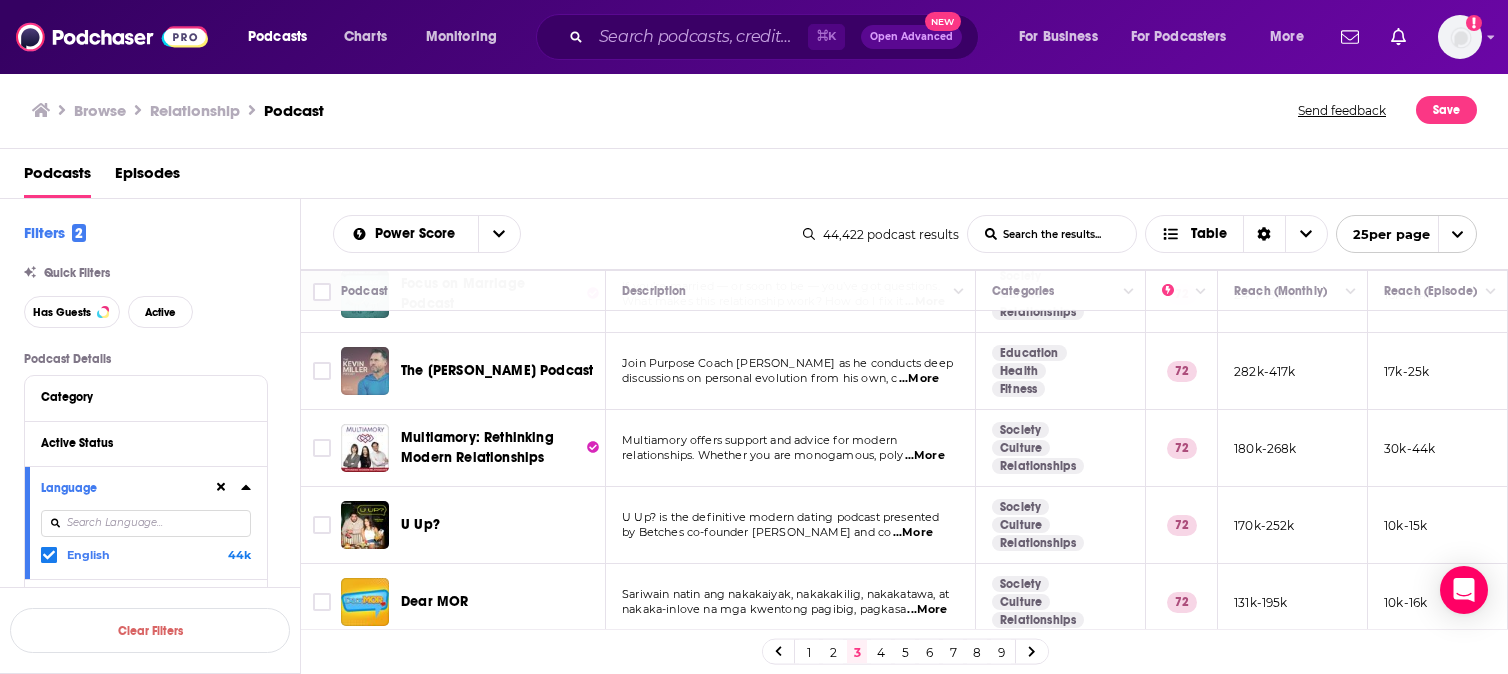 click at bounding box center [365, 371] 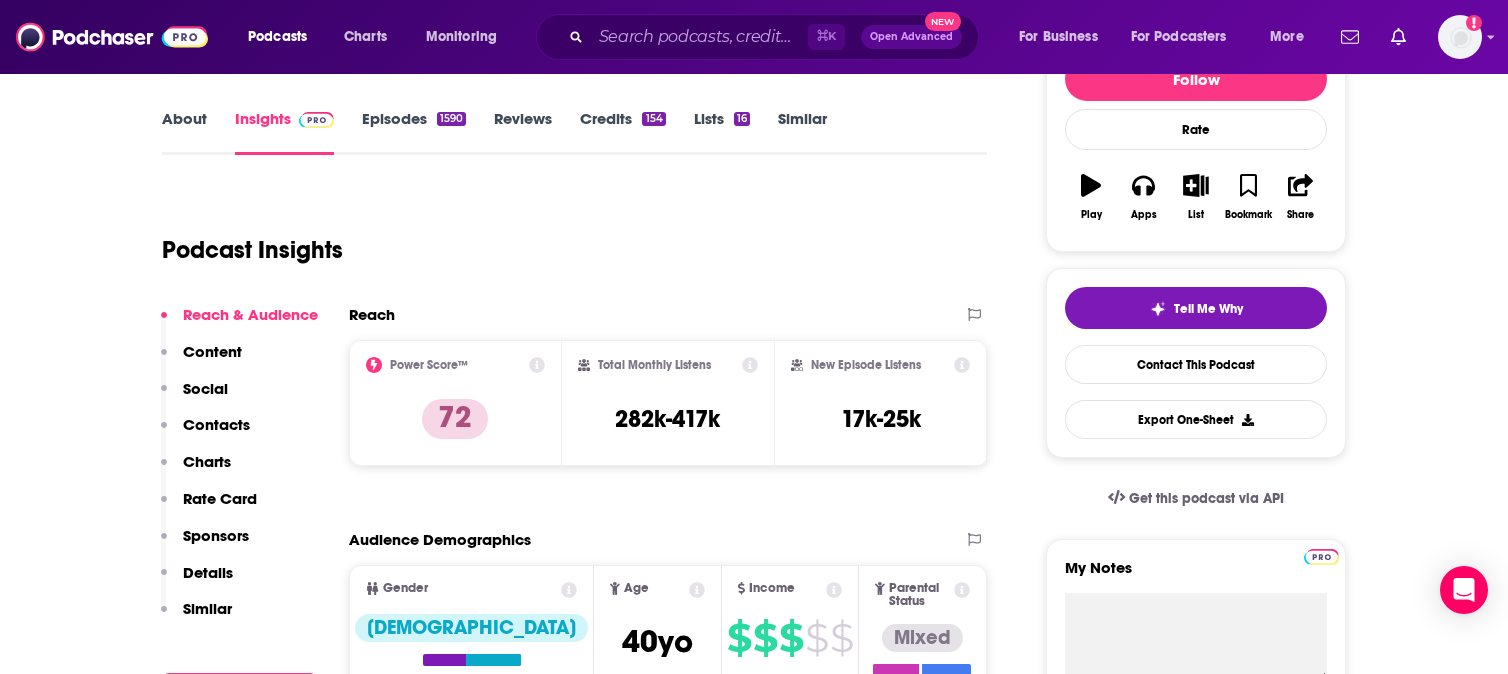 click on "Contacts" at bounding box center (205, 433) 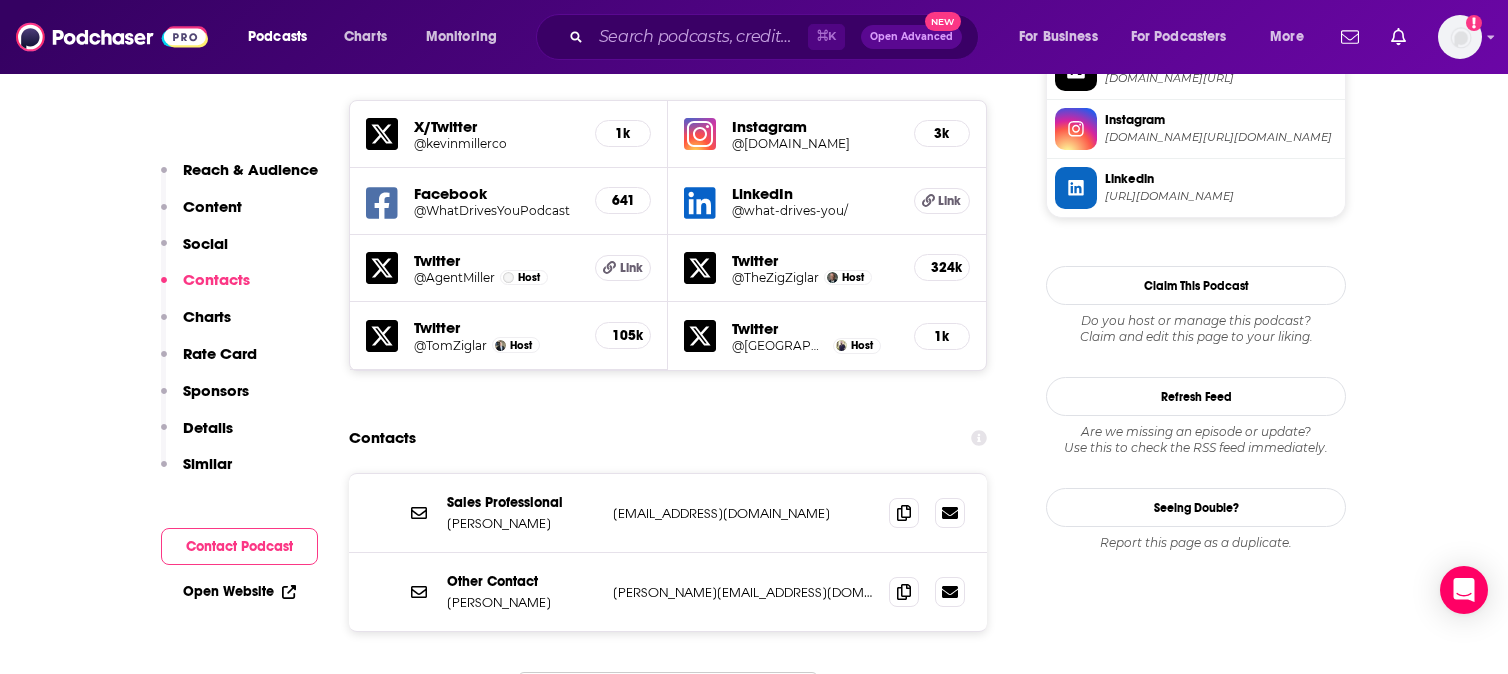 scroll, scrollTop: 1856, scrollLeft: 0, axis: vertical 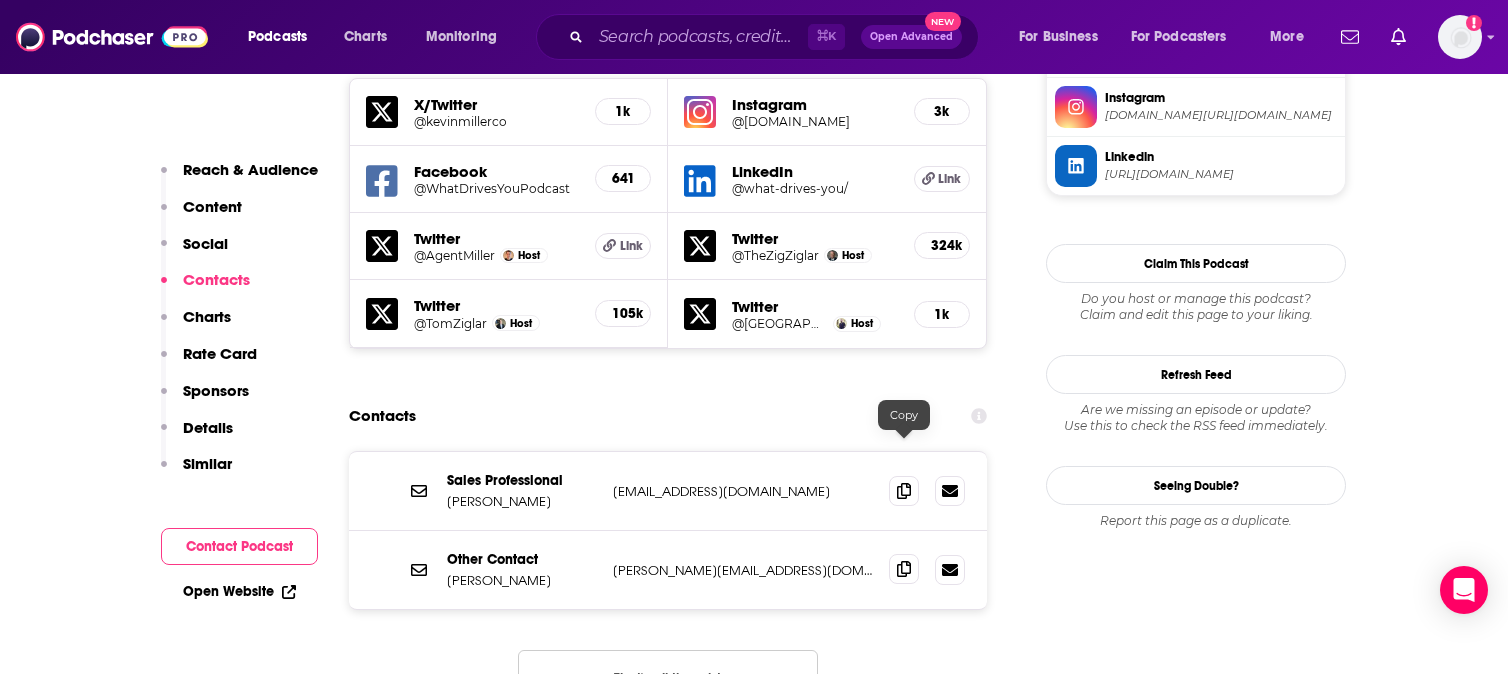 click 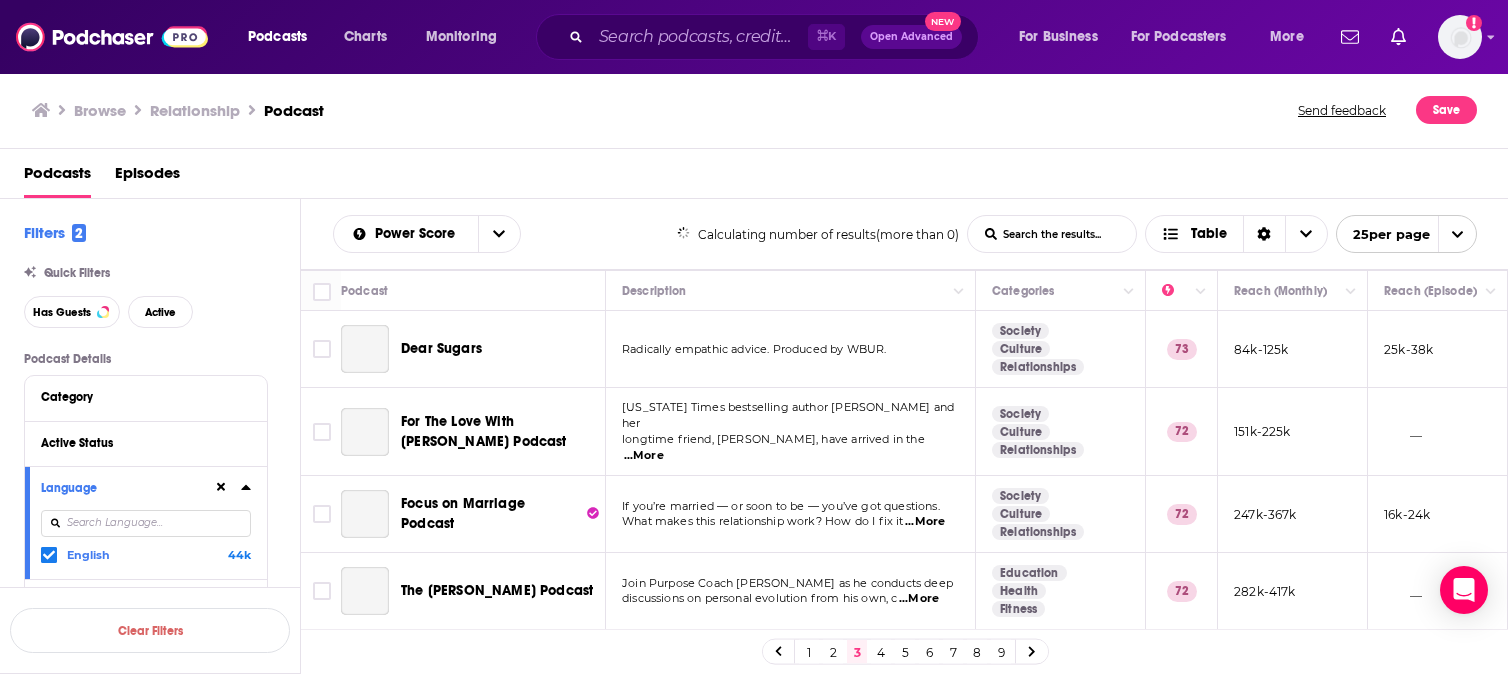 scroll, scrollTop: 0, scrollLeft: 0, axis: both 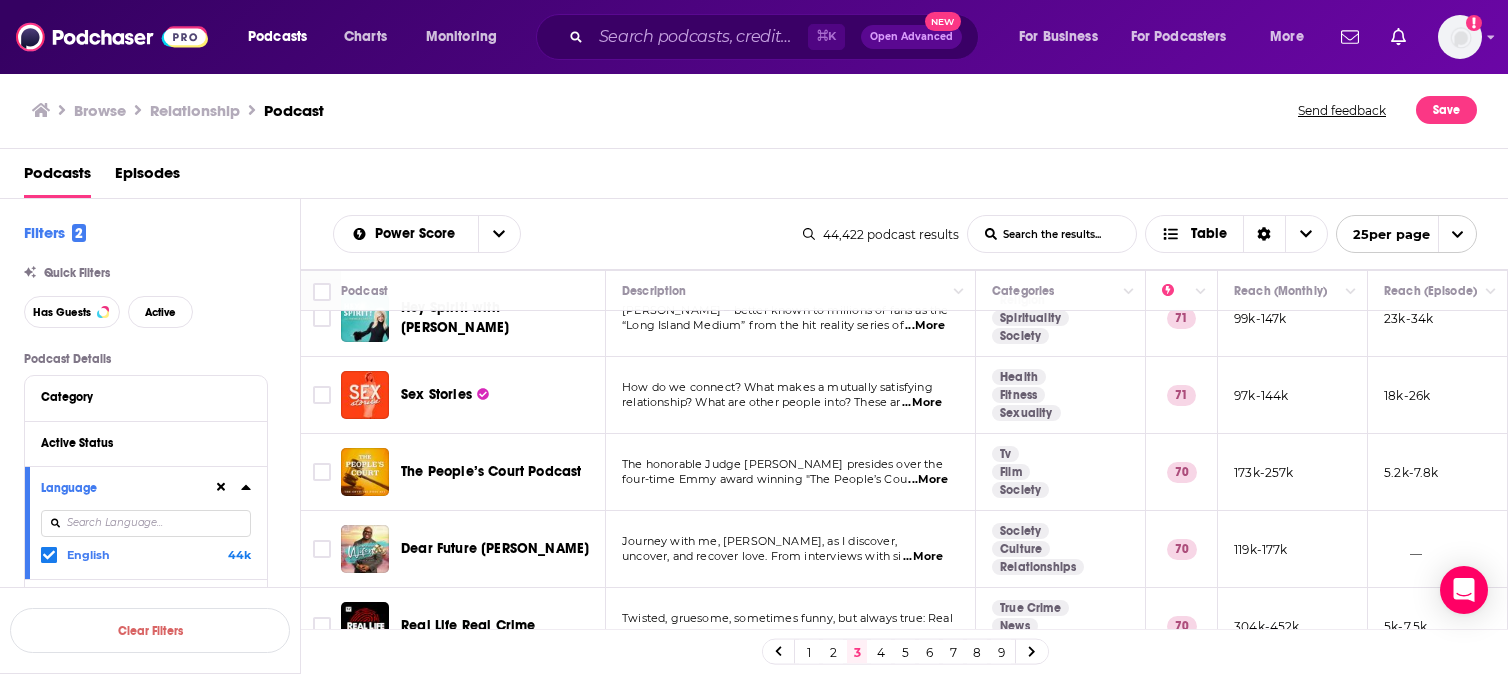 click on "4" at bounding box center [881, 652] 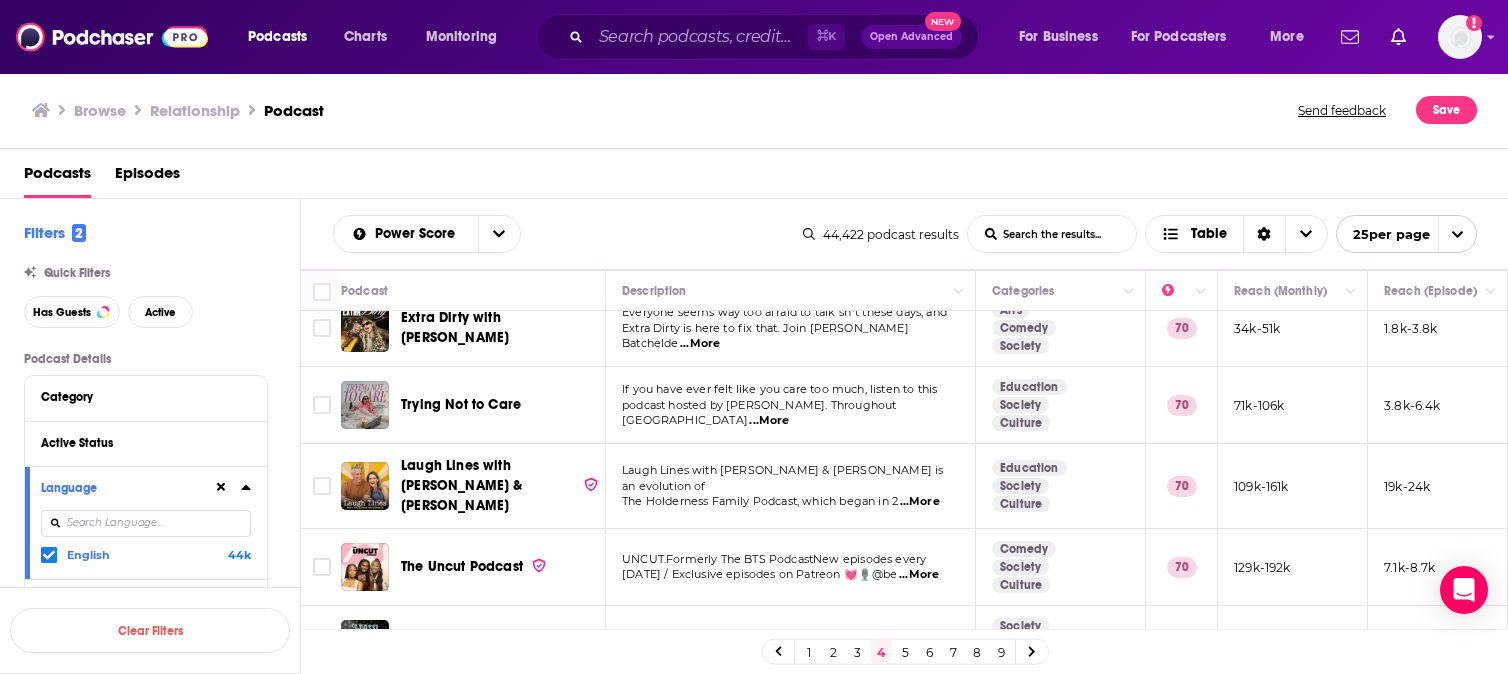 scroll, scrollTop: 23, scrollLeft: 0, axis: vertical 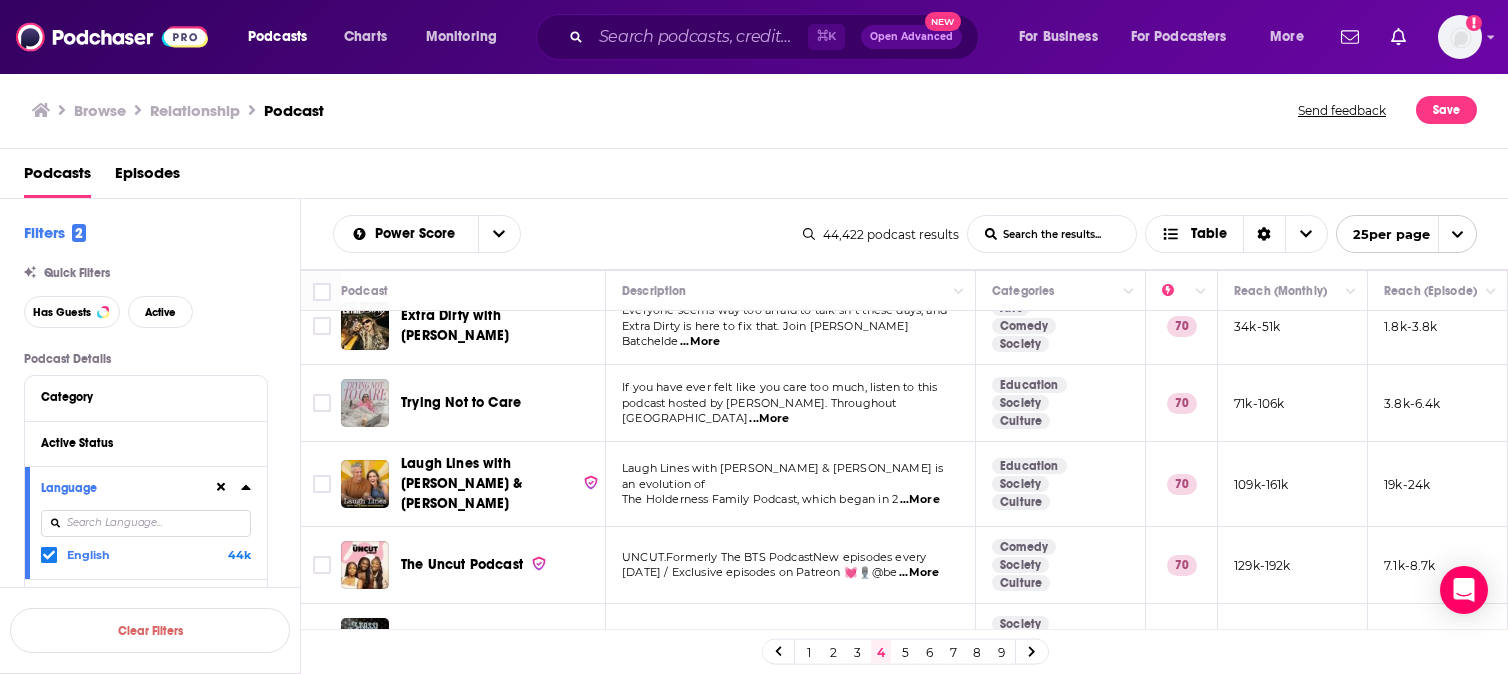 click at bounding box center (365, 403) 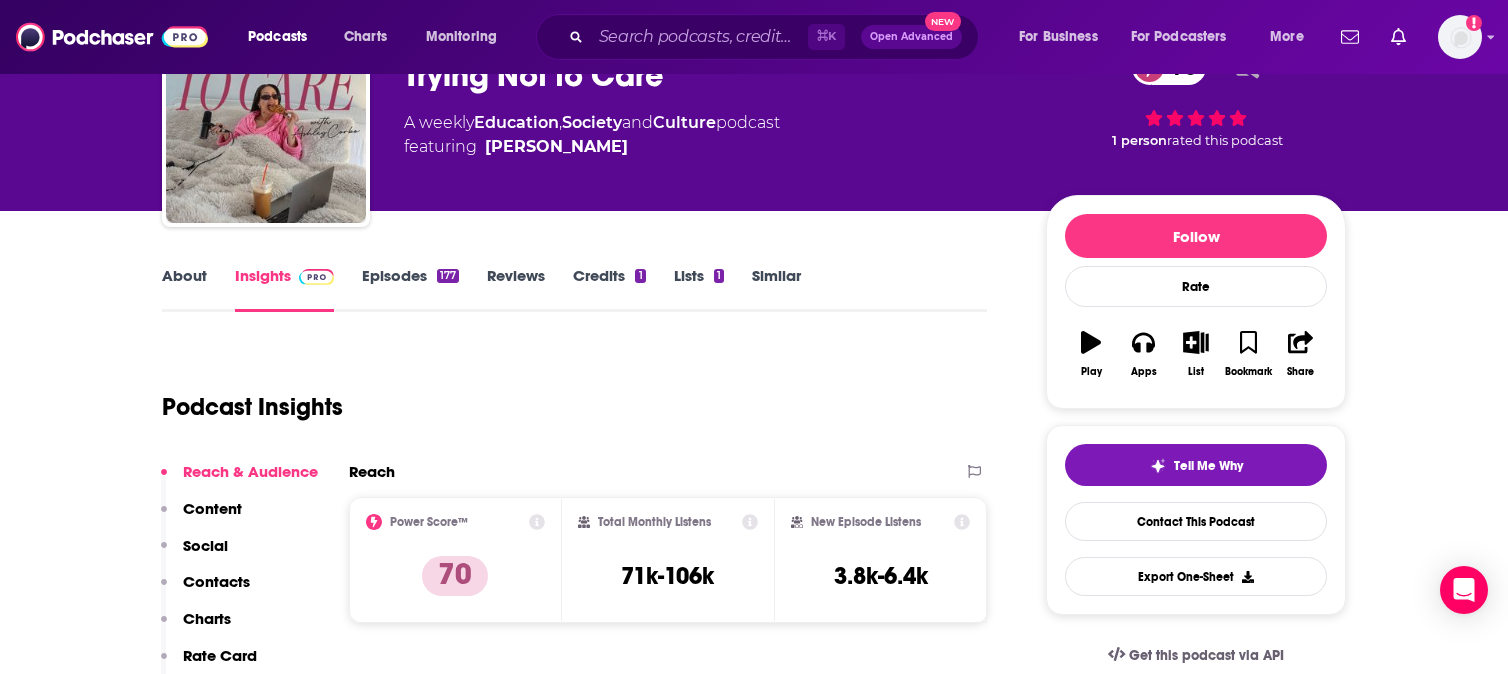 scroll, scrollTop: 43, scrollLeft: 0, axis: vertical 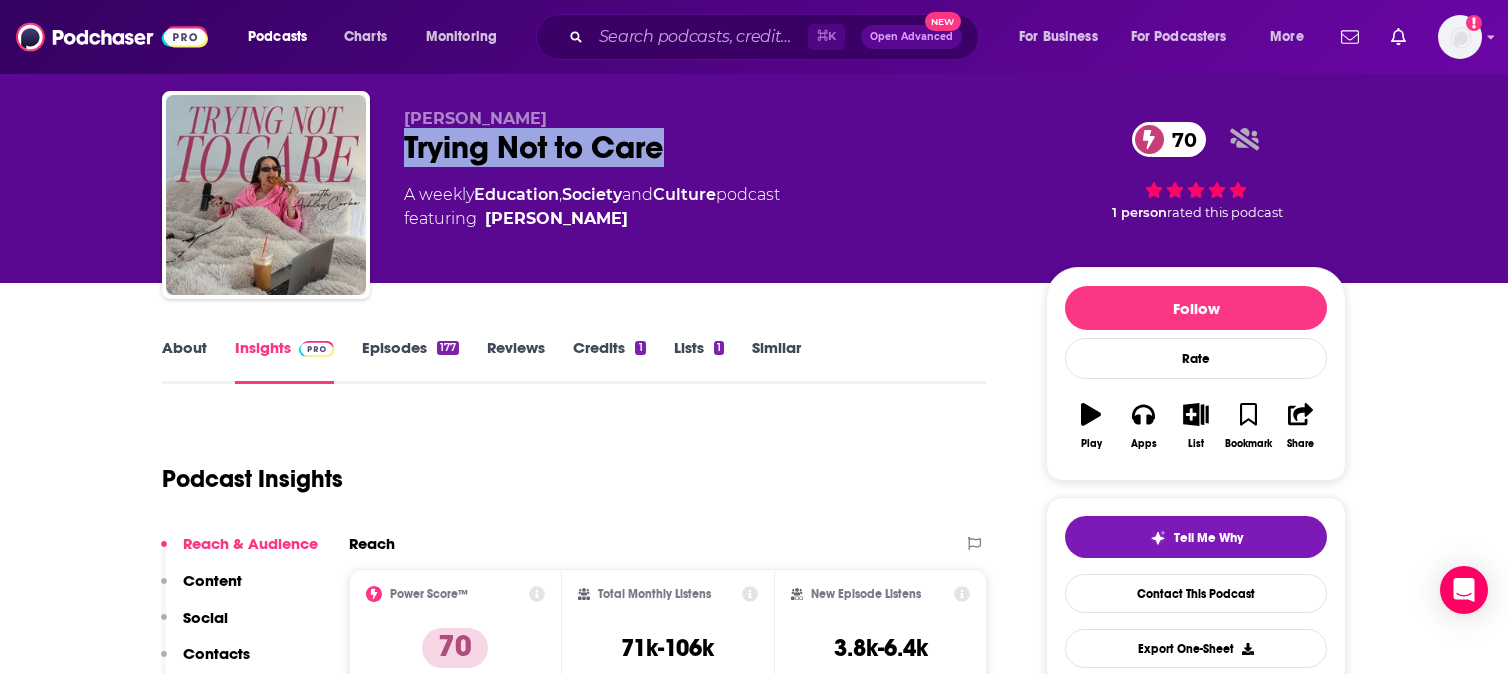 drag, startPoint x: 677, startPoint y: 150, endPoint x: 396, endPoint y: 148, distance: 281.0071 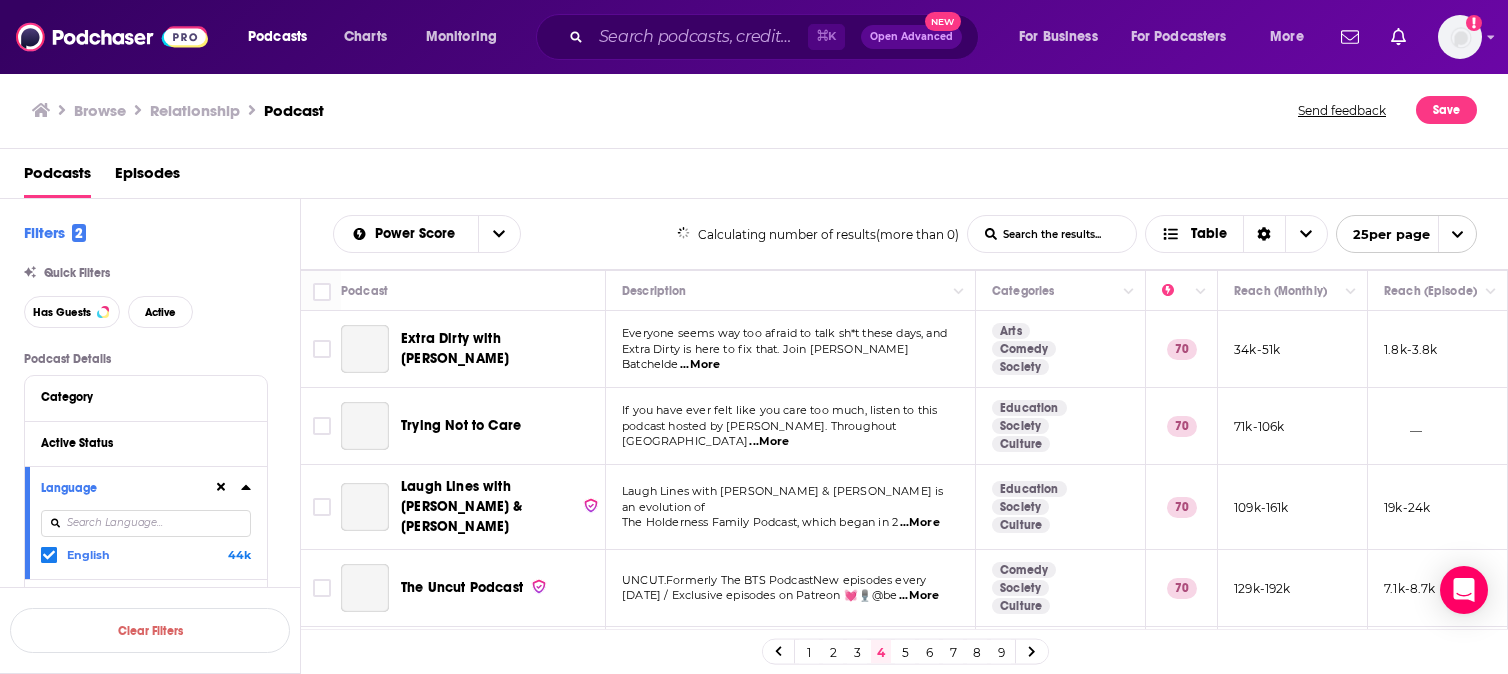 scroll, scrollTop: 0, scrollLeft: 0, axis: both 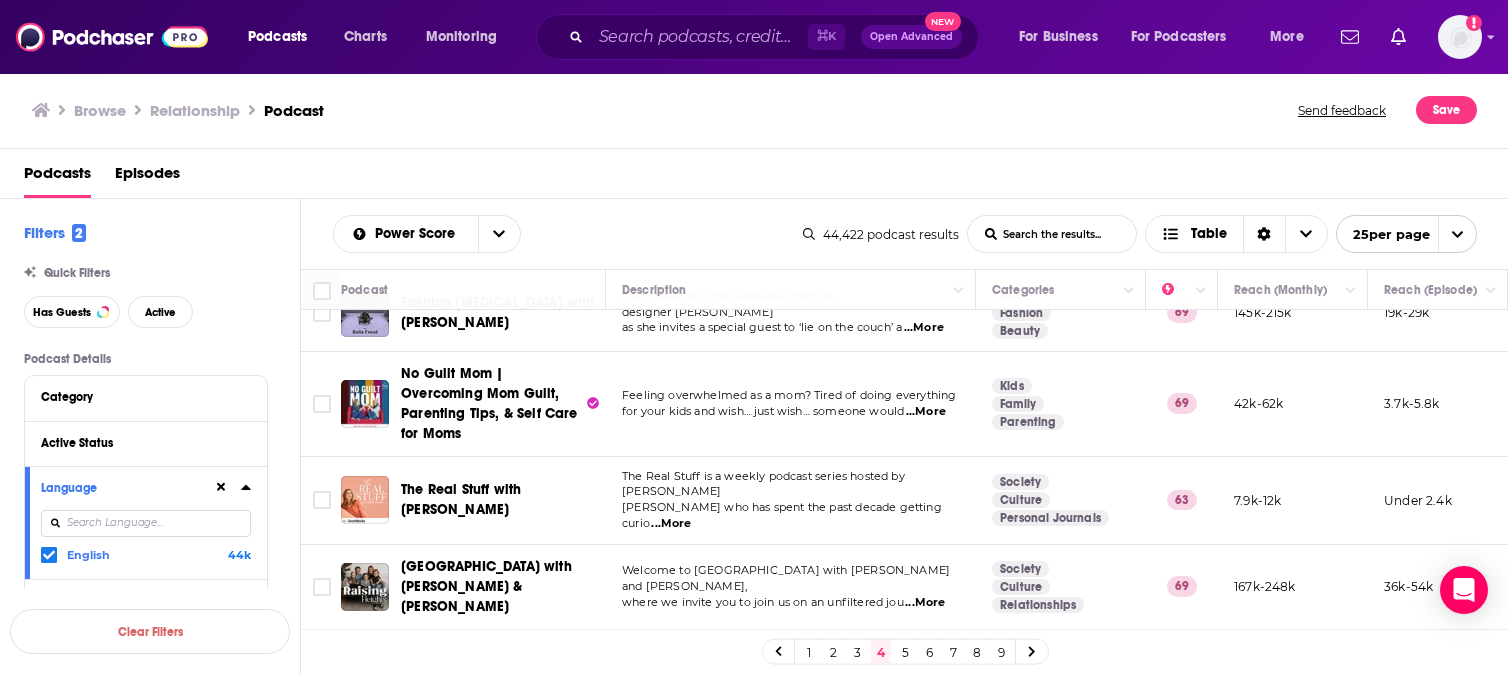 click on "...More" at bounding box center (671, 524) 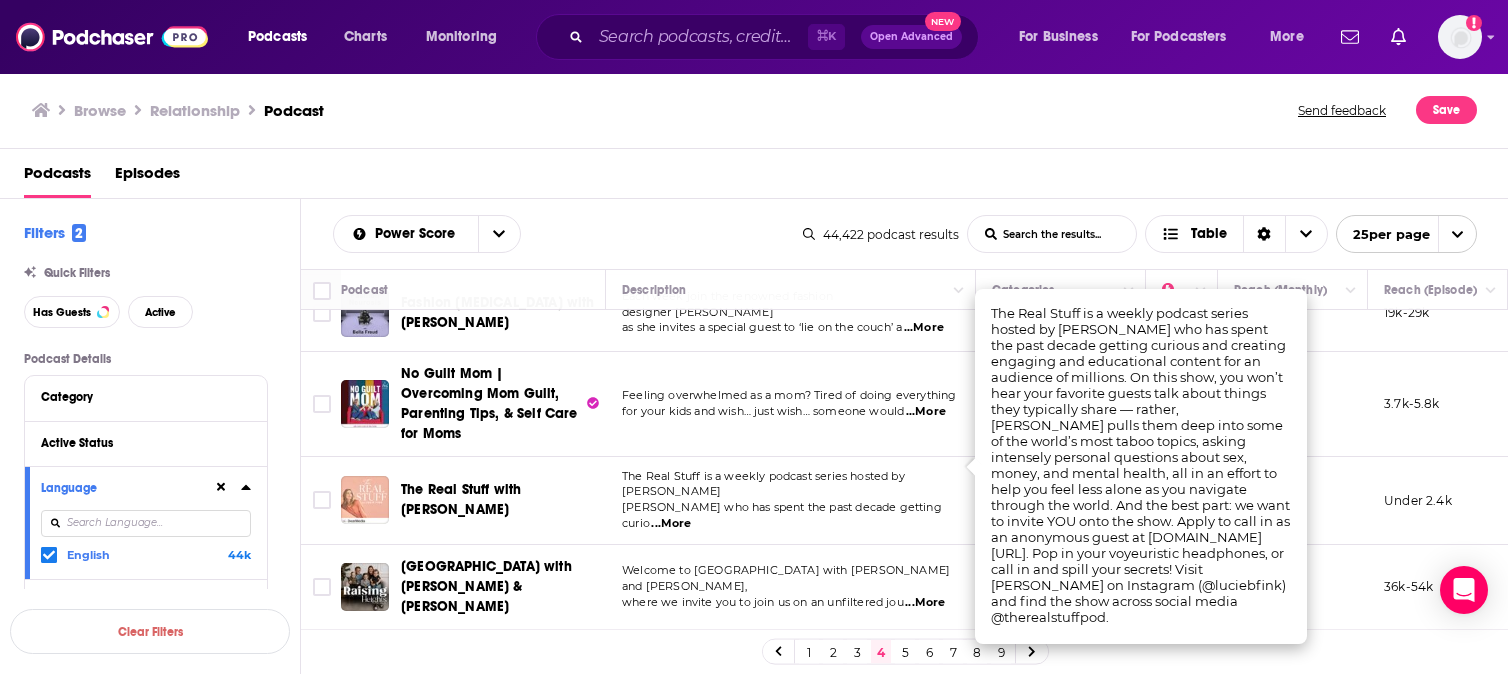 click on "Podcasts Charts Monitoring ⌘  K Open Advanced New For Business For Podcasters More Add a profile image Podcasts Charts Monitoring For Business For Podcasters More Browse Relationship Podcast Send feedback Save Podcasts Episodes Filters 2 Quick Filters Has Guests Active Podcast Details Category Active Status Language English 44k Has Guests Brand Safety & Suitability Political Skew Beta Show More Audience & Reach Power Score™ Reach (Monthly) Reach (Episode Average) Gender Age Income Show More Saved Searches Select Clear Filters Power Score List Search Input Search the results... Table 44,422   podcast   results List Search Input Search the results... Table 25  per page Podcast Description Categories Reach (Monthly) Reach (Episode) Top Country Extra Dirty with Hallie Batchelder Everyone seems way too afraid to talk sh*t these days, and Extra Dirty is here to fix that. Join Hallie Batchelde  ...More Arts Comedy Society 70 34k-51k 1.8k-3.8k   US Trying Not to Care  ...More Education Society Culture 70 71k-106k" at bounding box center [754, 337] 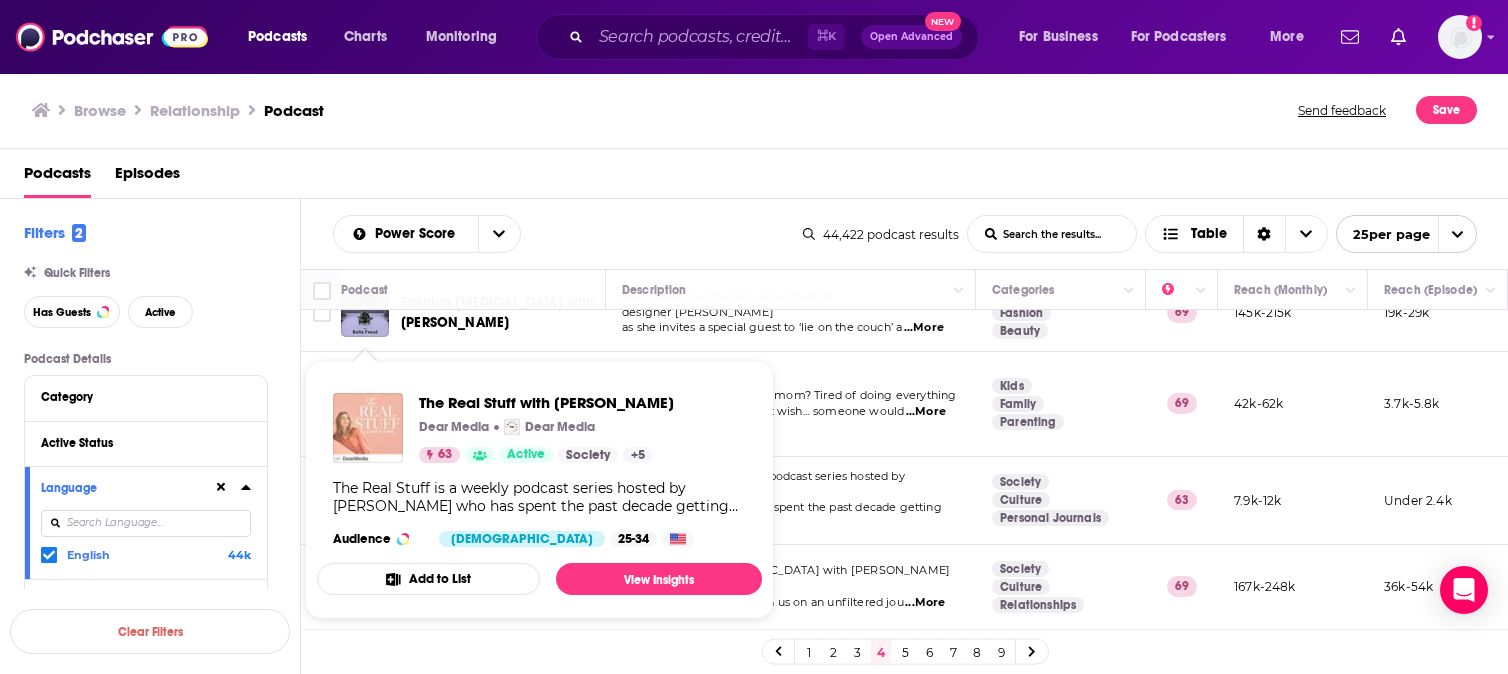 click at bounding box center [368, 428] 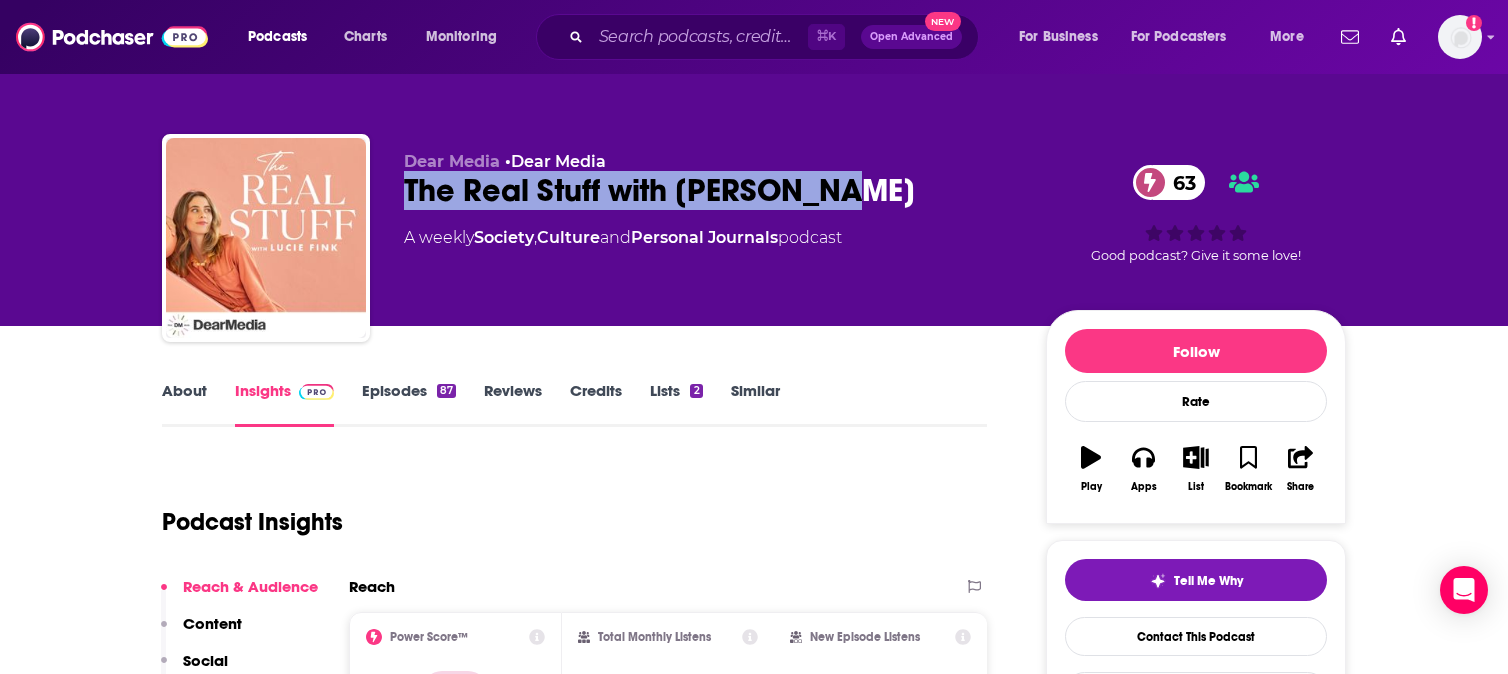 drag, startPoint x: 402, startPoint y: 189, endPoint x: 856, endPoint y: 190, distance: 454.0011 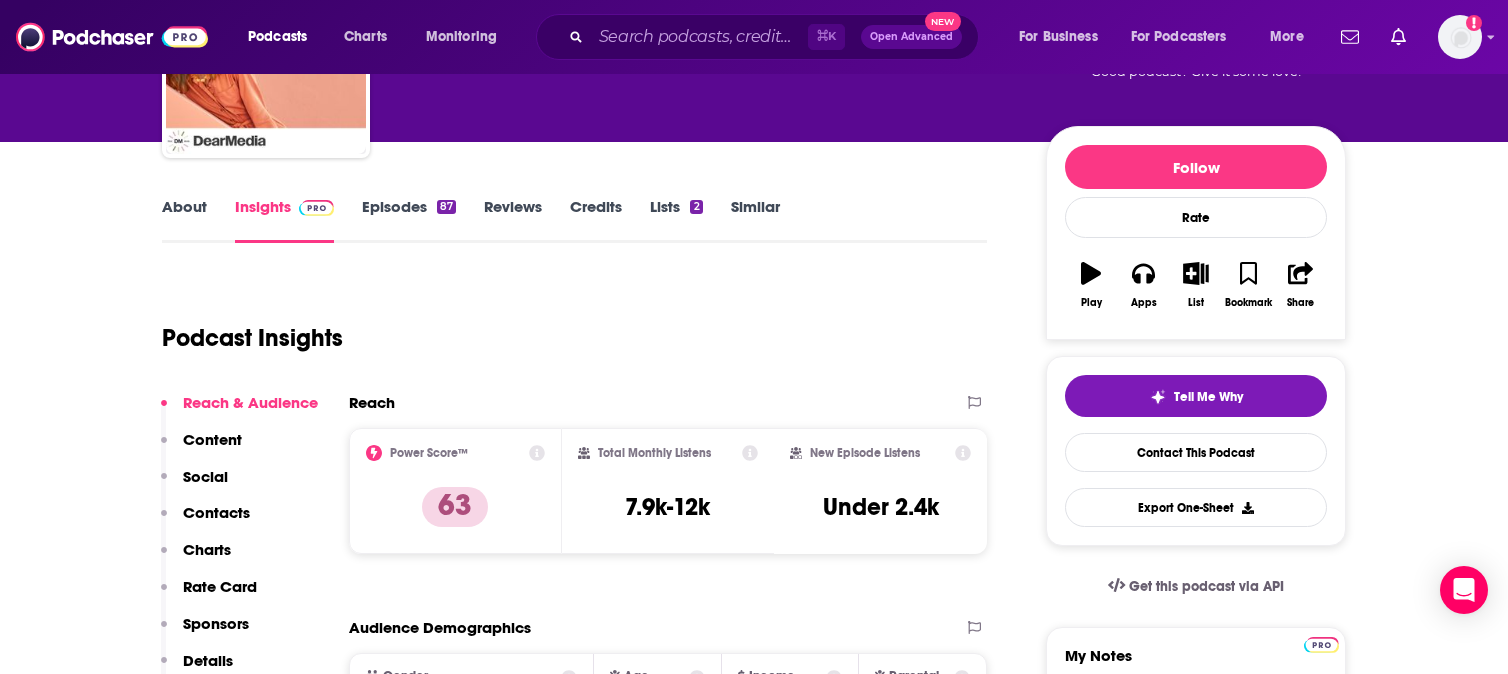 scroll, scrollTop: 193, scrollLeft: 0, axis: vertical 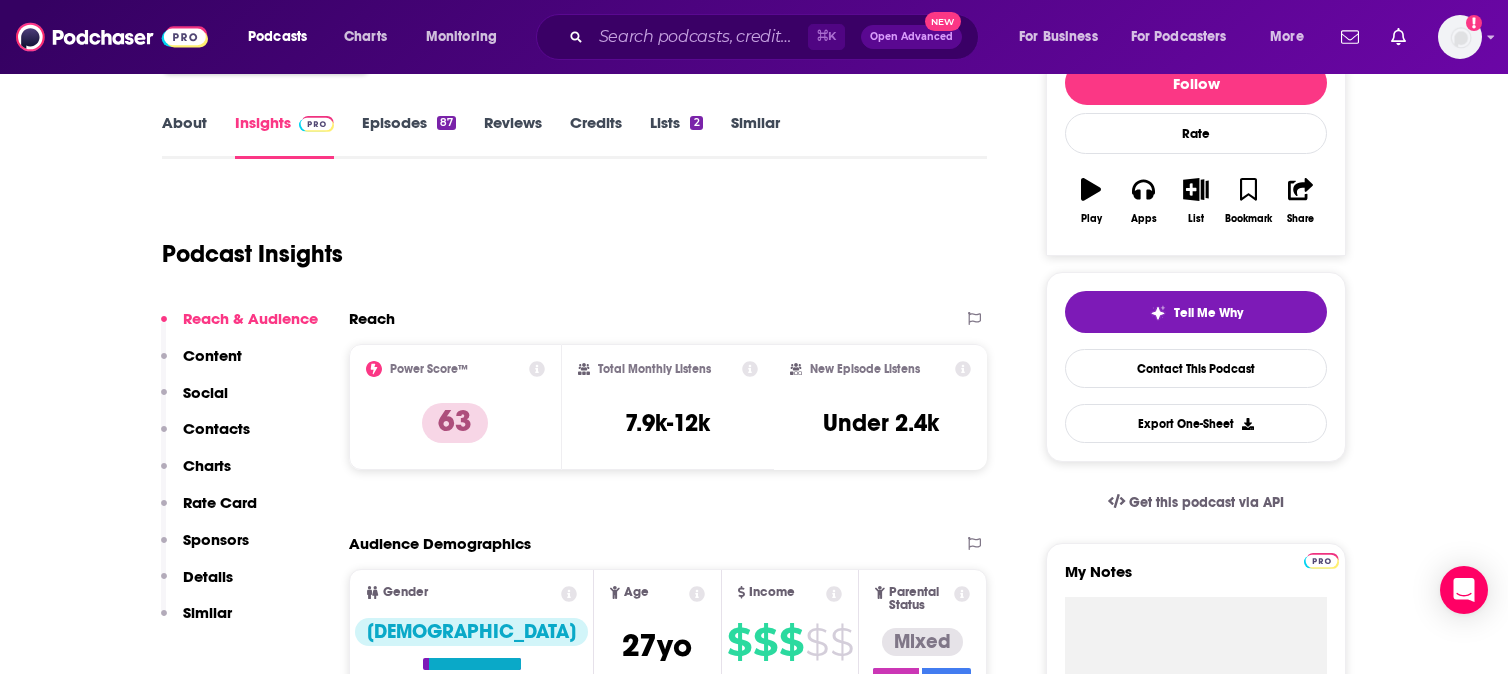 click on "Contacts" at bounding box center [216, 428] 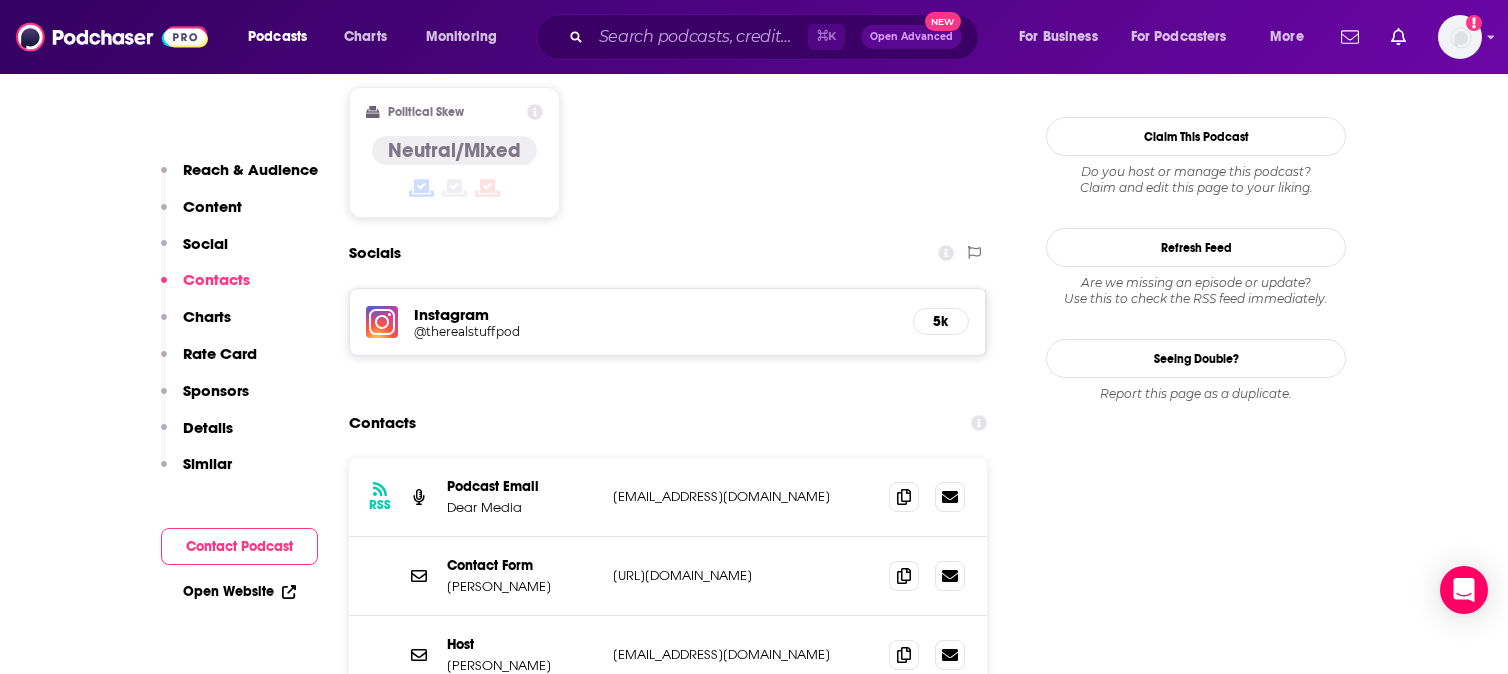 scroll, scrollTop: 1649, scrollLeft: 0, axis: vertical 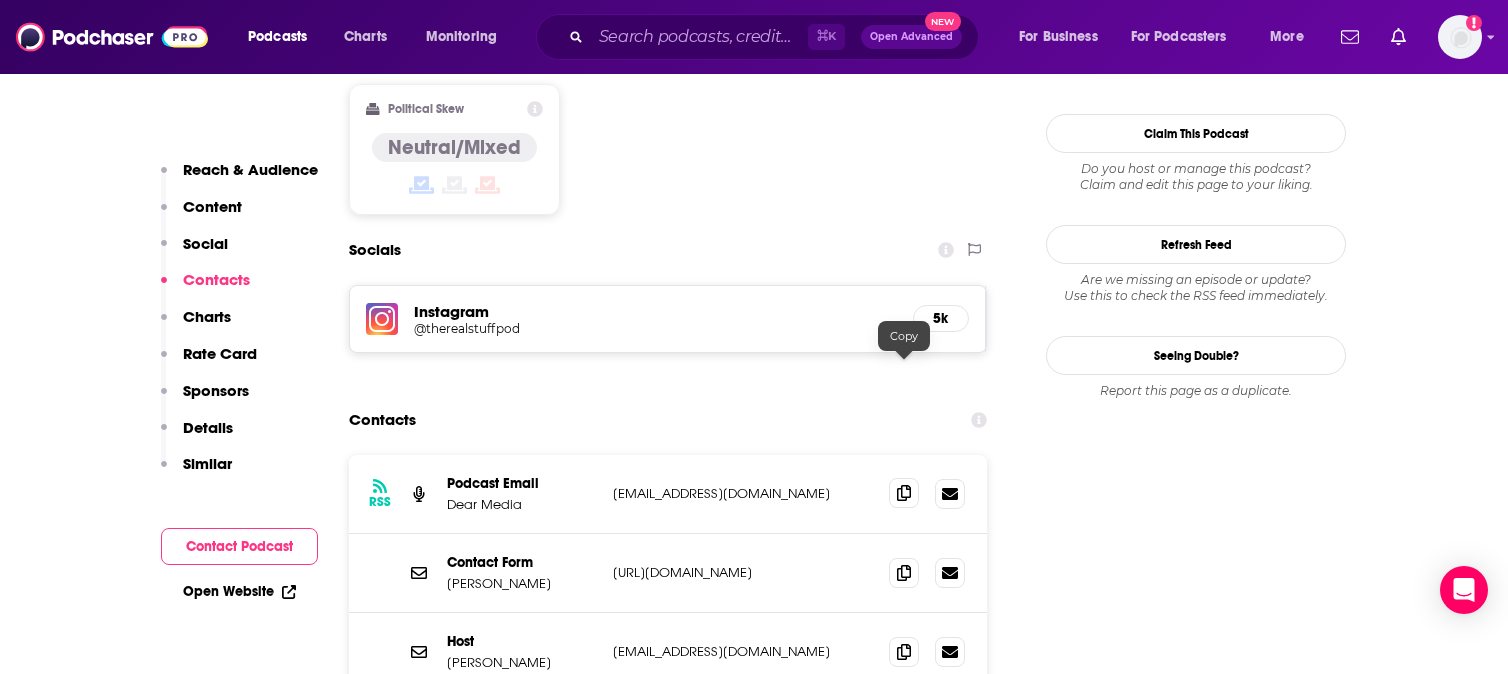 click 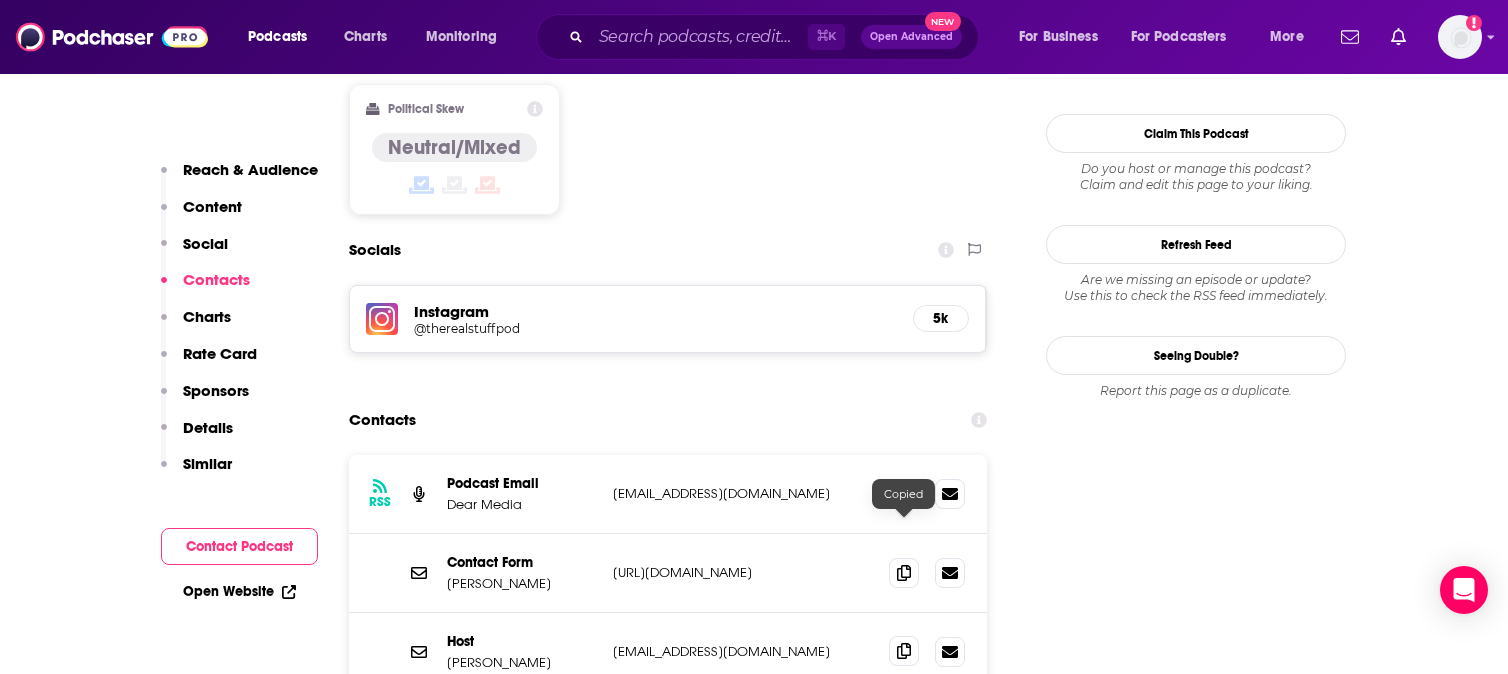 click 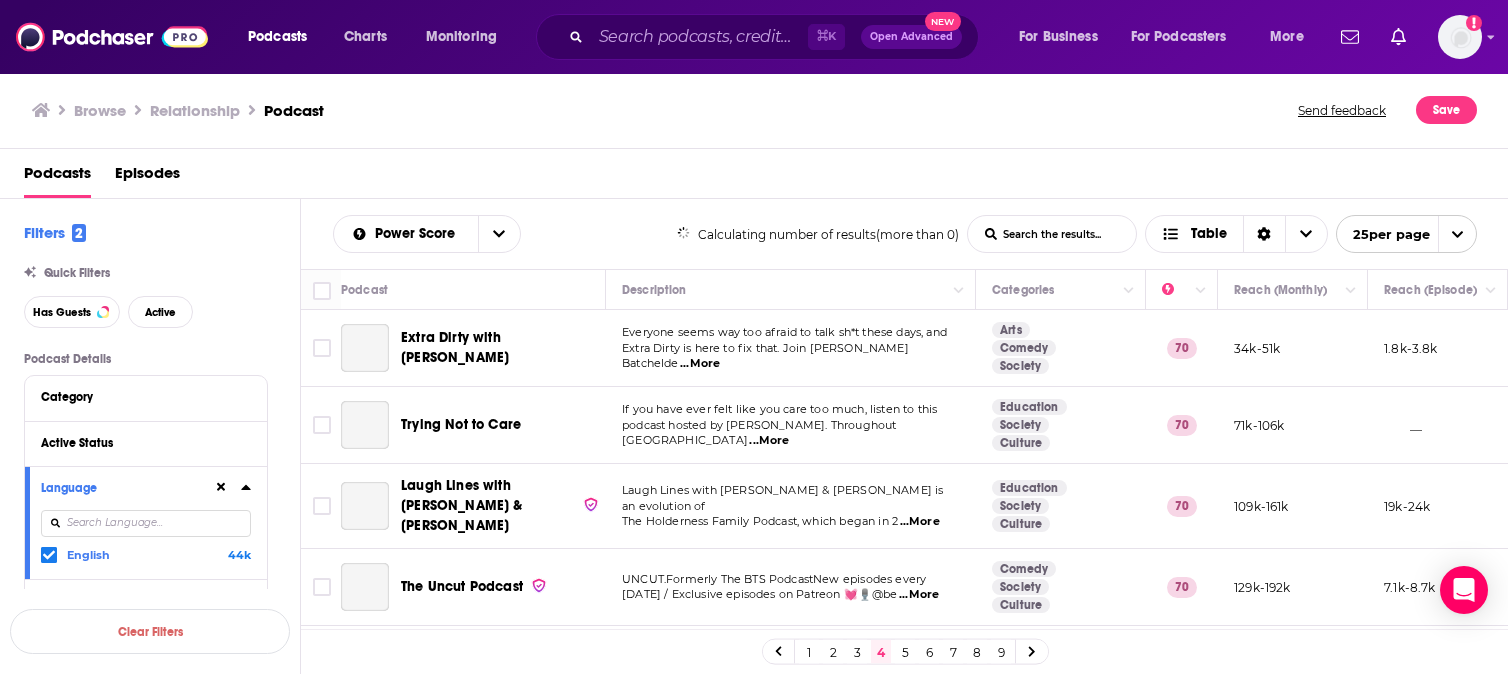 scroll, scrollTop: 0, scrollLeft: 0, axis: both 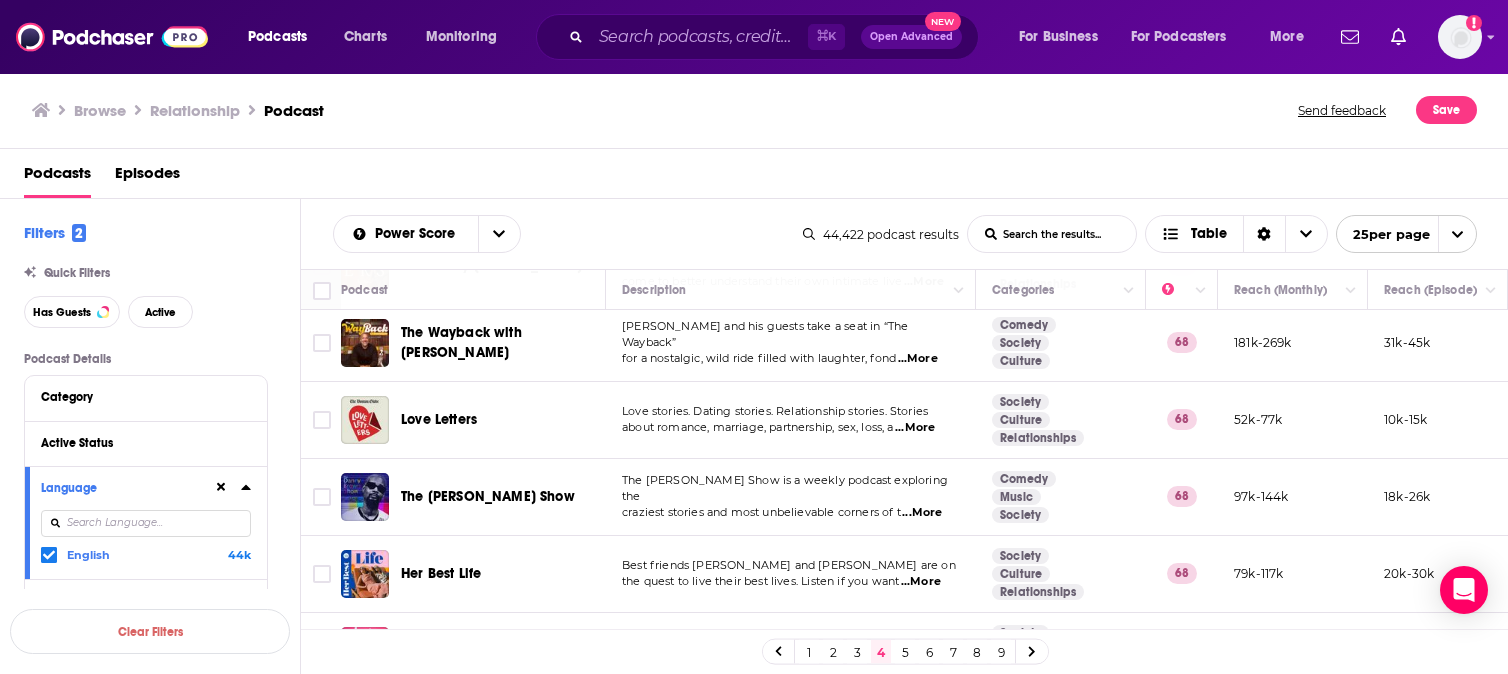 click on "5" at bounding box center [905, 652] 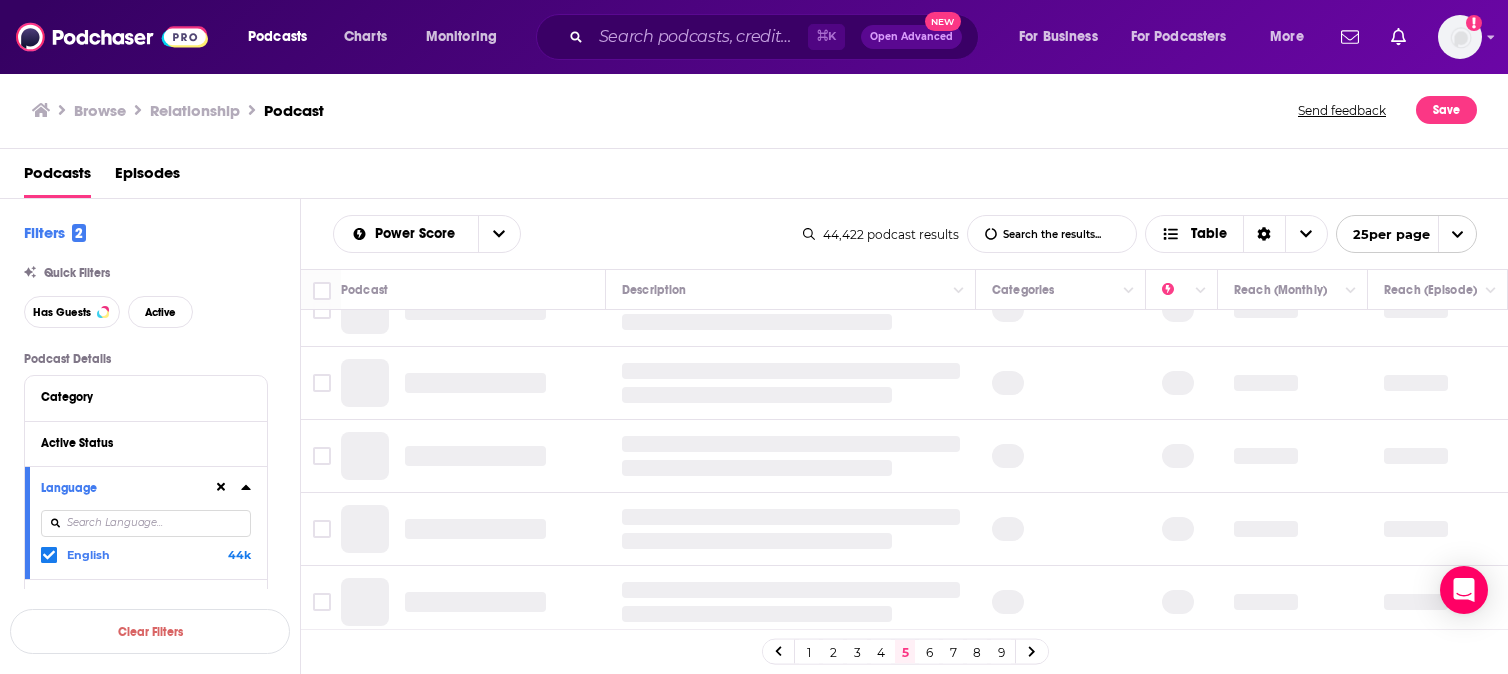 scroll, scrollTop: 0, scrollLeft: 0, axis: both 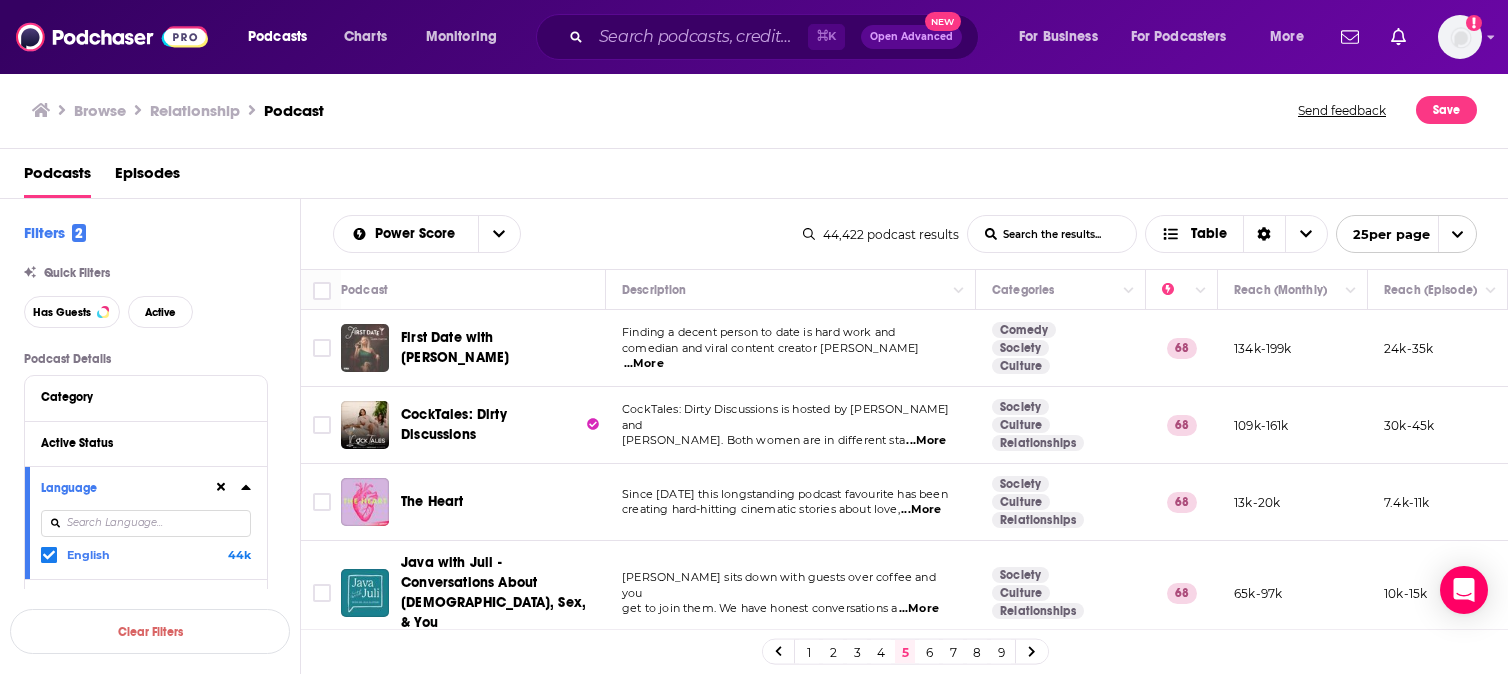 click on "Podcasts Charts Monitoring ⌘  K Open Advanced New For Business For Podcasters More Add a profile image Podcasts Charts Monitoring For Business For Podcasters More Browse Relationship Podcast Send feedback Save Podcasts Episodes Filters 2 Quick Filters Has Guests Active Podcast Details Category Active Status Language English 44k Has Guests Brand Safety & Suitability Political Skew Beta Show More Audience & Reach Power Score™ Reach (Monthly) Reach (Episode Average) Gender Age Income Show More Saved Searches Select Clear Filters Power Score List Search Input Search the results... Table 44,422   podcast   results List Search Input Search the results... Table 25  per page Podcast Description Categories Reach (Monthly) Reach (Episode) Top Country First Date with Lauren Compton Finding a decent person to date is hard work and comedian and viral content creator Lauren Compt  ...More Comedy Society Culture 68 134k-199k 24k-35k   US CockTales: Dirty Discussions Medinah Monroe. Both women are in different sta 68" at bounding box center [754, 337] 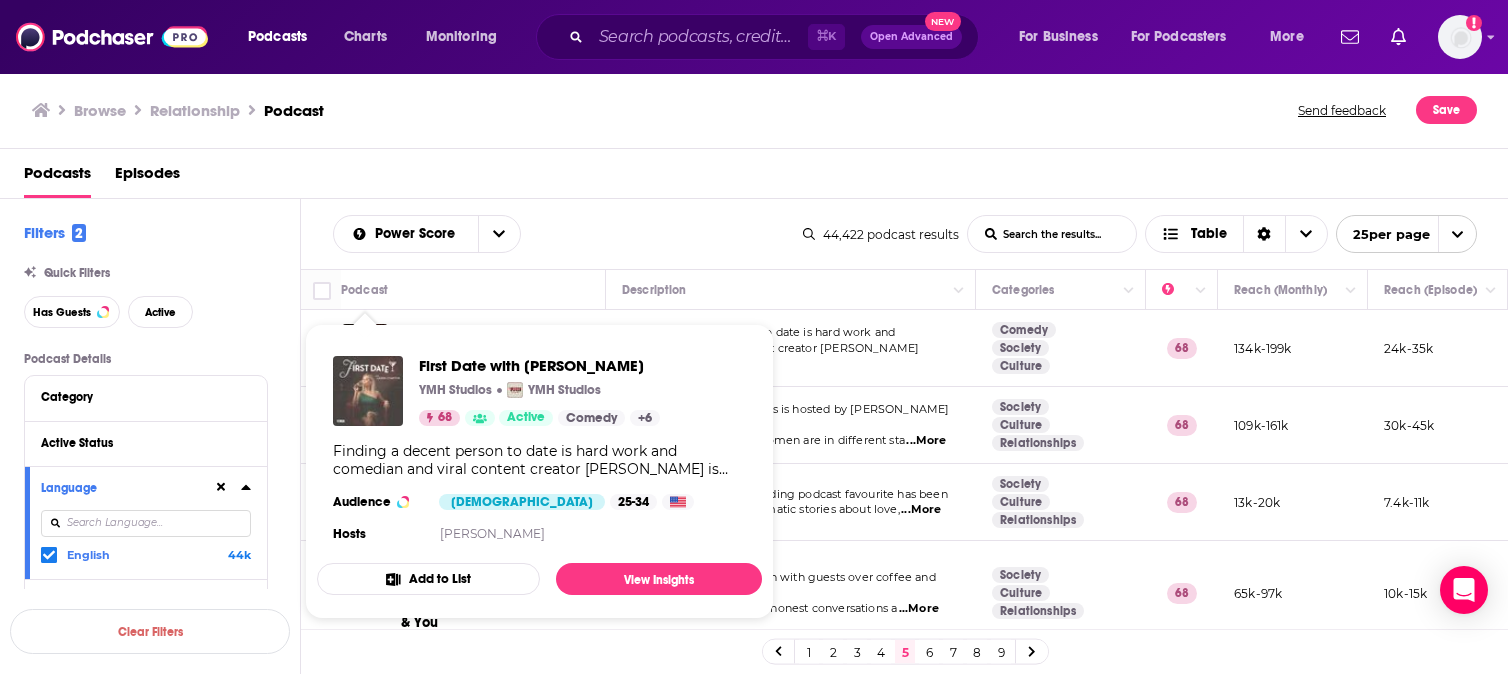 click at bounding box center (368, 391) 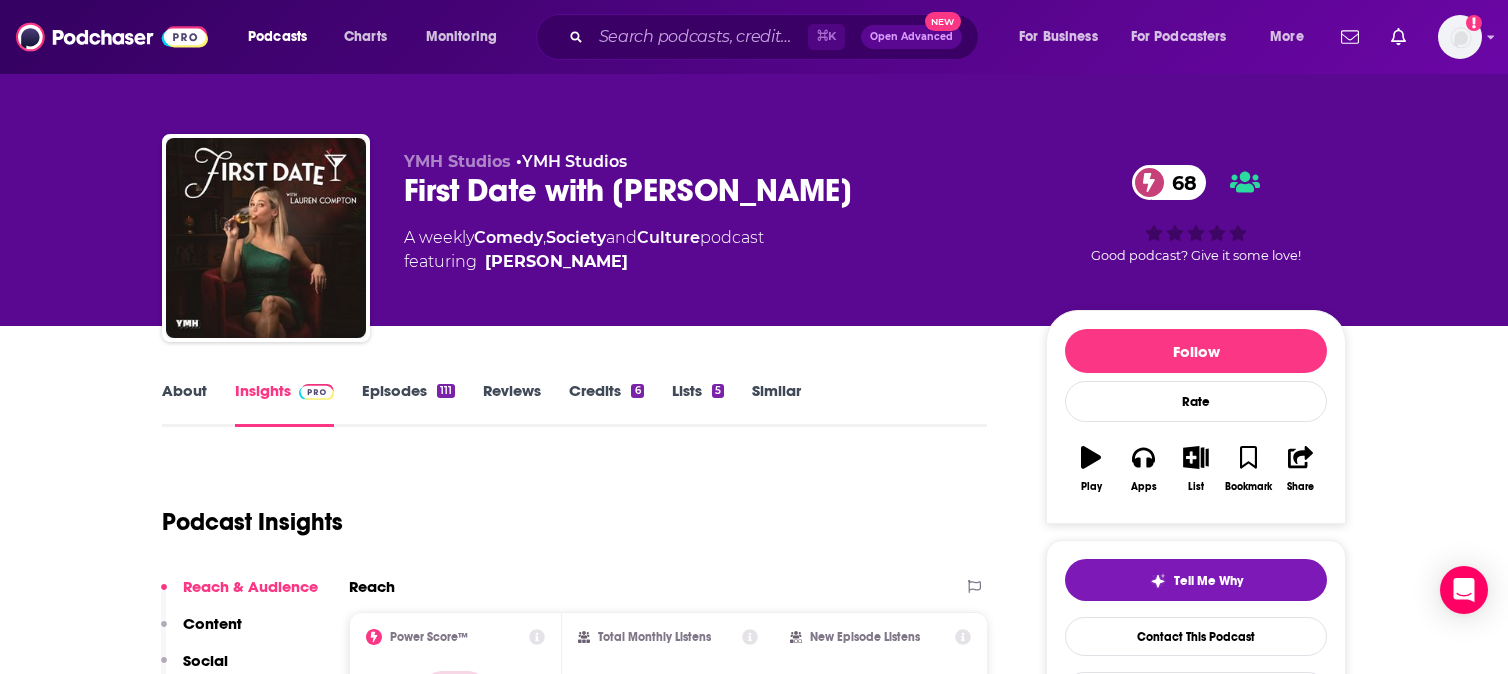 drag, startPoint x: 877, startPoint y: 190, endPoint x: 399, endPoint y: 189, distance: 478.00104 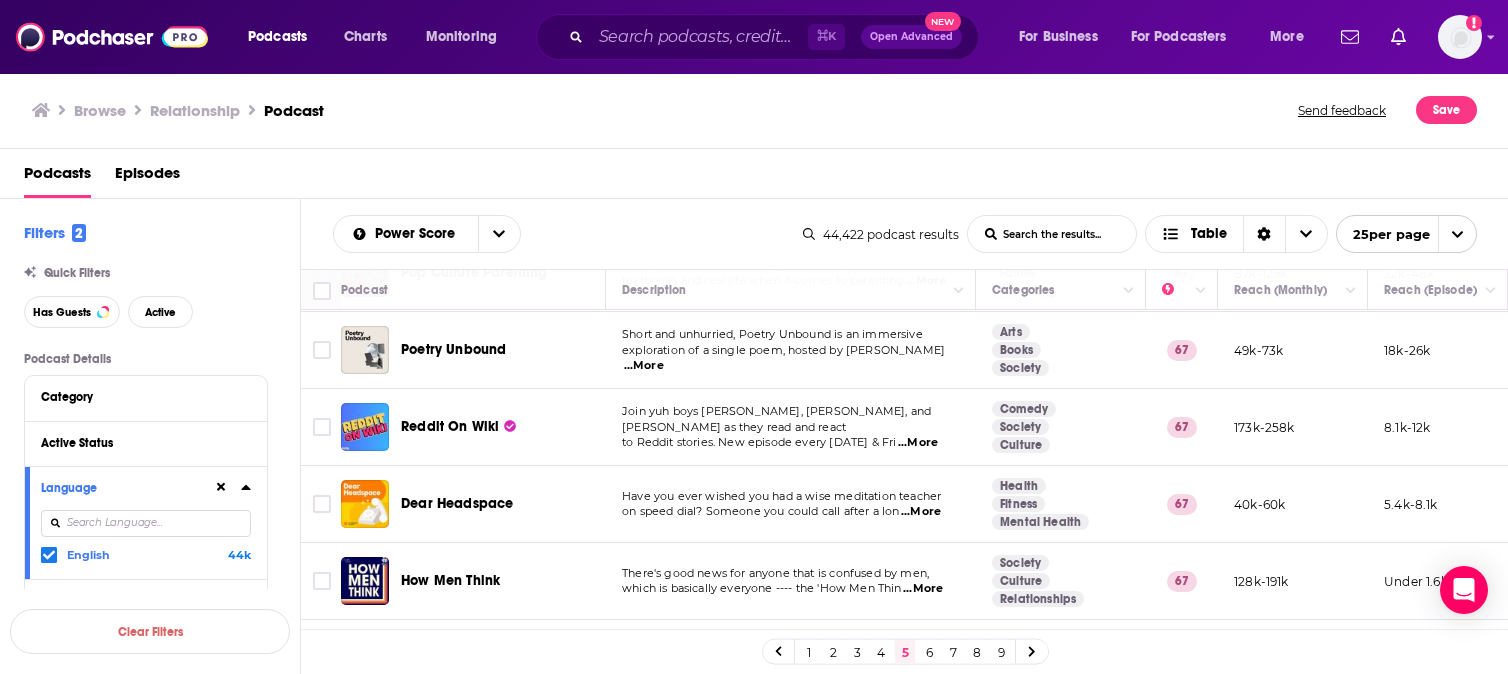 scroll, scrollTop: 1601, scrollLeft: 0, axis: vertical 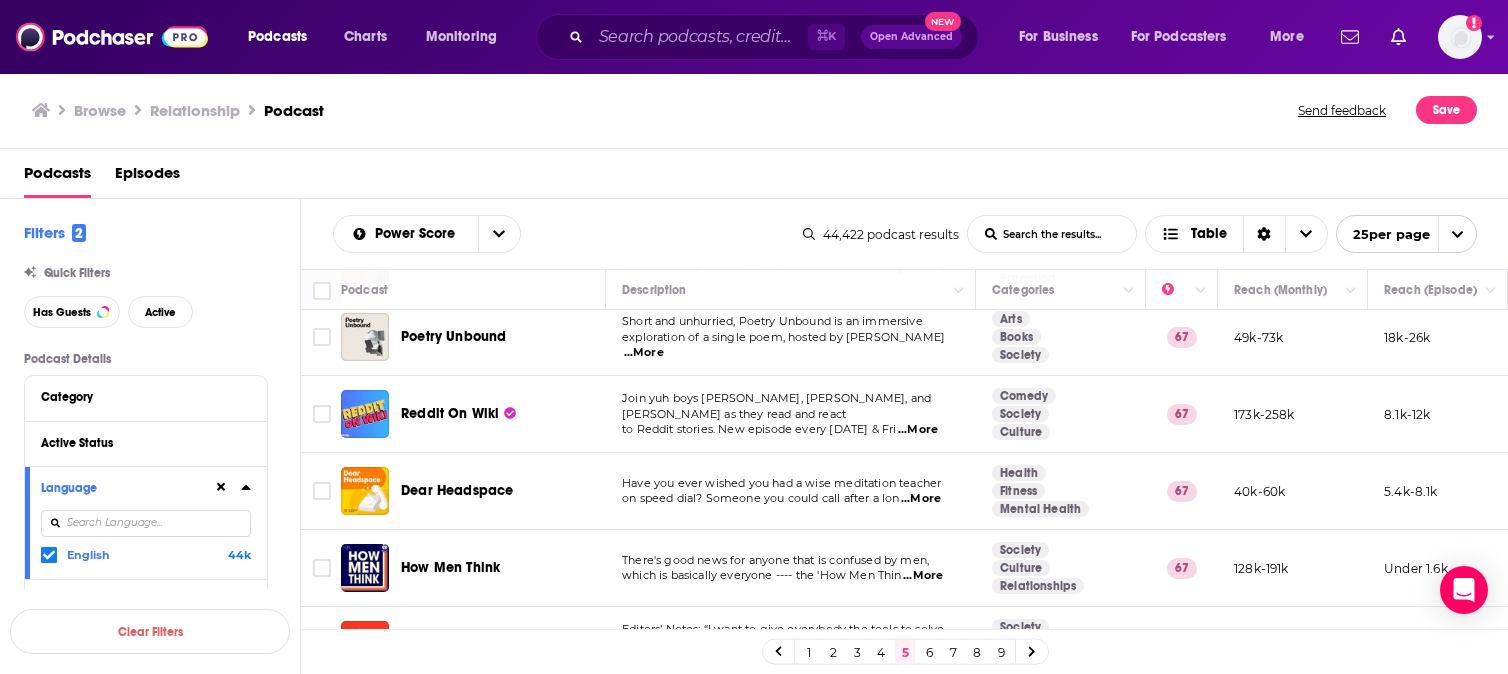 click on "6" at bounding box center (929, 652) 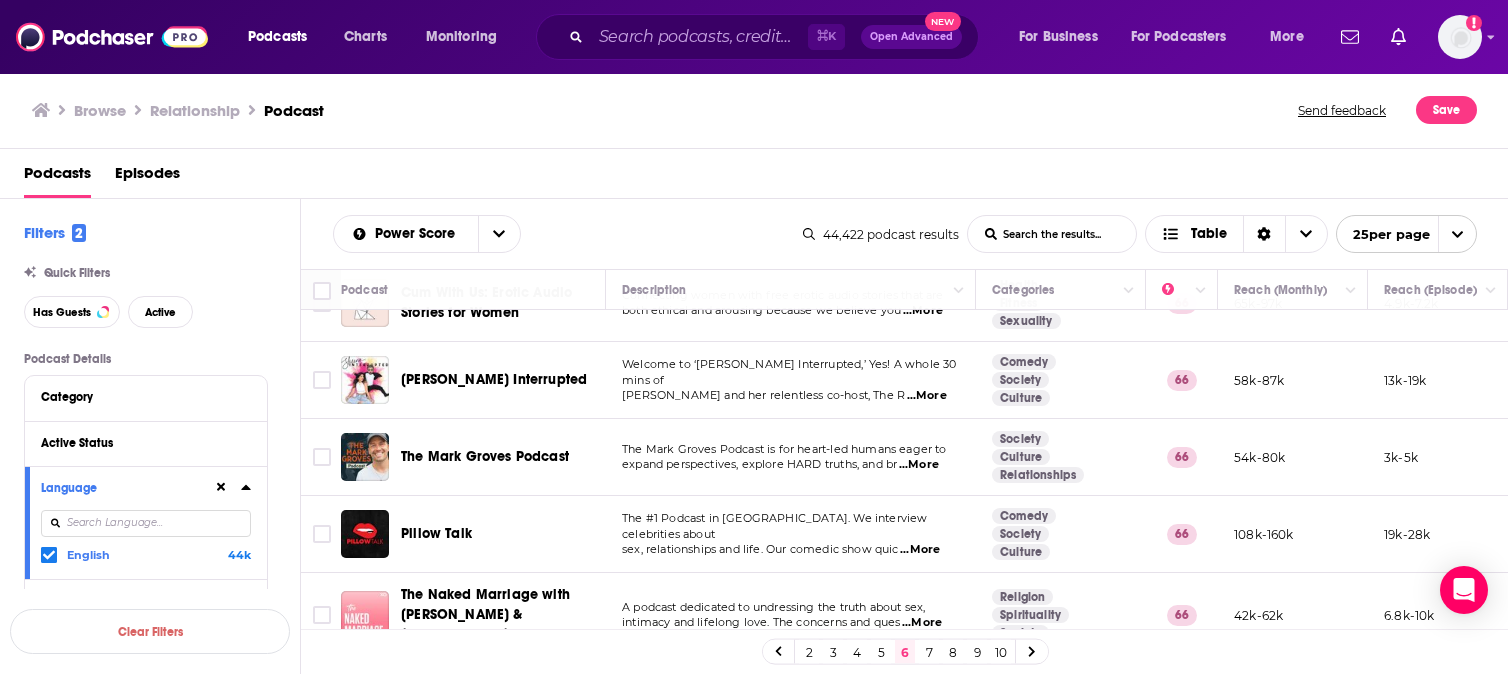 scroll, scrollTop: 1601, scrollLeft: 0, axis: vertical 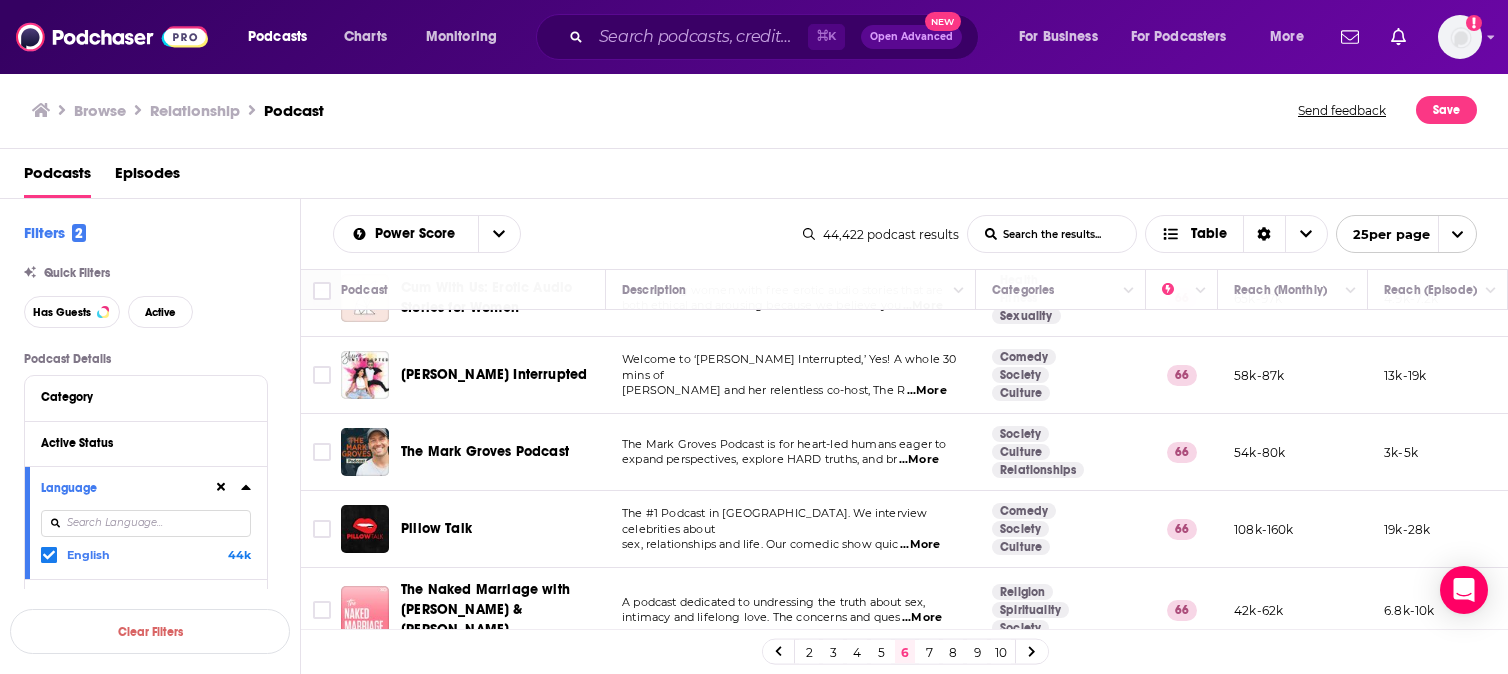 click on "7" at bounding box center [929, 652] 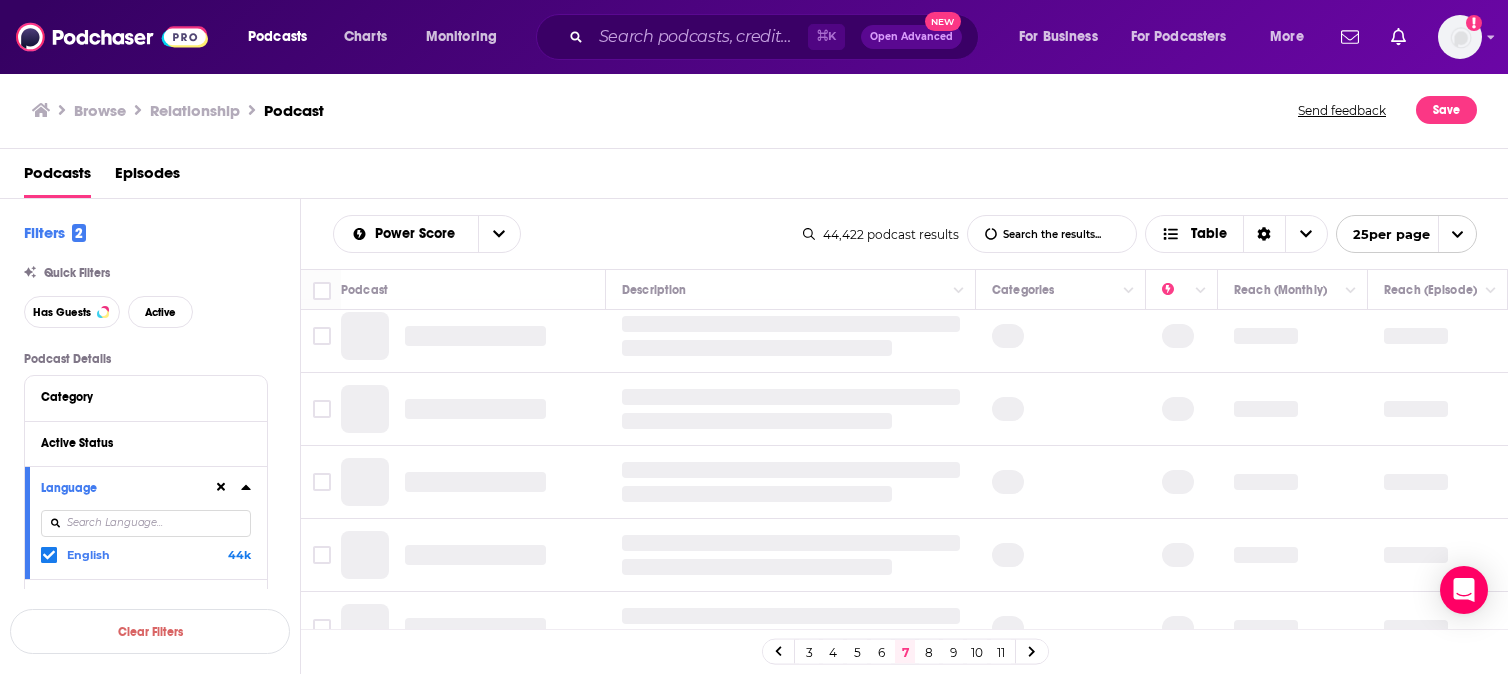 scroll, scrollTop: 0, scrollLeft: 0, axis: both 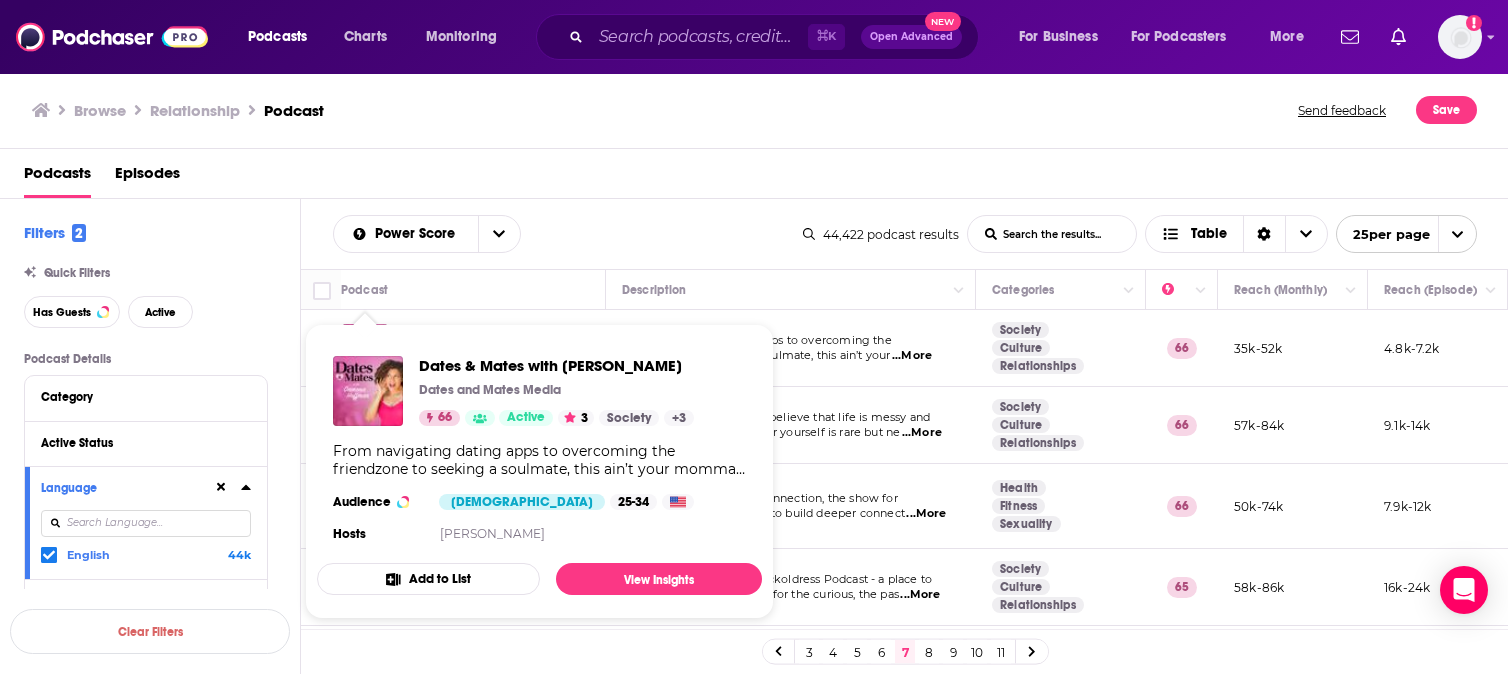 click on "Dates & Mates with Damona Hoffman Dates and Mates Media 66 Active 3 Society + 3 From navigating dating apps to overcoming the friendzone to seeking a soulmate, this ain’t your momma’s love advice! Hosted by the Official Love Expert of The Drew Barrymore Show and LA Times advice columnist, Damona Hoffman, Dates & Mates is jam-packed with interviews from your favorites celebs, authors, and experts.
Dates & Mates is the 2022 Winner of The Best Podcast of the Year at The Black Podcasting Awards, #1 ranked love and relationship podcast by Cosmopolitan Magazine and a Top 10 Pick by HuffPost in the love category. Audience Female 25-34 Hosts   Damona Hoffman" at bounding box center (539, 451) 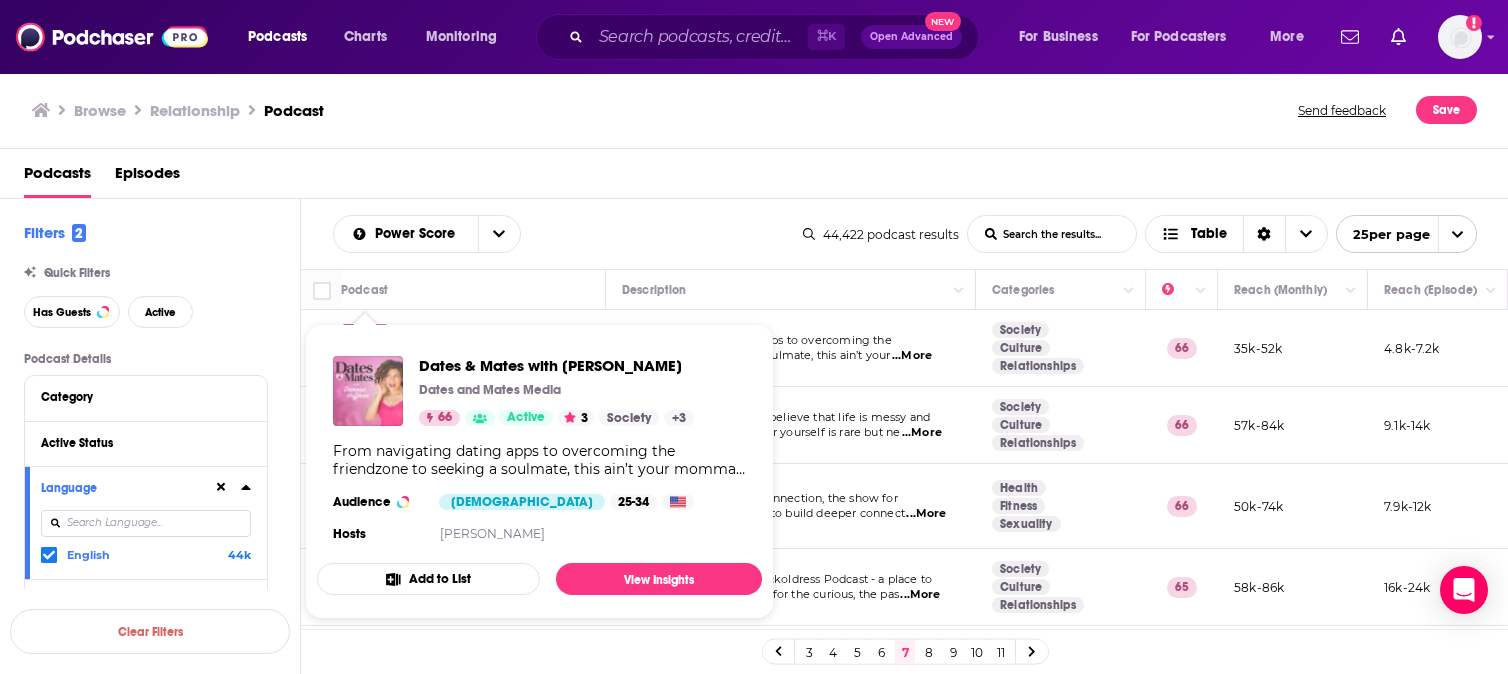 click at bounding box center (368, 391) 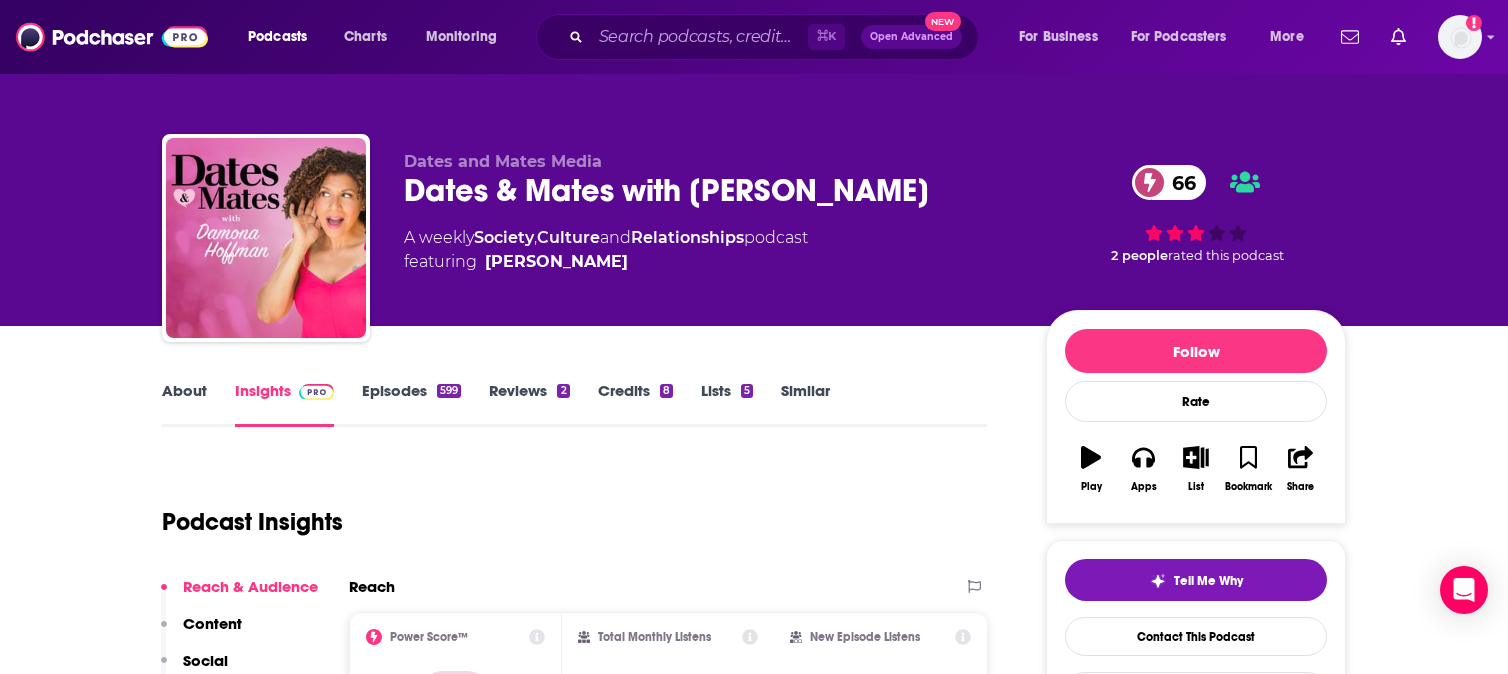 drag, startPoint x: 405, startPoint y: 182, endPoint x: 953, endPoint y: 183, distance: 548.0009 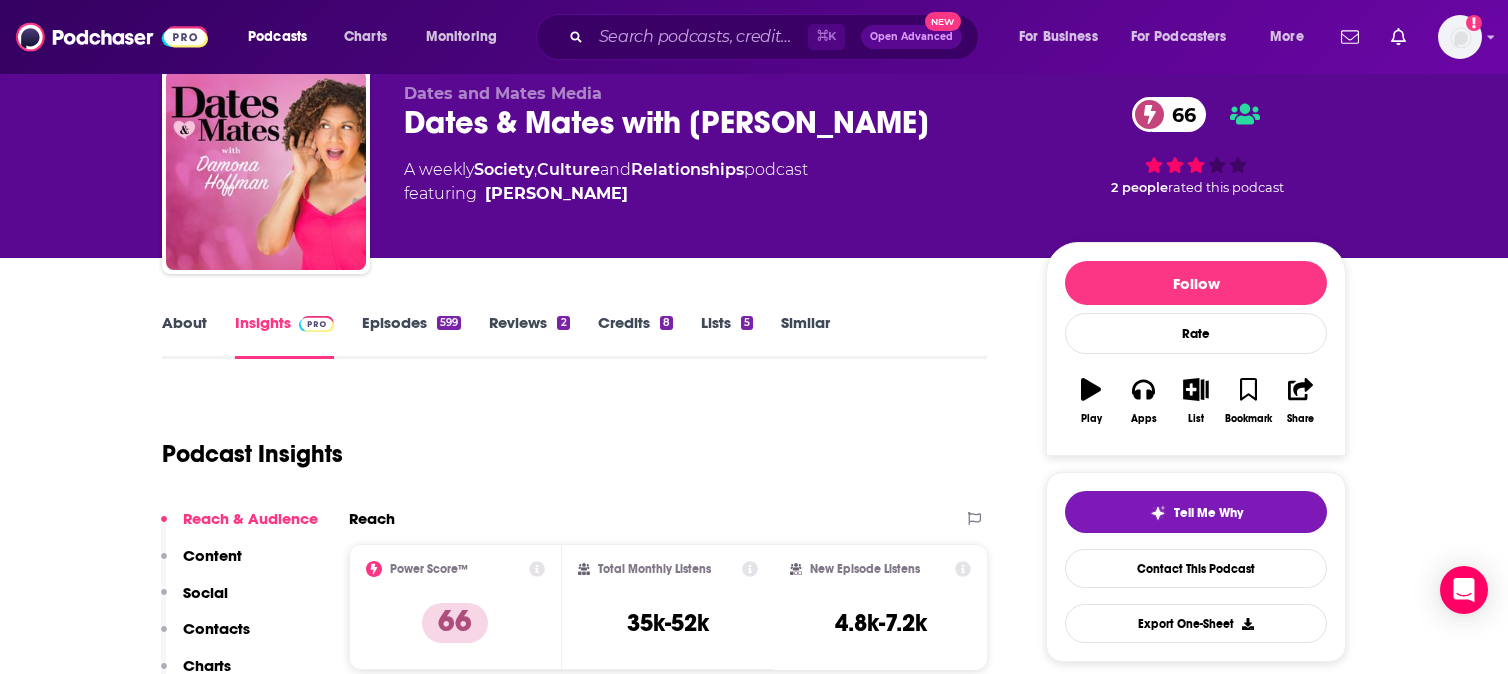 copy on "Dates & Mates with Damona Hoffman" 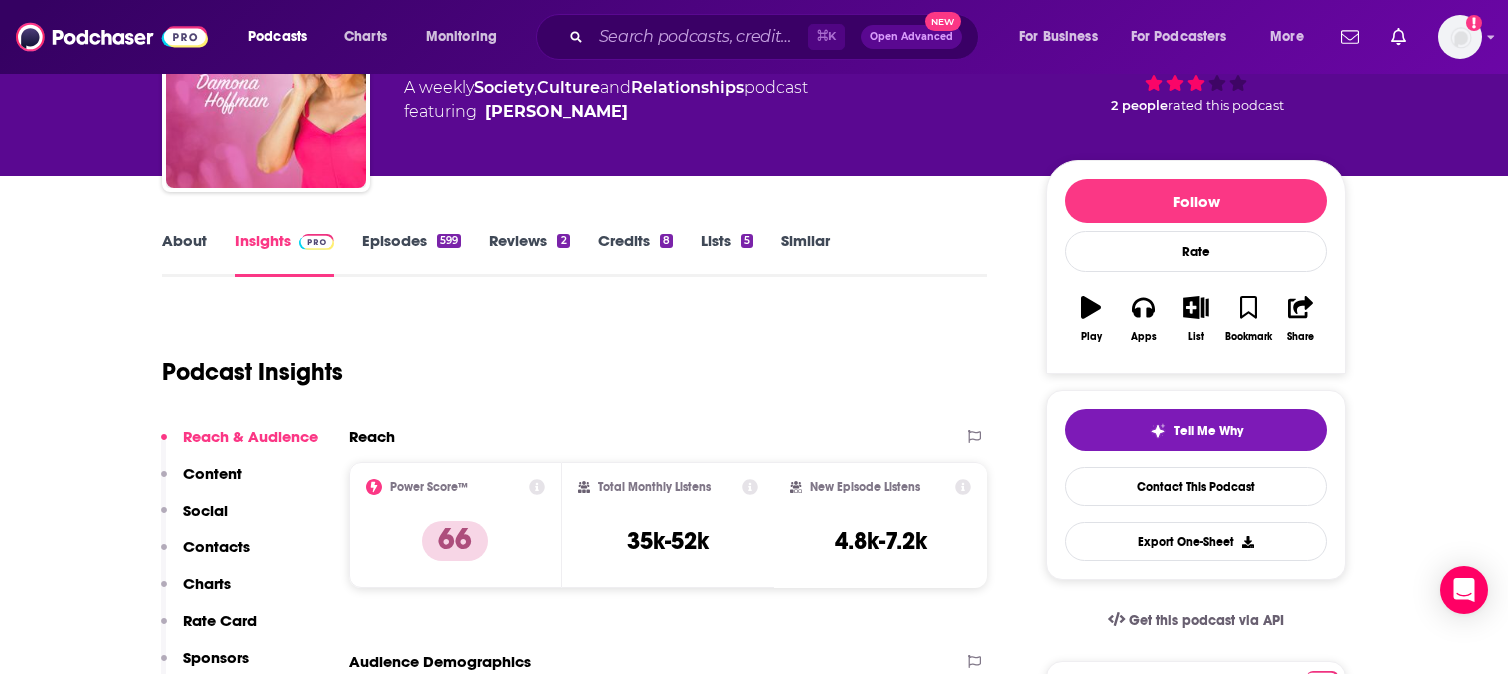 click on "Contacts" at bounding box center [216, 546] 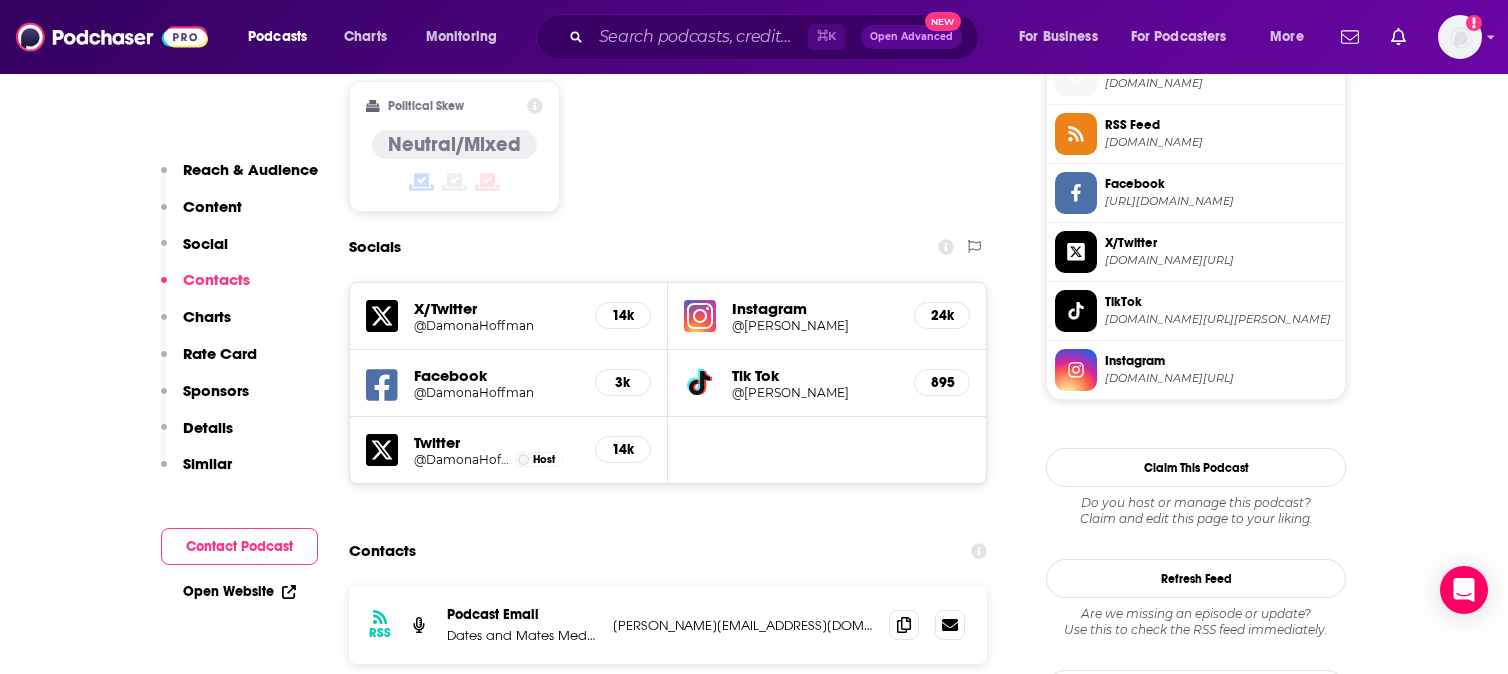 scroll, scrollTop: 1808, scrollLeft: 0, axis: vertical 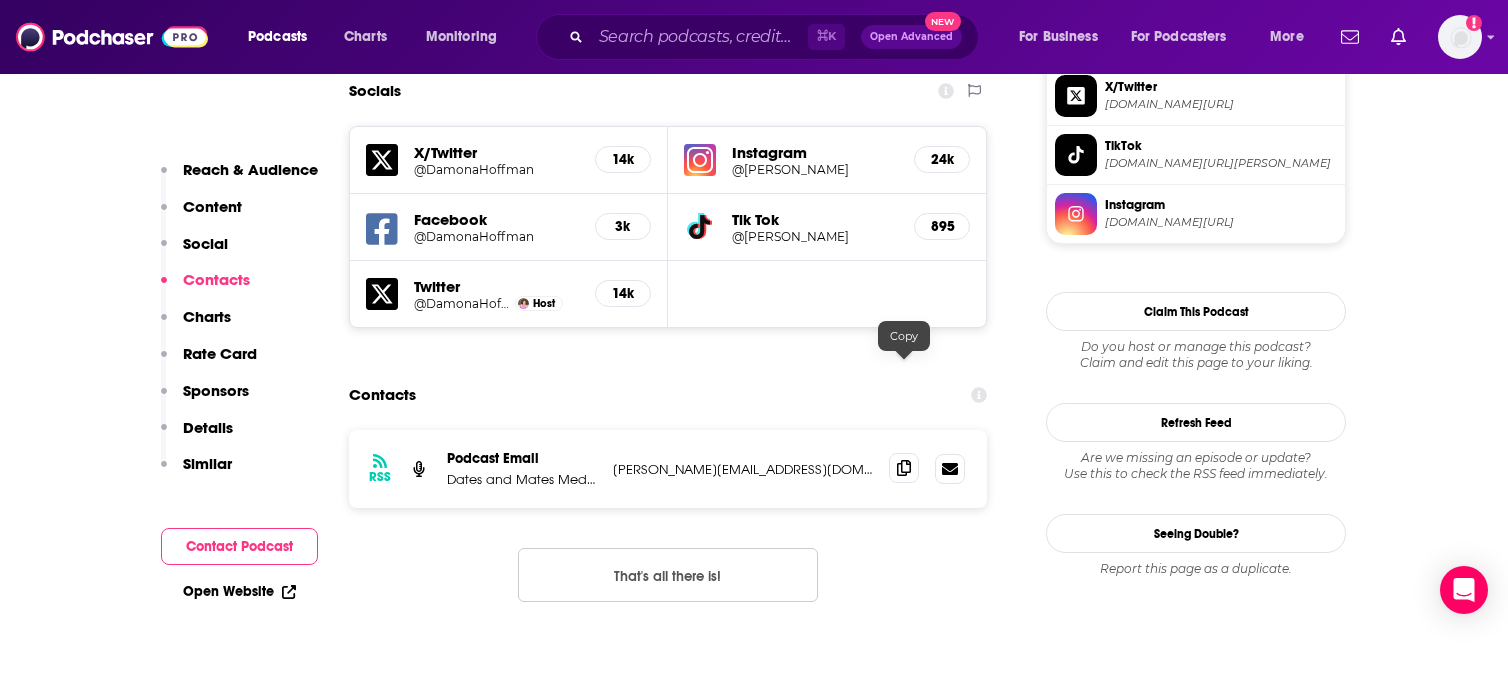 click 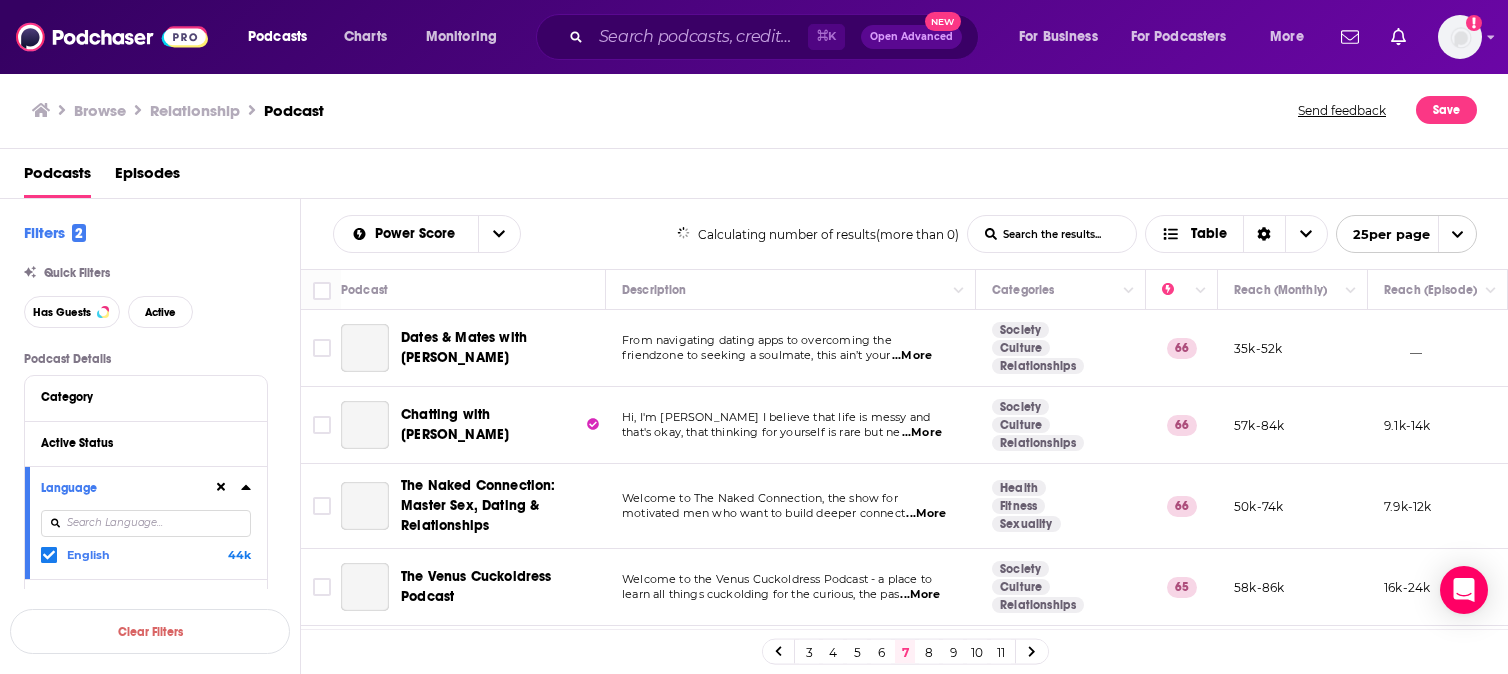 scroll, scrollTop: 0, scrollLeft: 0, axis: both 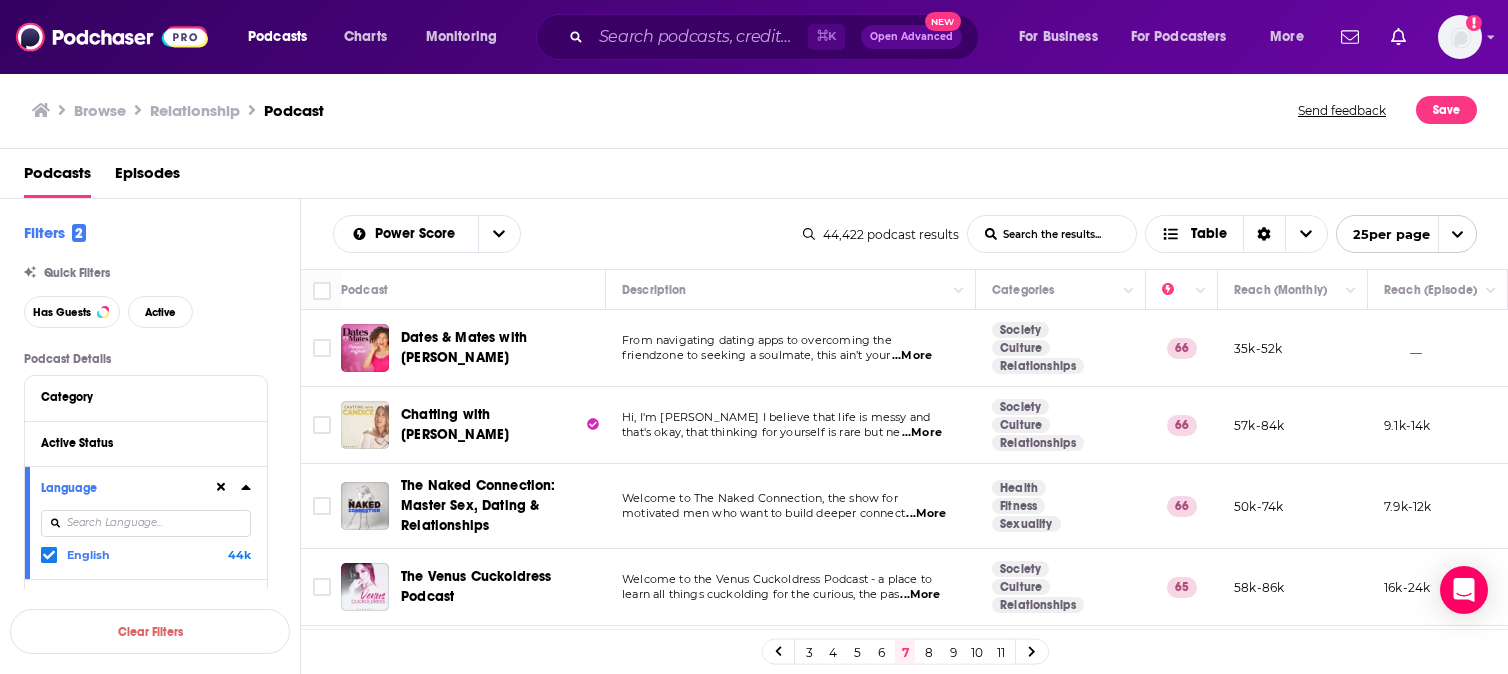 click at bounding box center (365, 425) 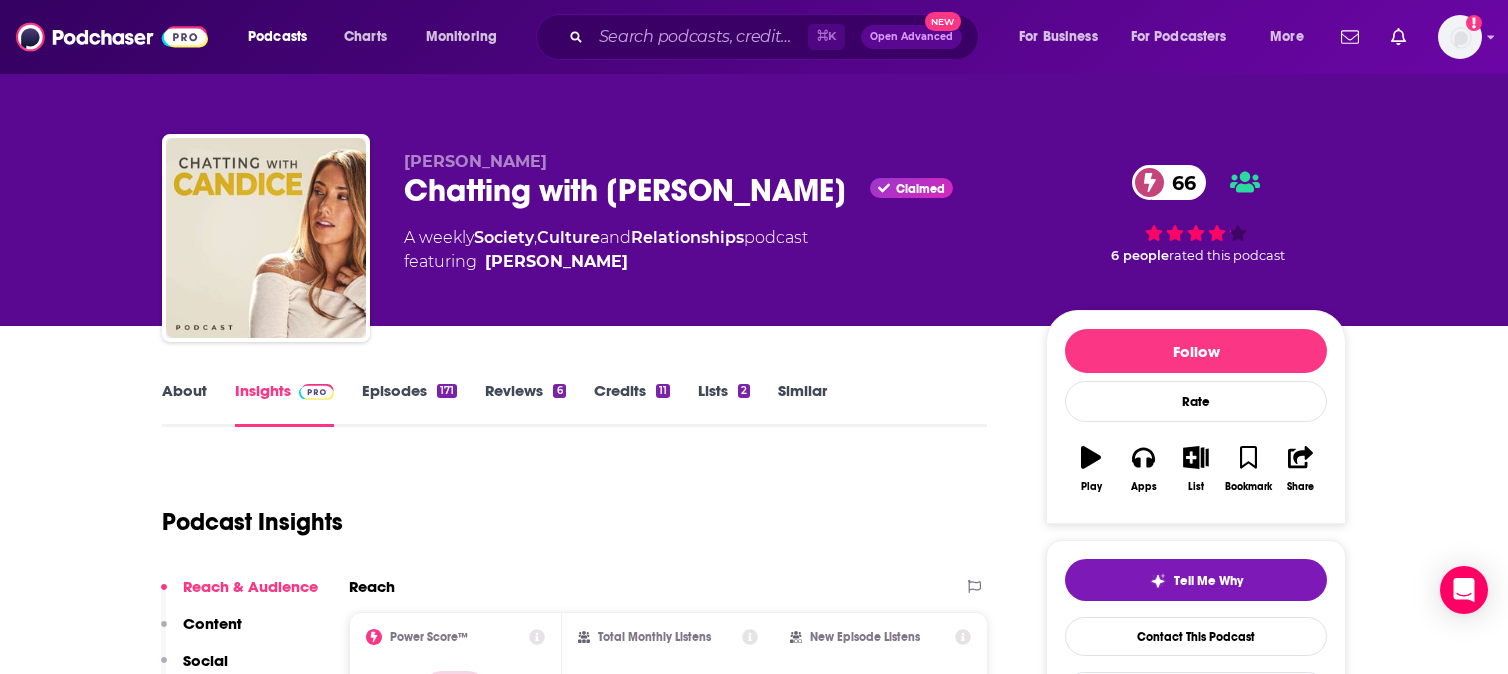scroll, scrollTop: 239, scrollLeft: 0, axis: vertical 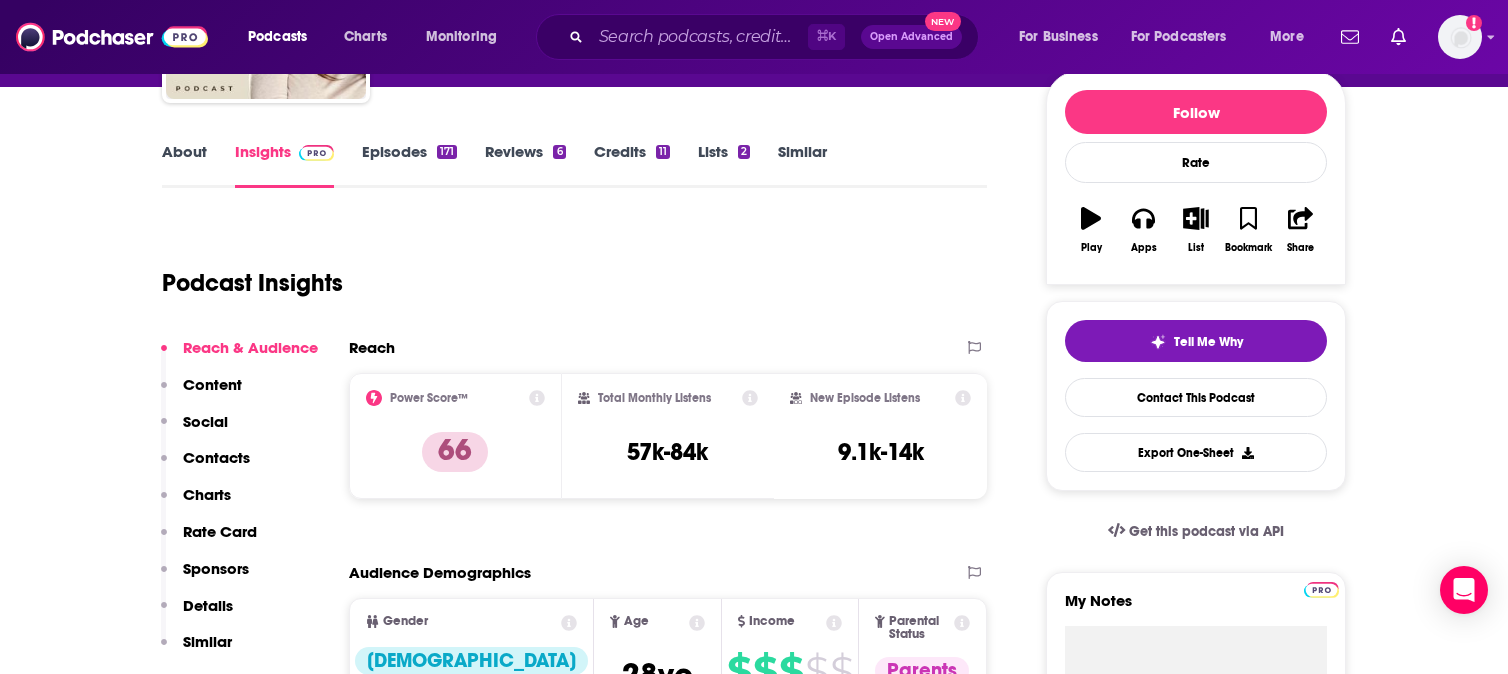 click on "Contacts" at bounding box center [216, 457] 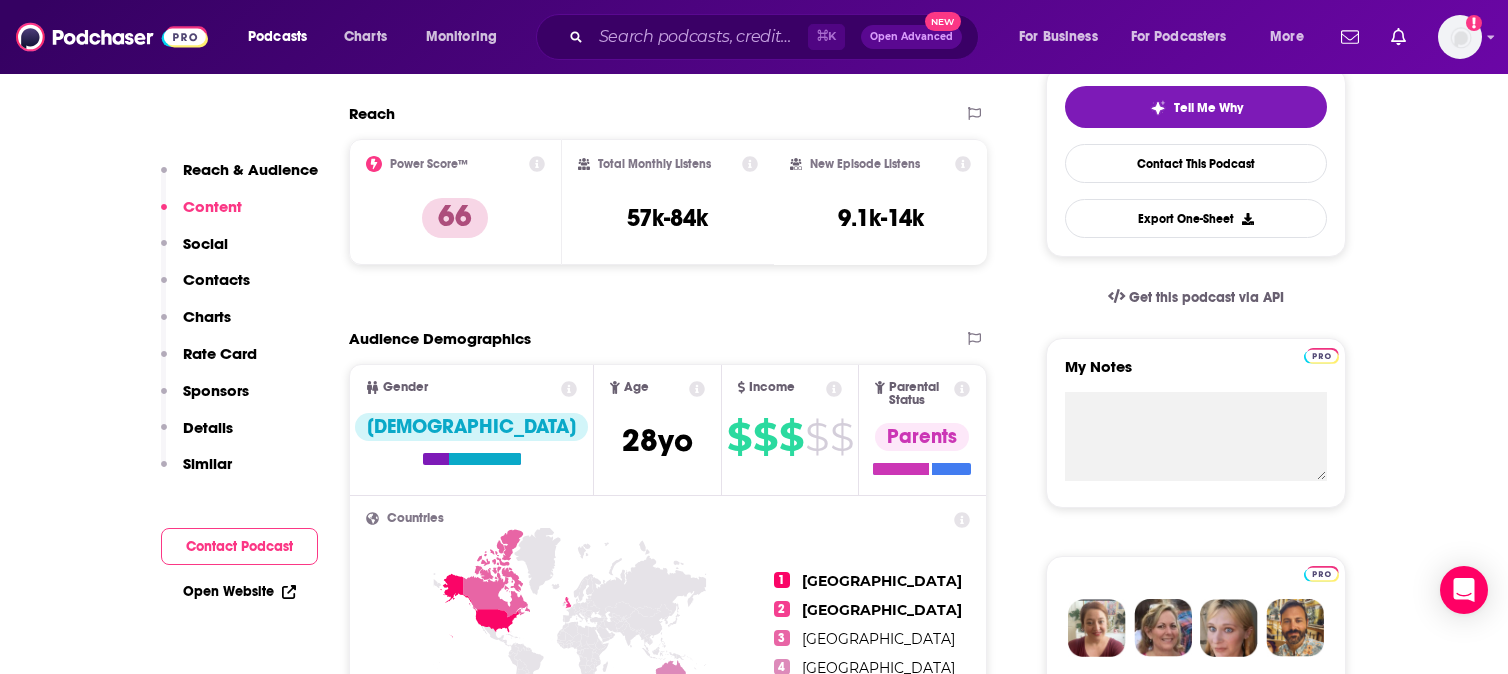 scroll, scrollTop: 0, scrollLeft: 0, axis: both 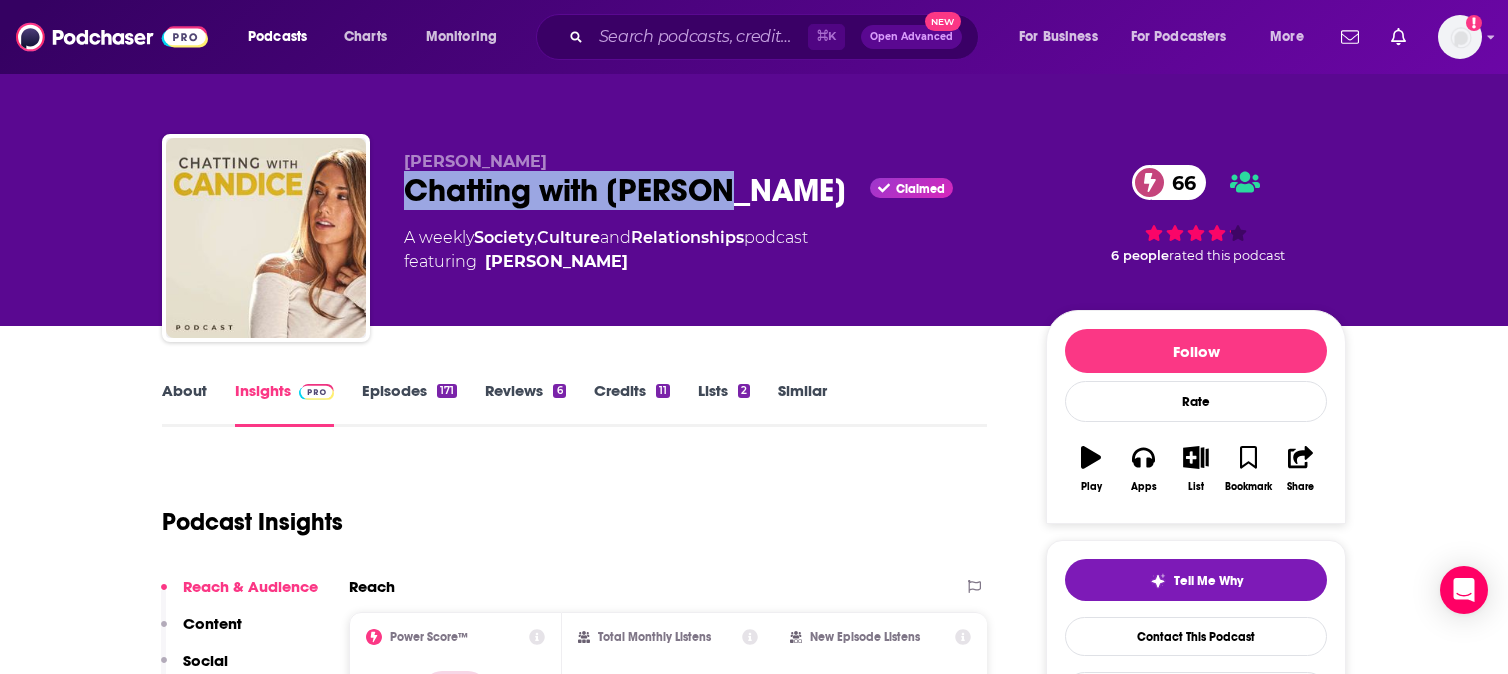 drag, startPoint x: 727, startPoint y: 186, endPoint x: 393, endPoint y: 191, distance: 334.0374 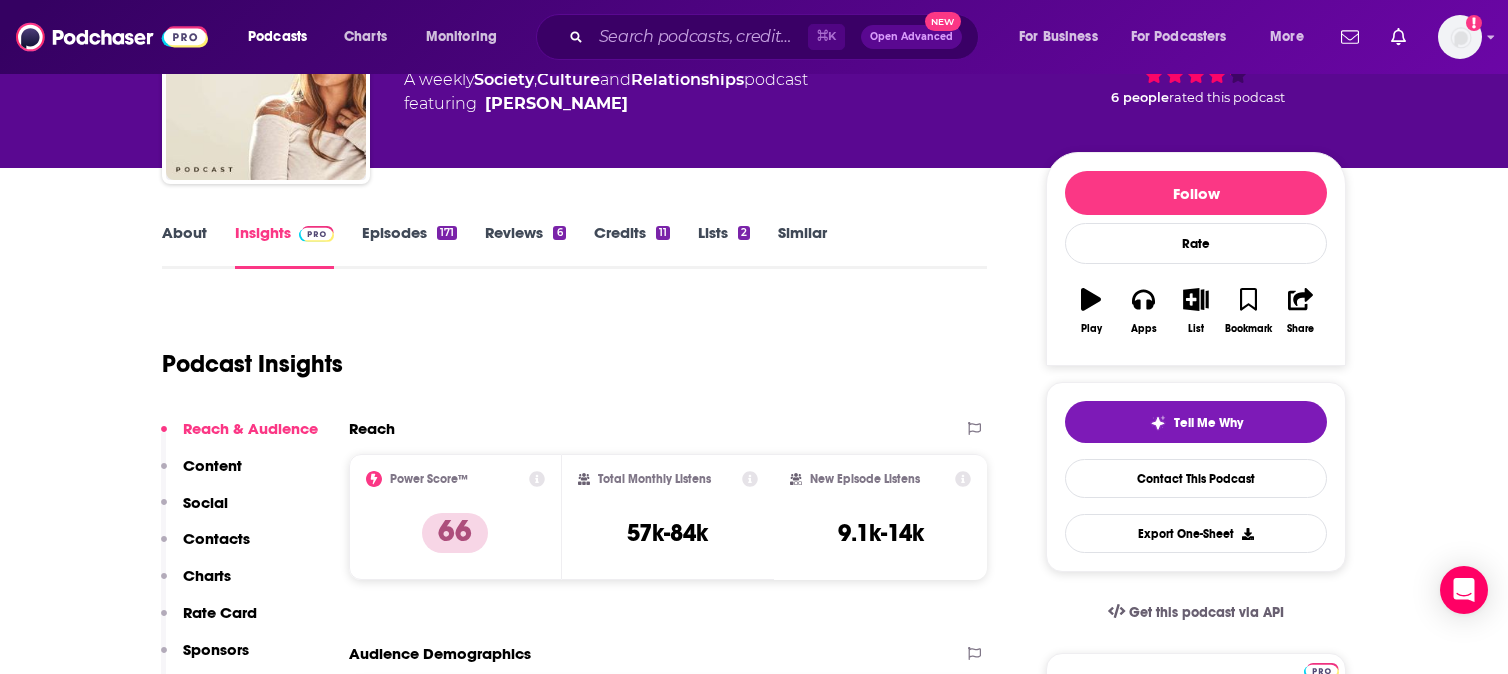 click on "Contacts" at bounding box center (216, 538) 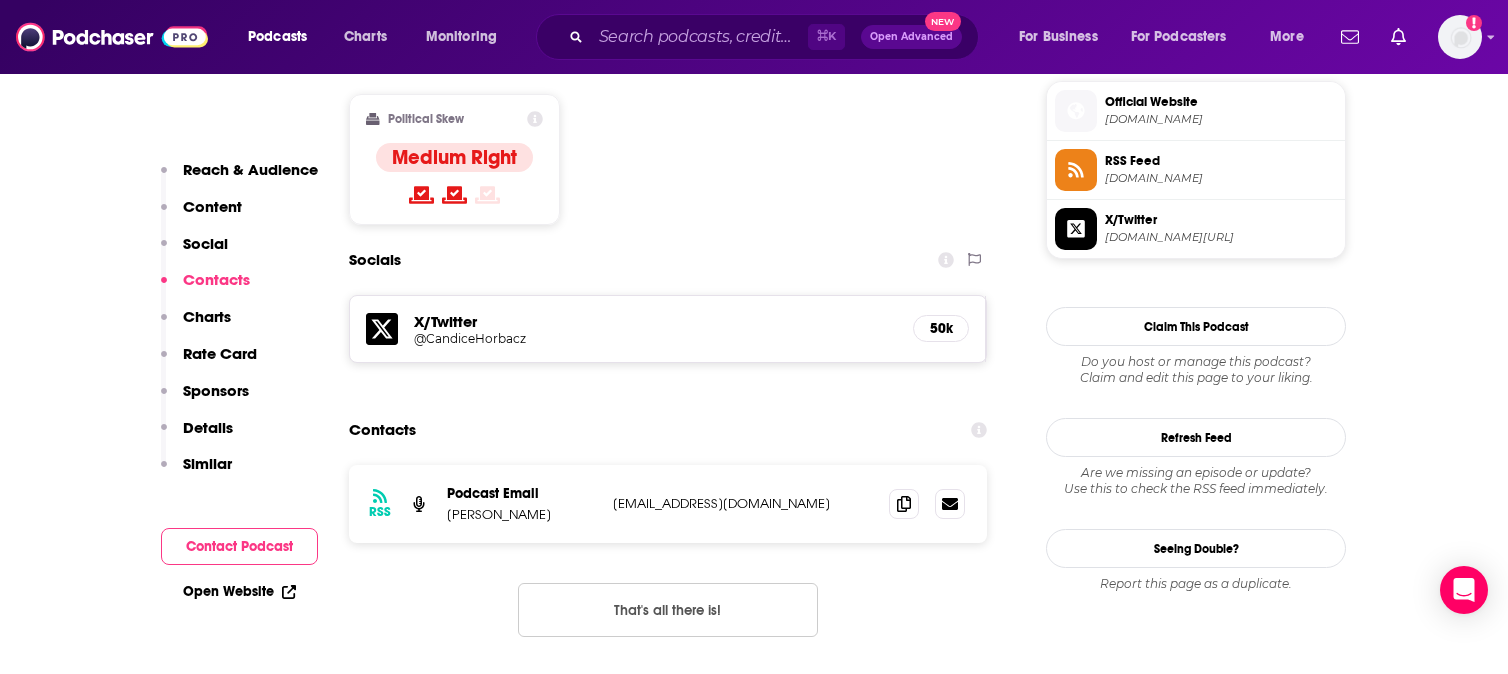 scroll, scrollTop: 1626, scrollLeft: 0, axis: vertical 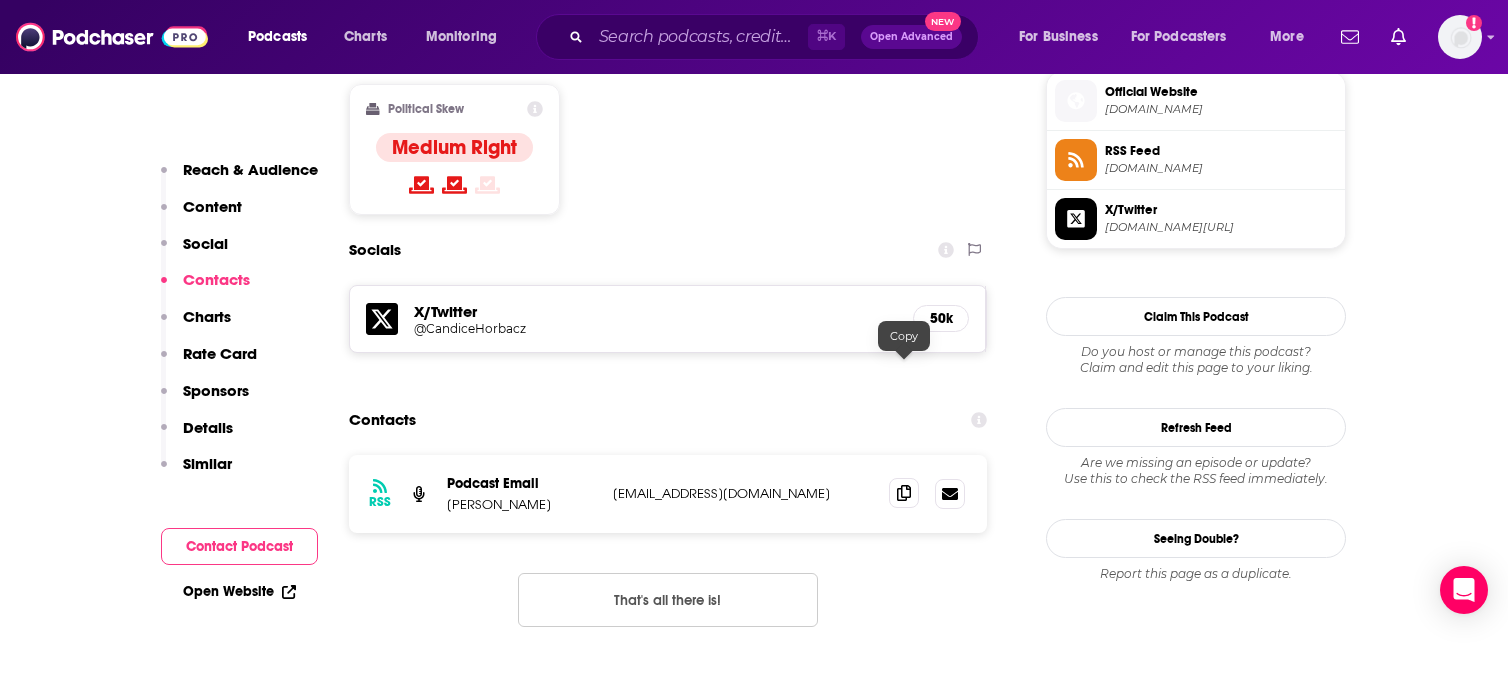 click 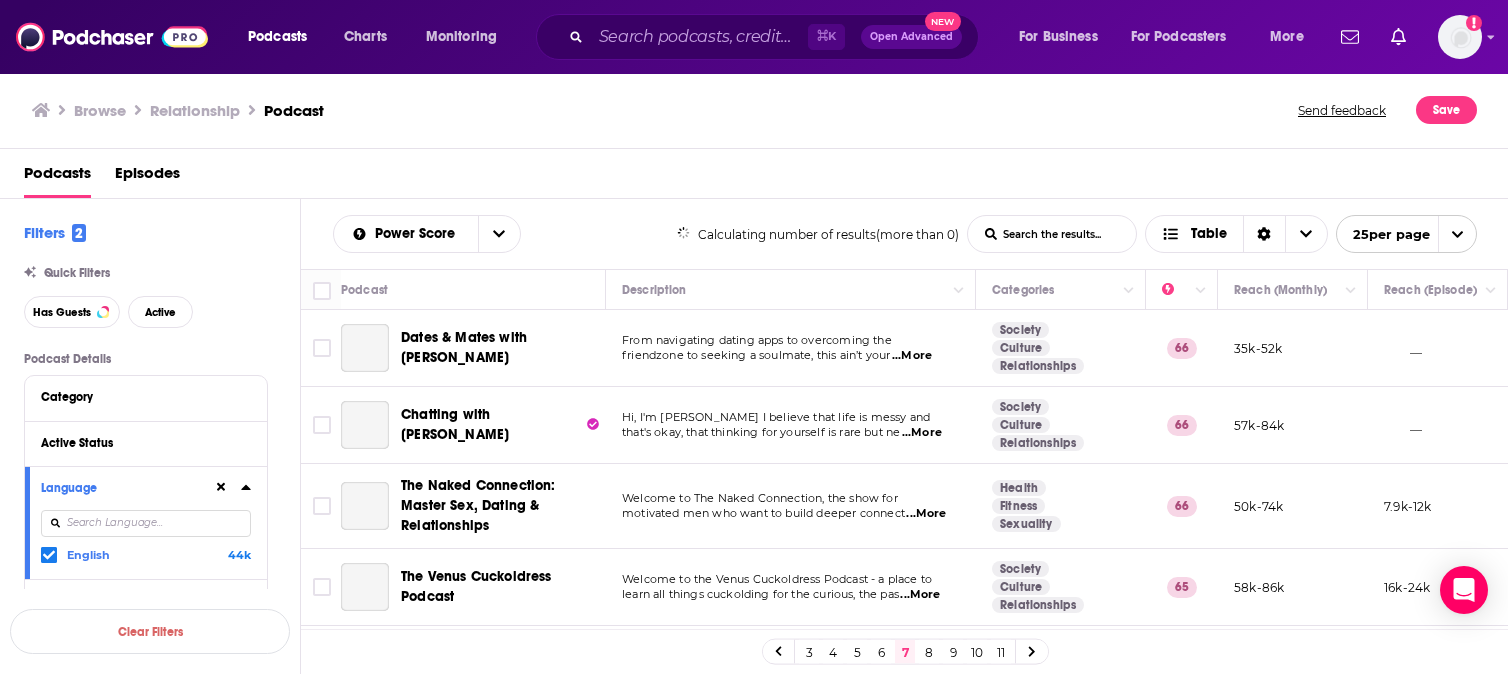 scroll, scrollTop: 0, scrollLeft: 0, axis: both 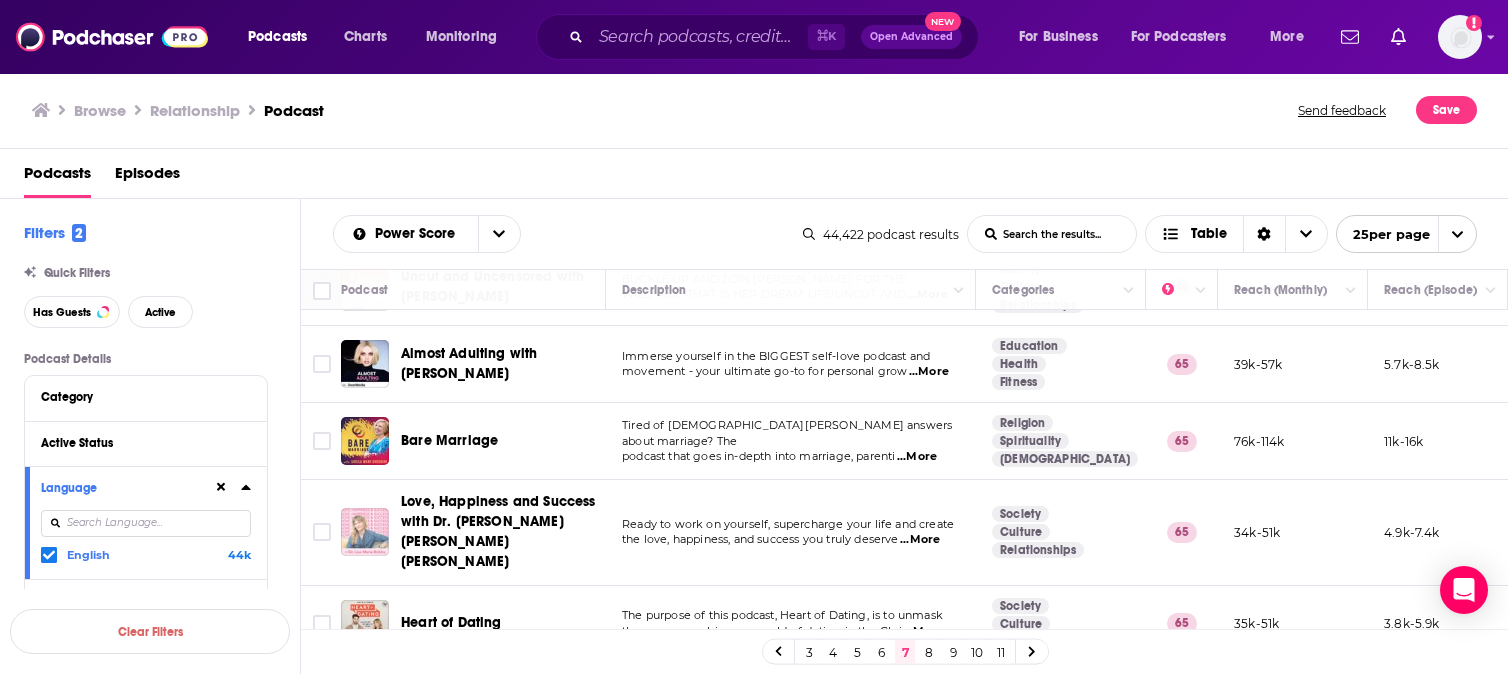 click at bounding box center [365, 532] 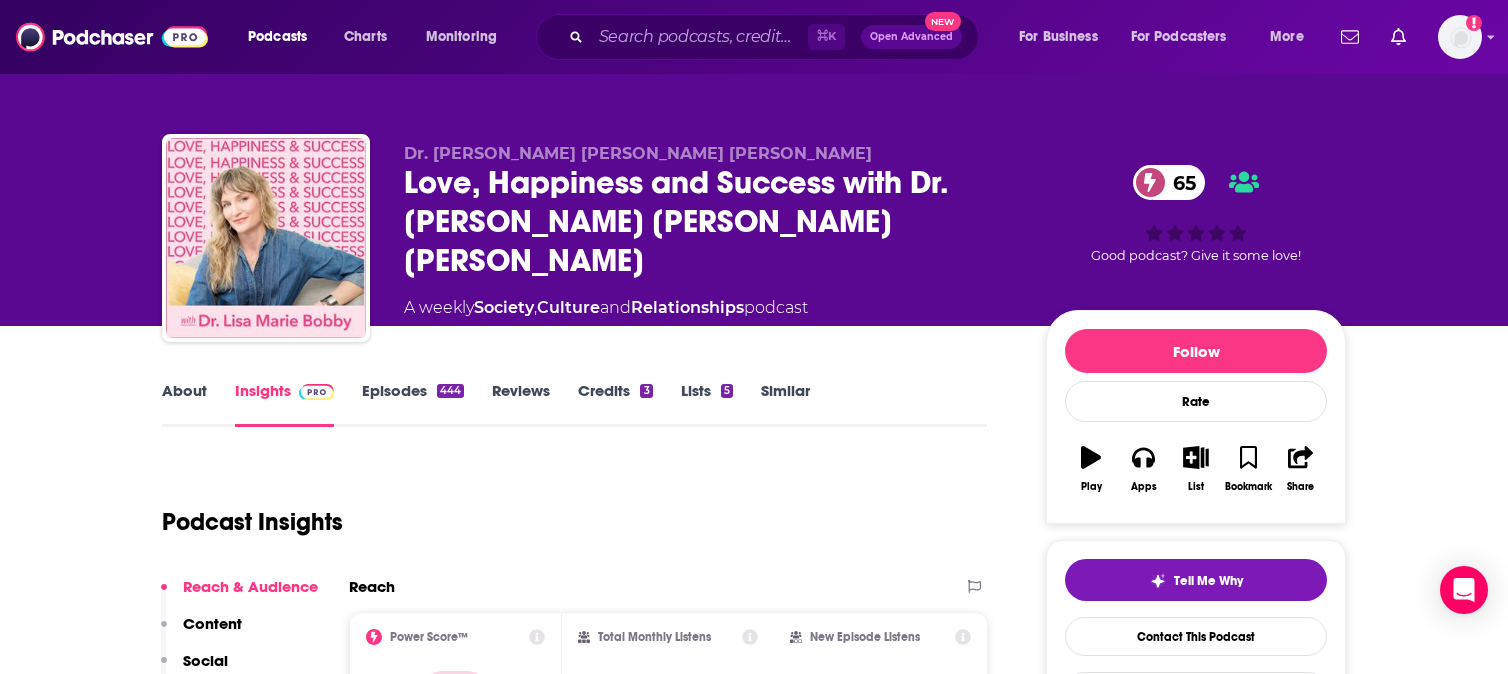 click on "Love, Happiness and Success with Dr. Lisa Marie Bobby 65" at bounding box center (709, 221) 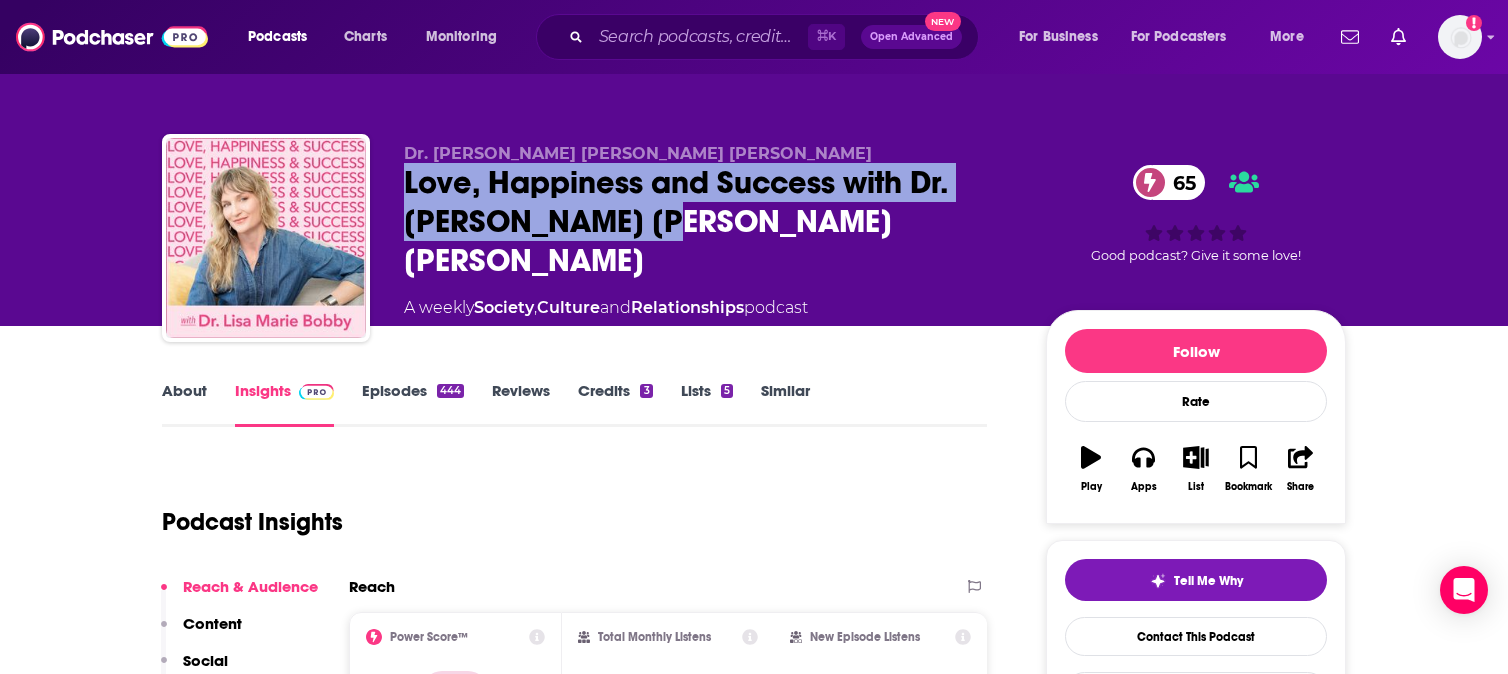 drag, startPoint x: 666, startPoint y: 227, endPoint x: 385, endPoint y: 183, distance: 284.42398 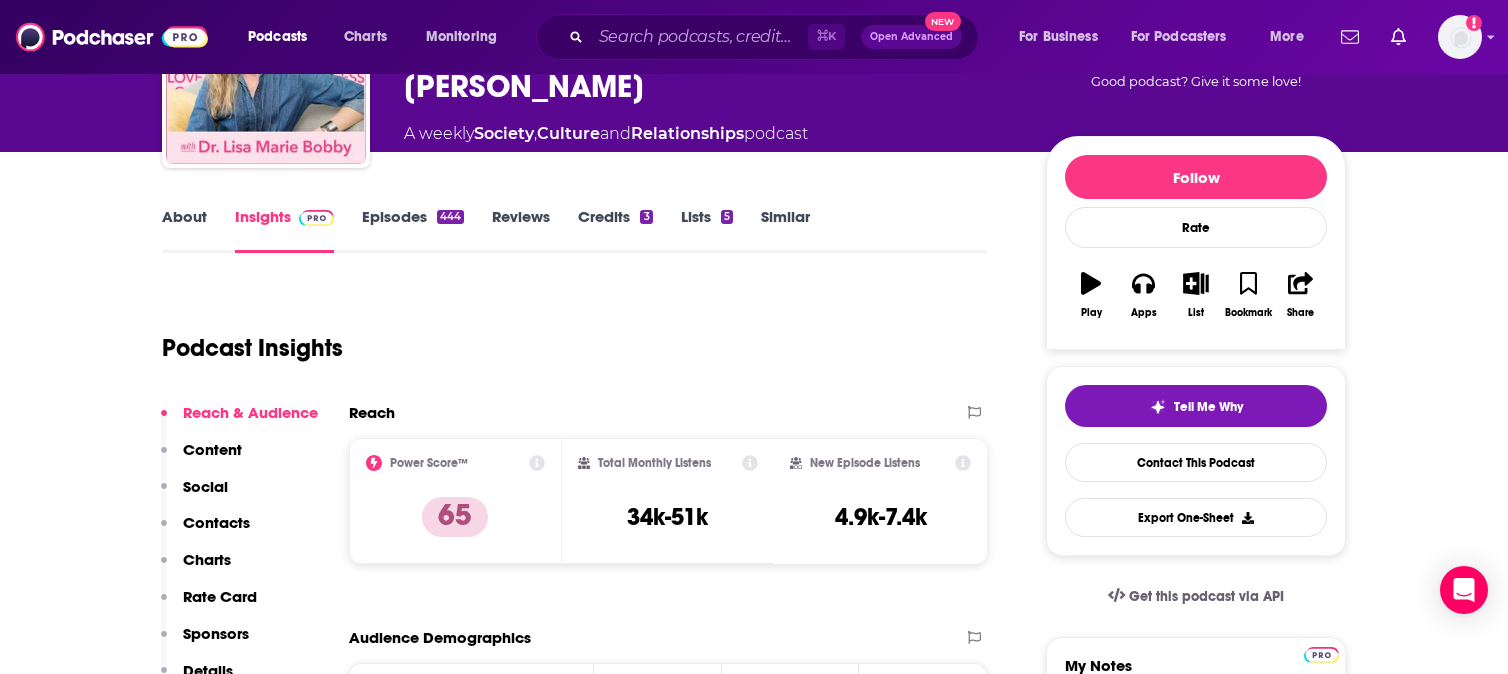 click on "Contacts" at bounding box center [216, 522] 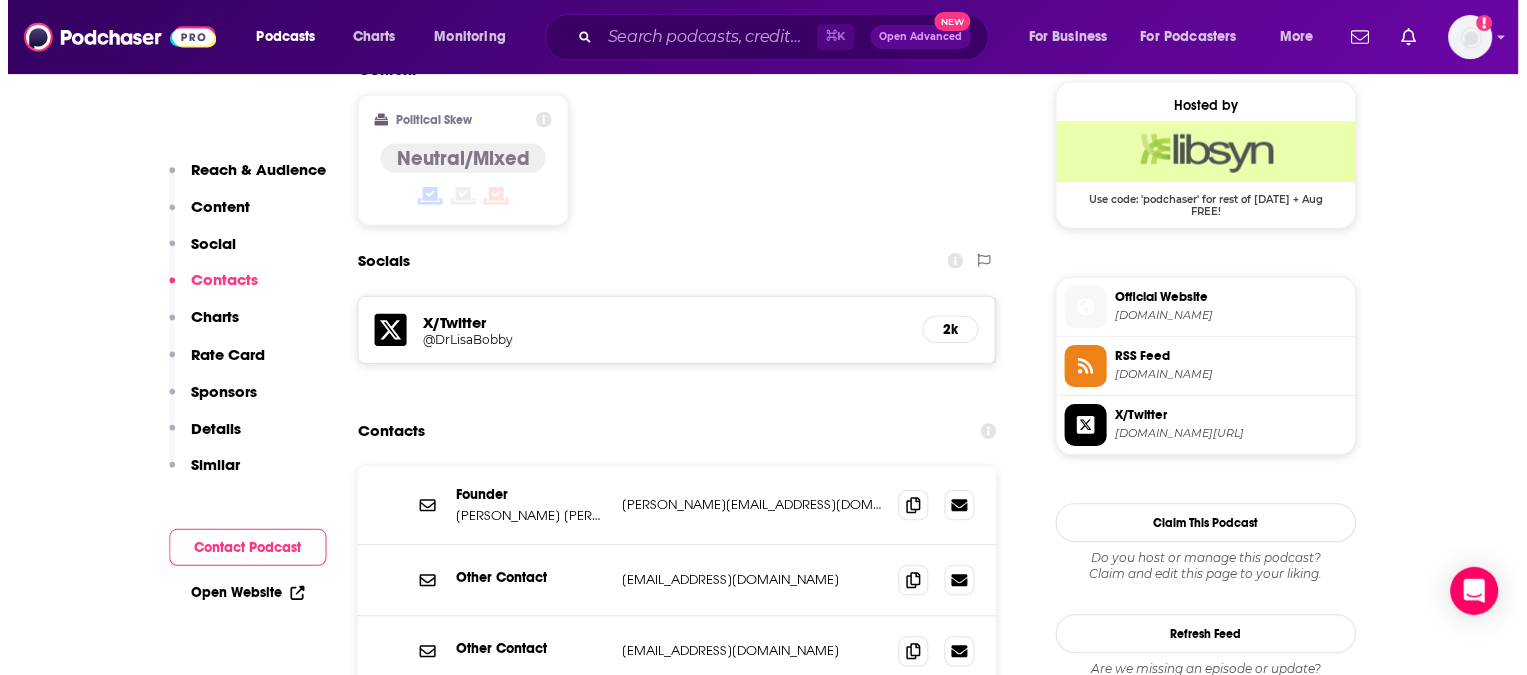 scroll, scrollTop: 1626, scrollLeft: 0, axis: vertical 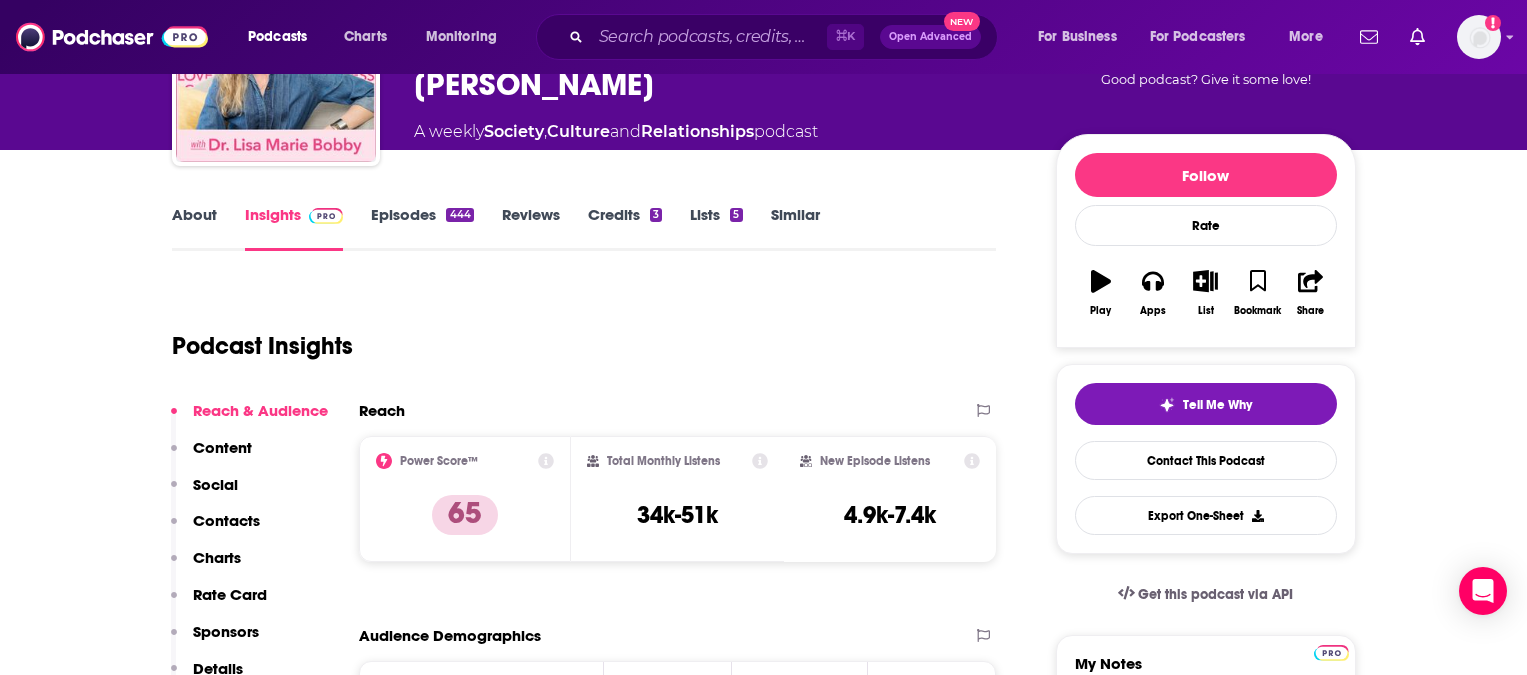 click on "Contacts" at bounding box center [226, 520] 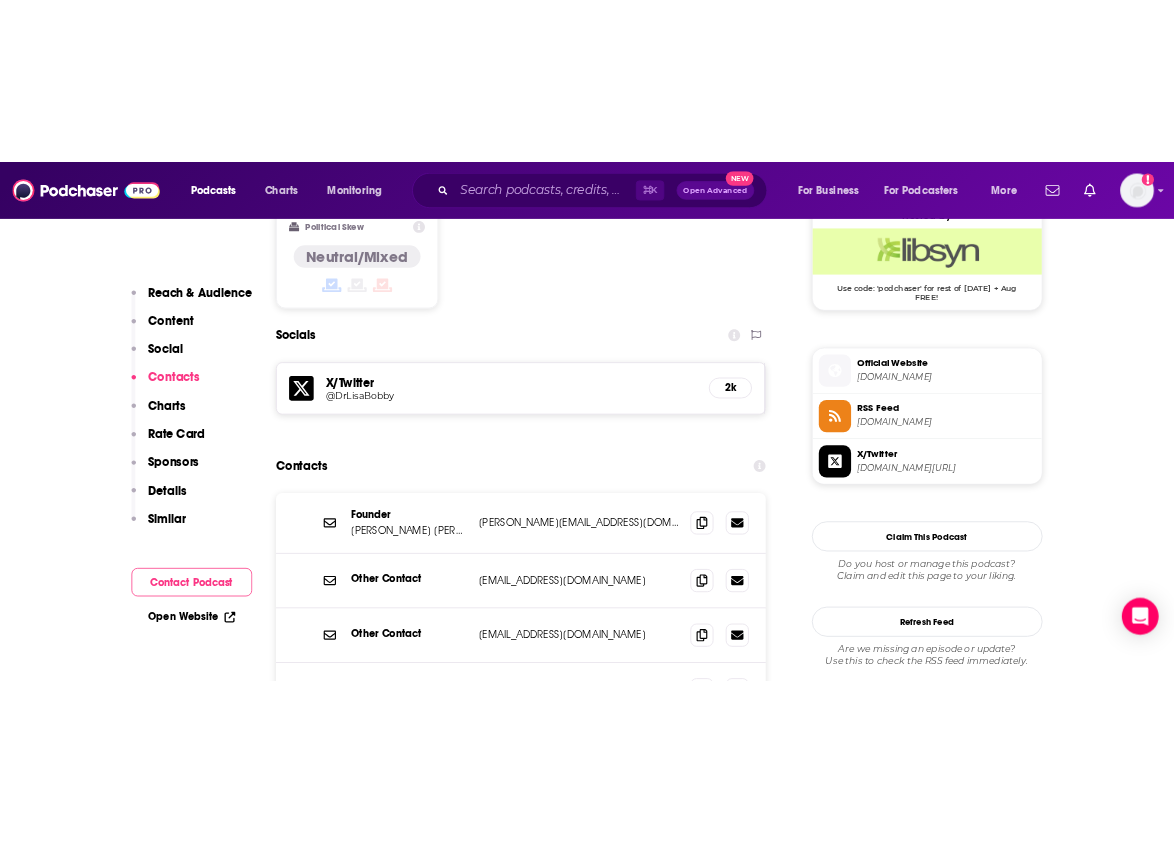 scroll, scrollTop: 1656, scrollLeft: 0, axis: vertical 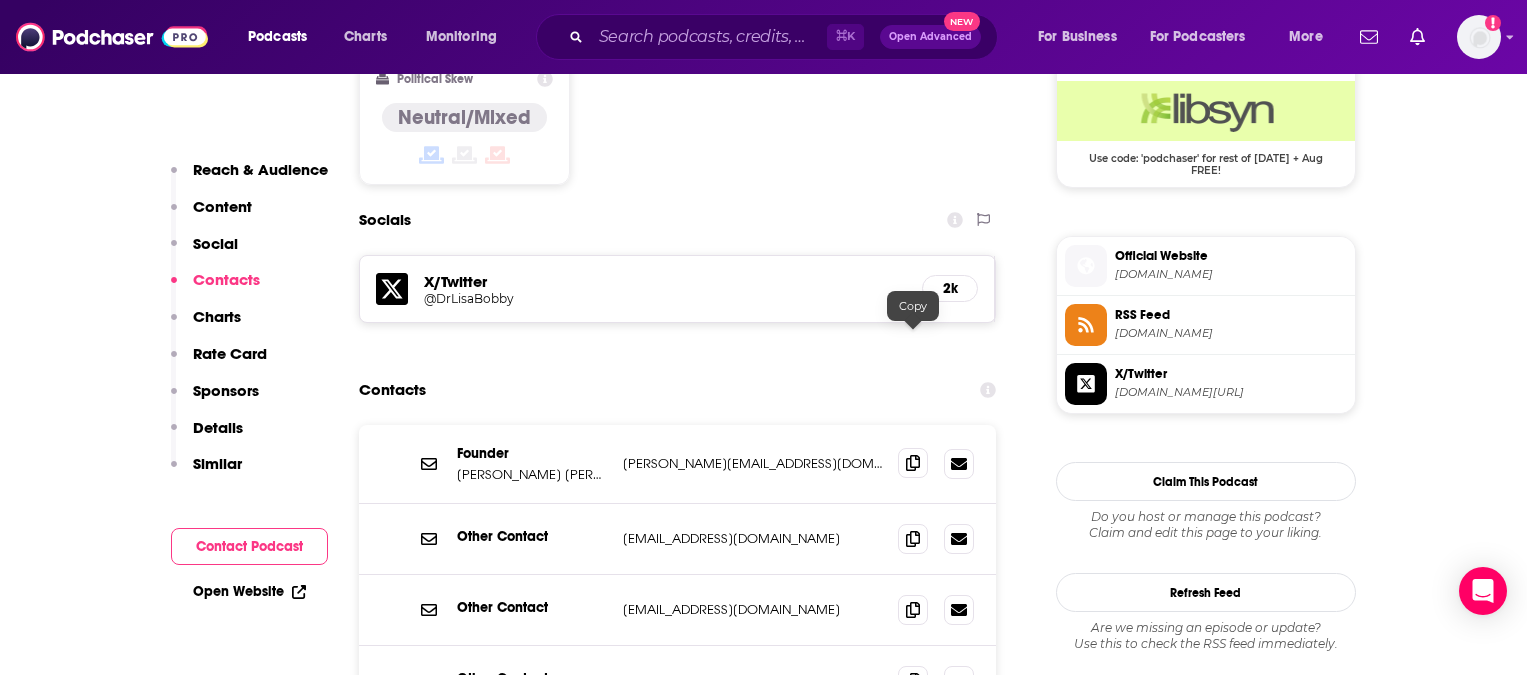 click 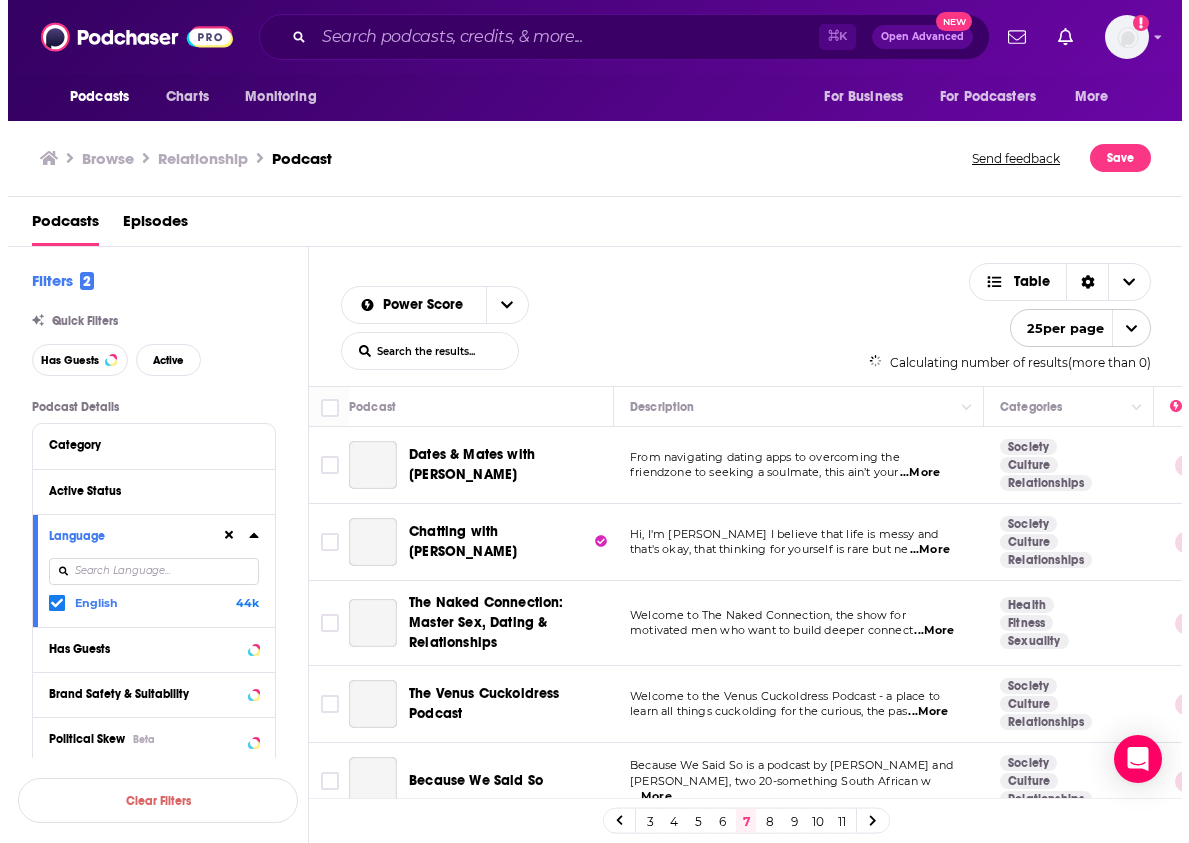 scroll, scrollTop: 0, scrollLeft: 0, axis: both 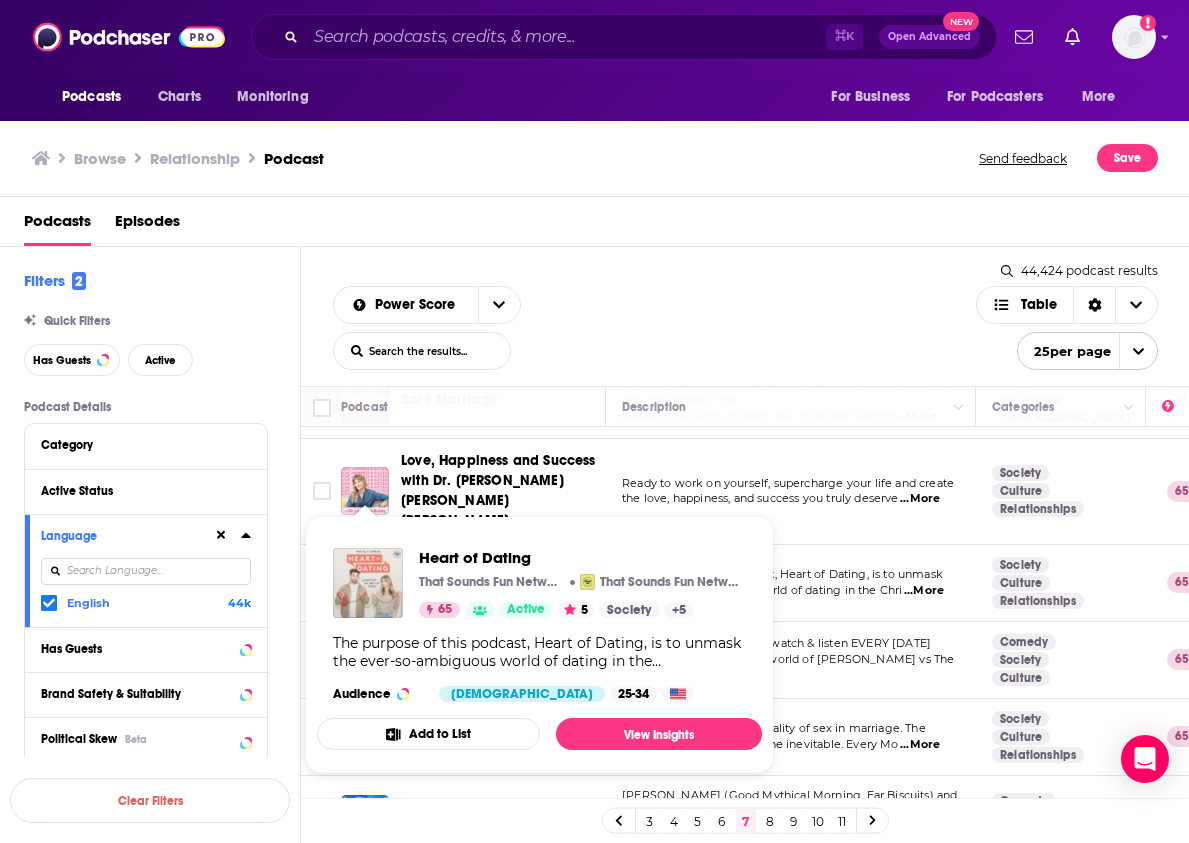 click at bounding box center [368, 583] 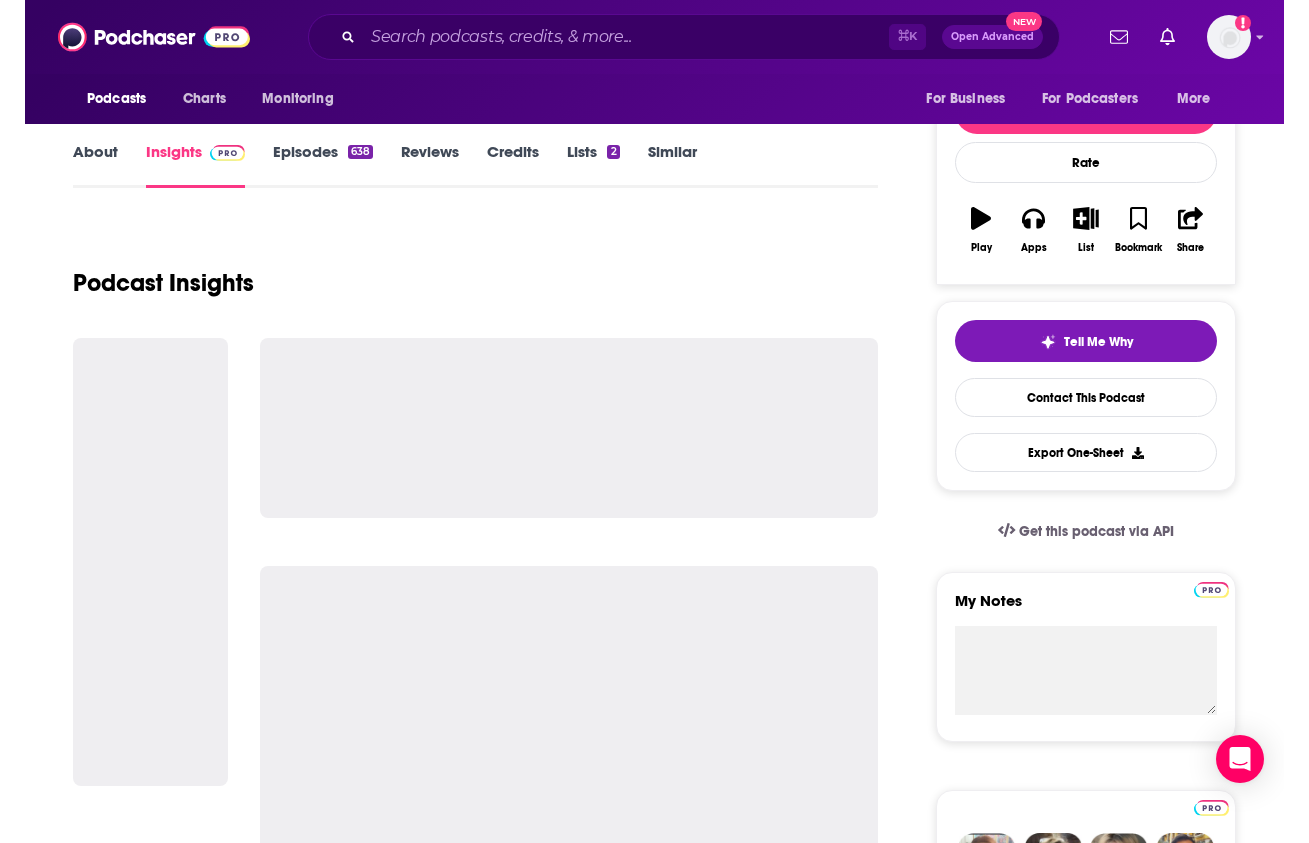 scroll, scrollTop: 235, scrollLeft: 0, axis: vertical 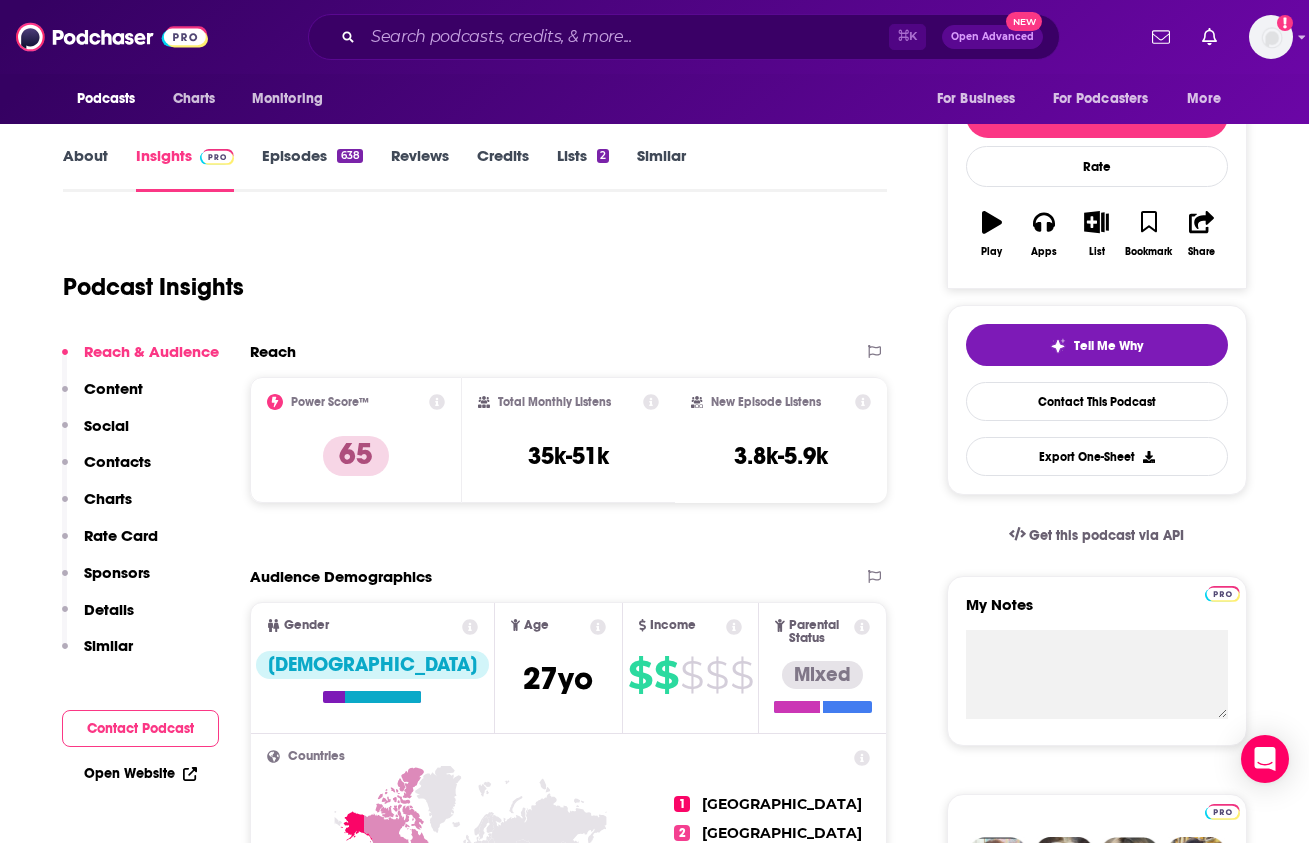 click on "Contacts" at bounding box center [117, 461] 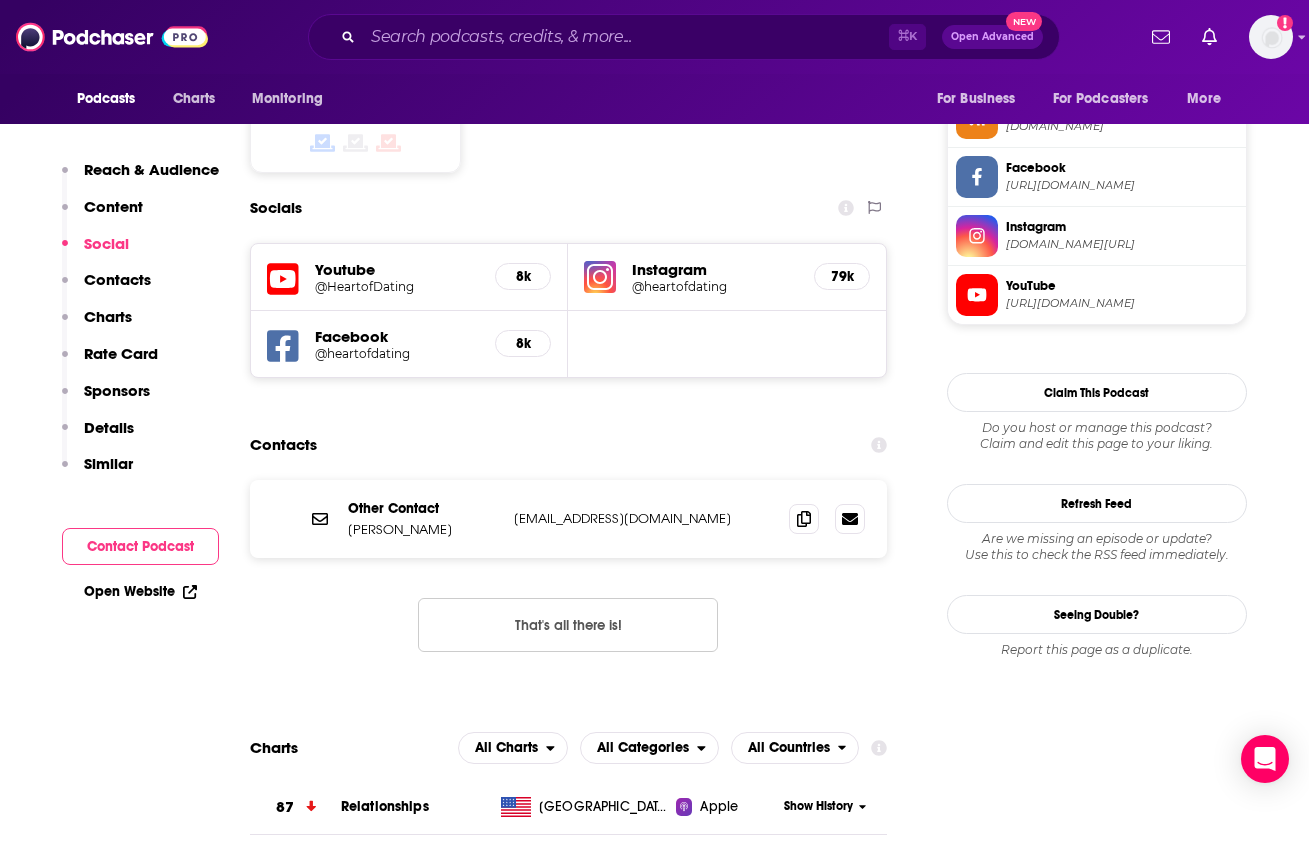 scroll, scrollTop: 0, scrollLeft: 0, axis: both 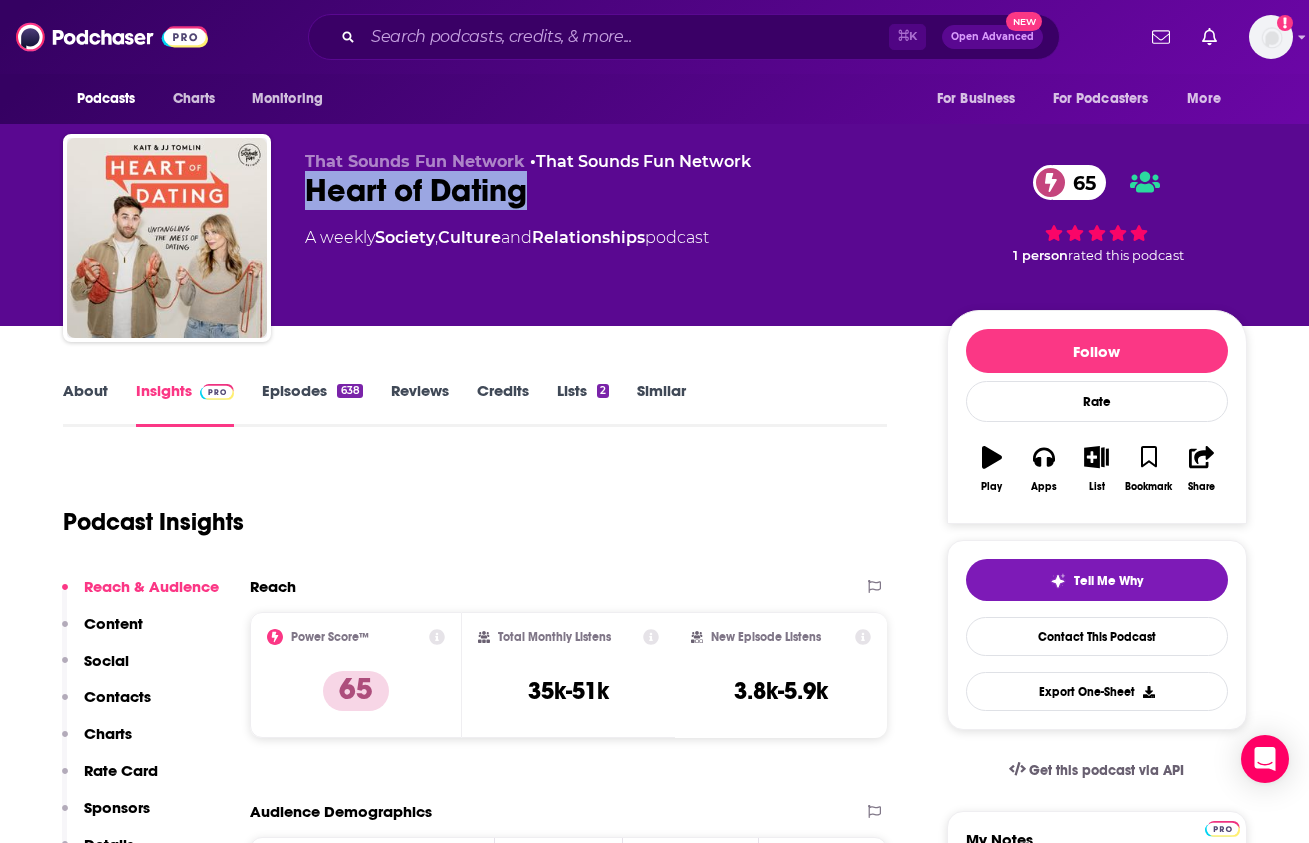 drag, startPoint x: 536, startPoint y: 191, endPoint x: 309, endPoint y: 195, distance: 227.03523 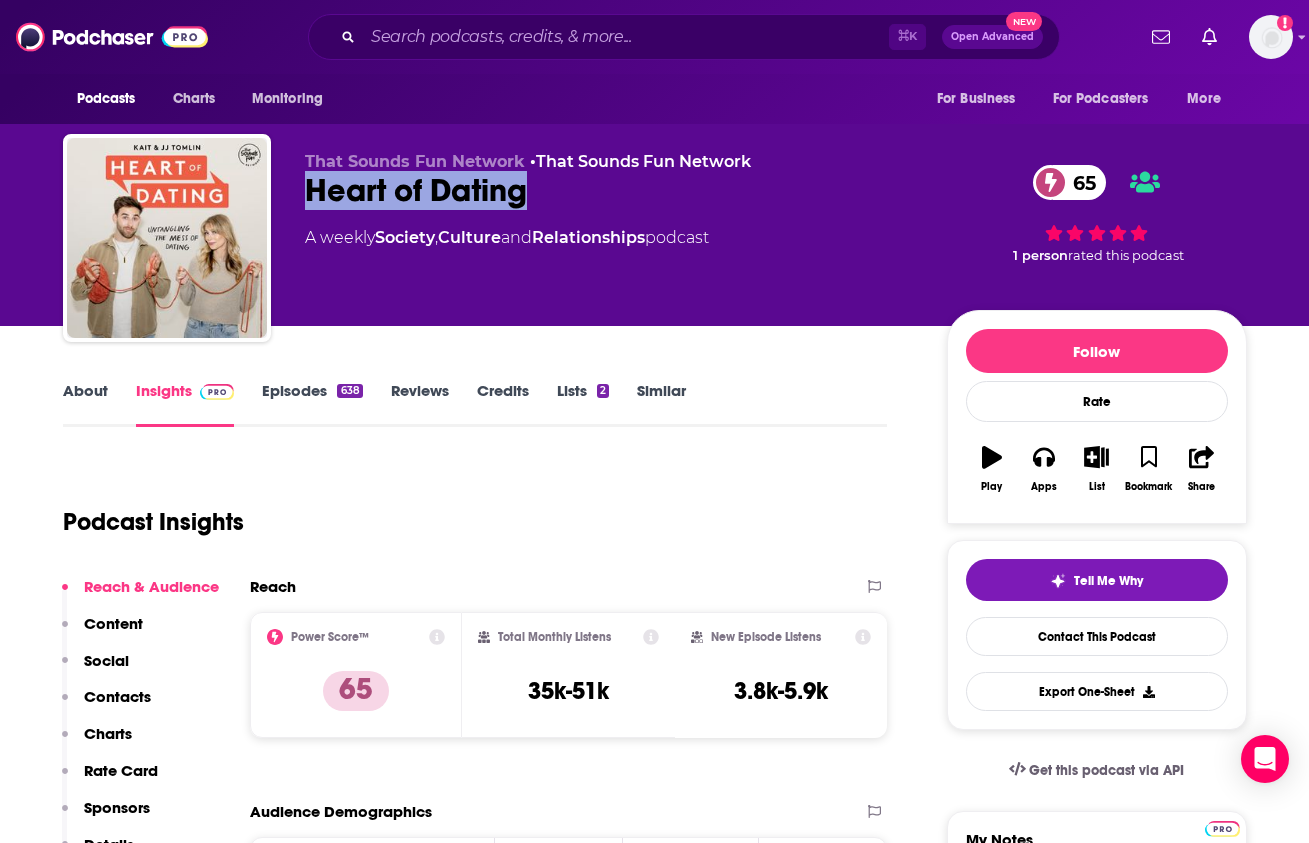 click on "Contacts" at bounding box center [117, 696] 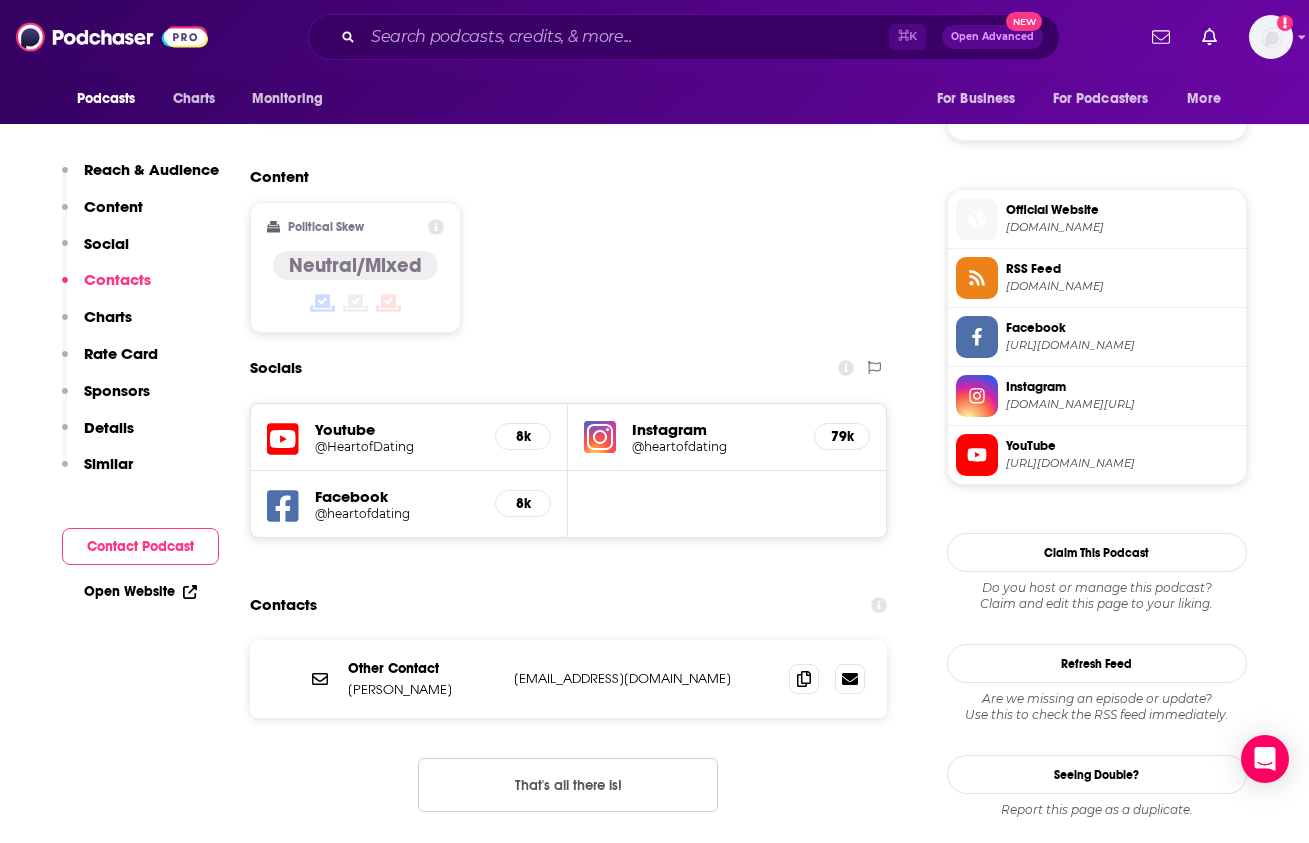 scroll, scrollTop: 1668, scrollLeft: 0, axis: vertical 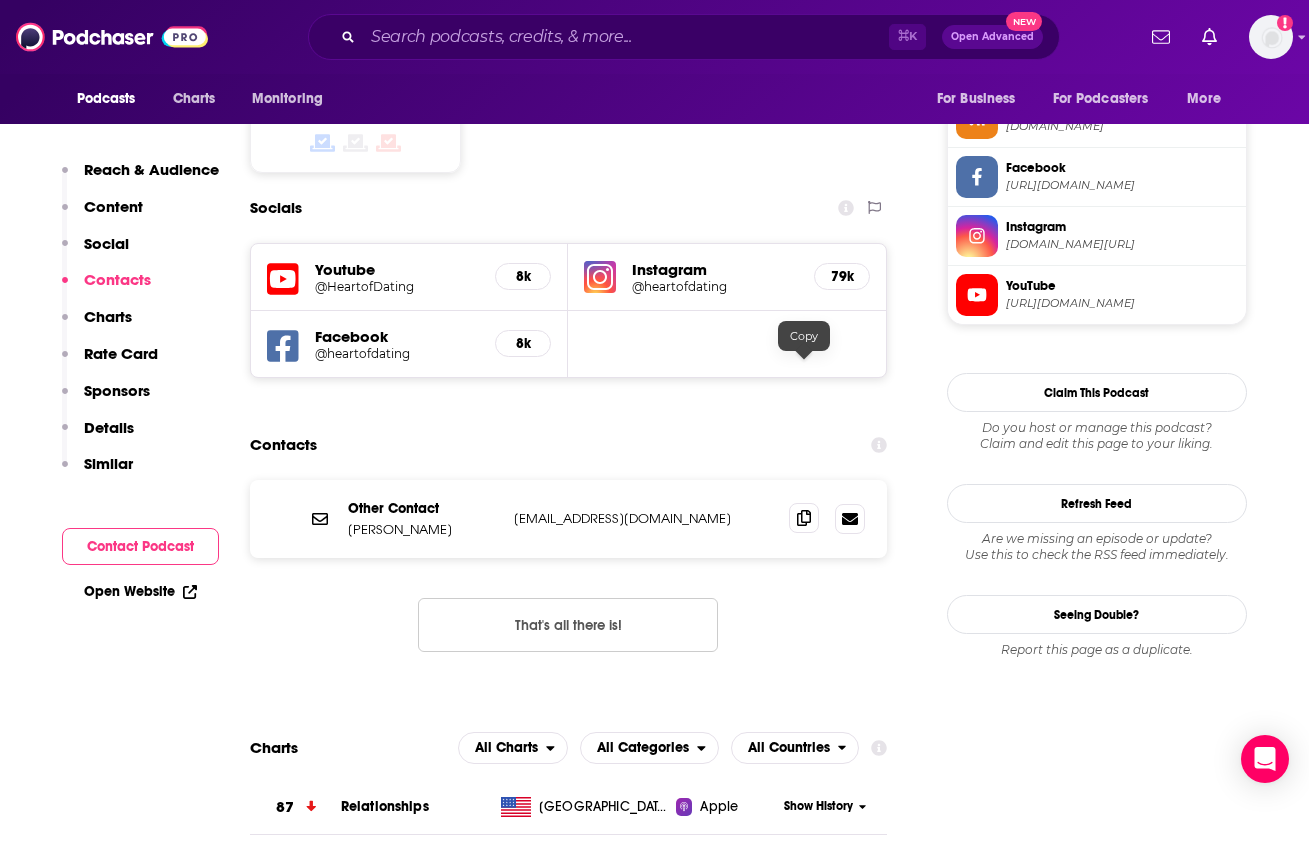 click 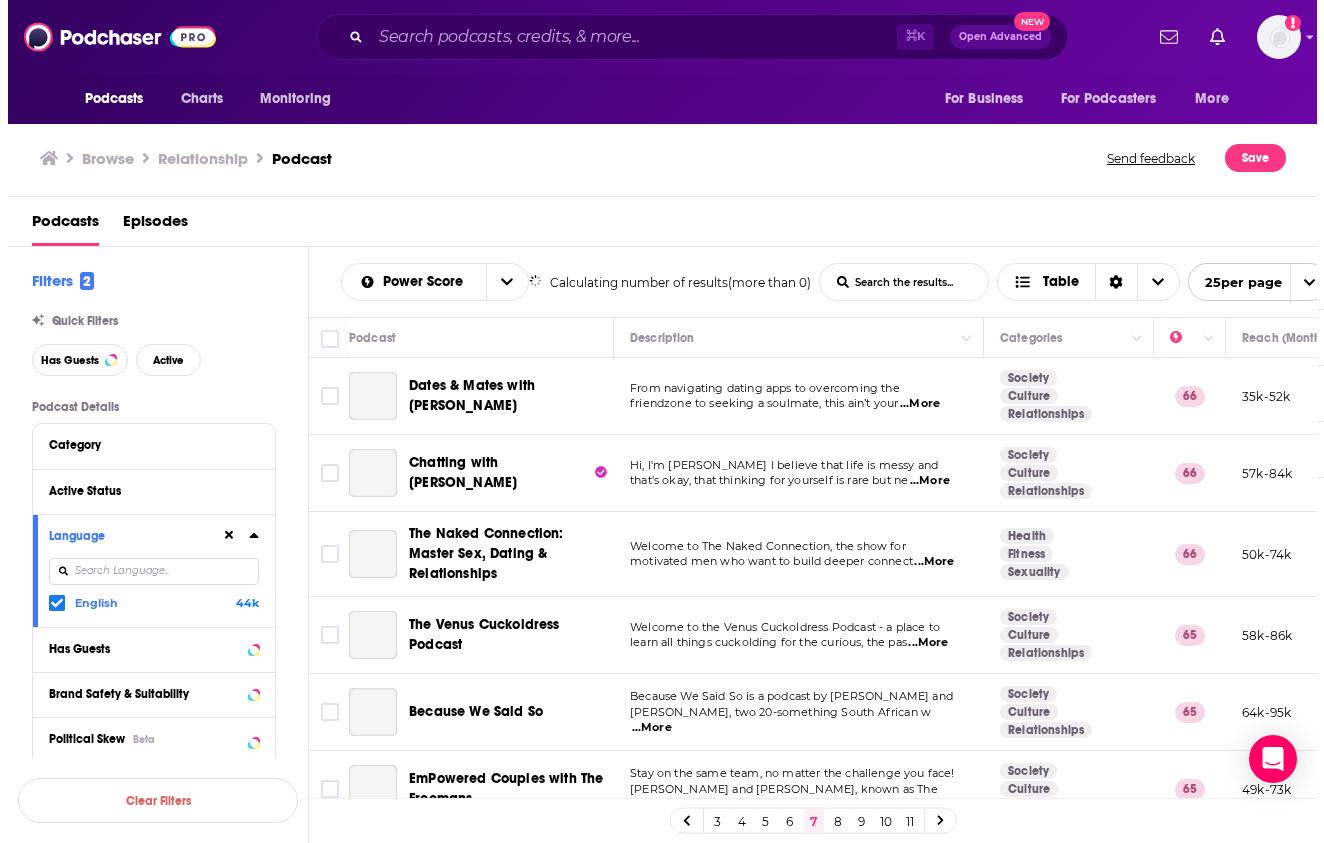 scroll, scrollTop: 0, scrollLeft: 0, axis: both 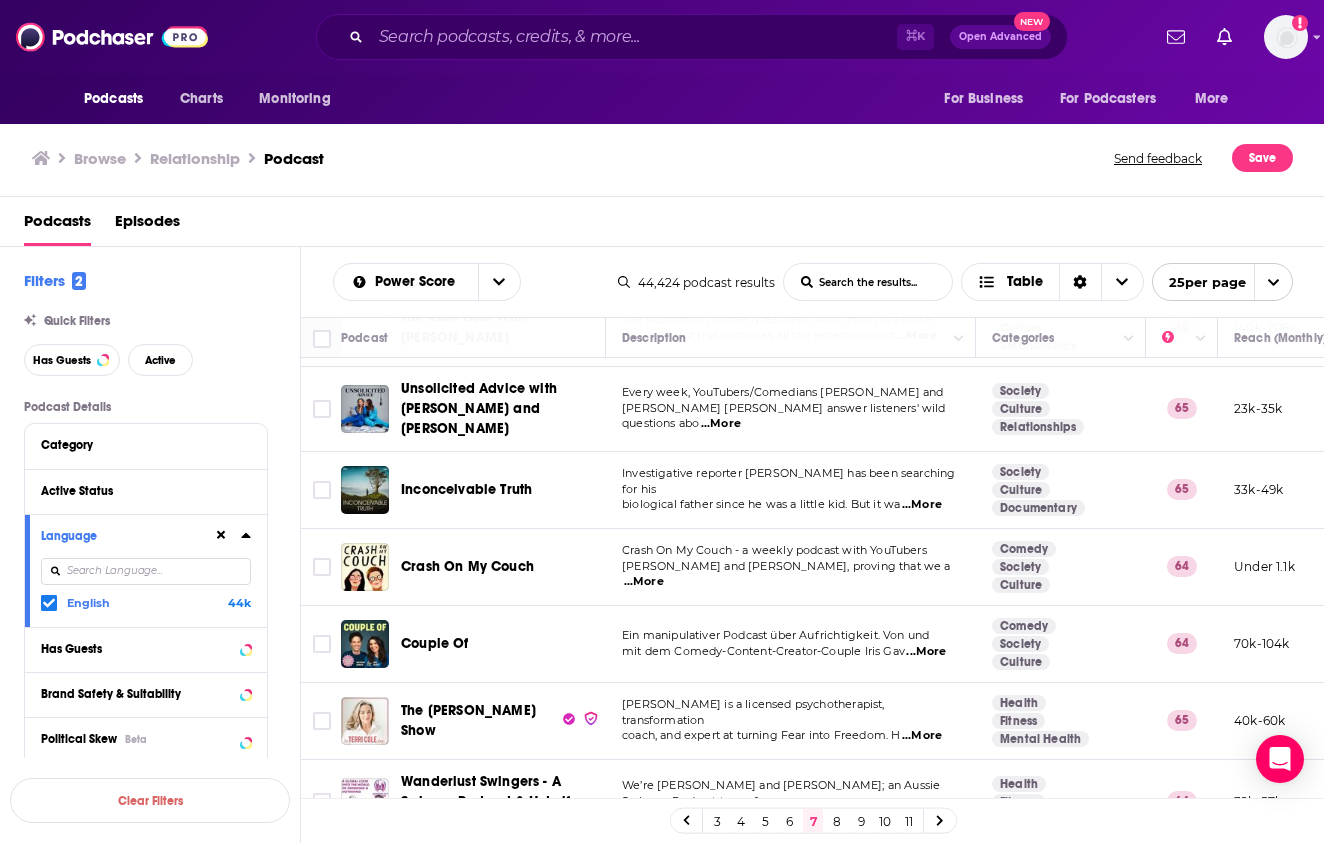 click on "8" at bounding box center [837, 821] 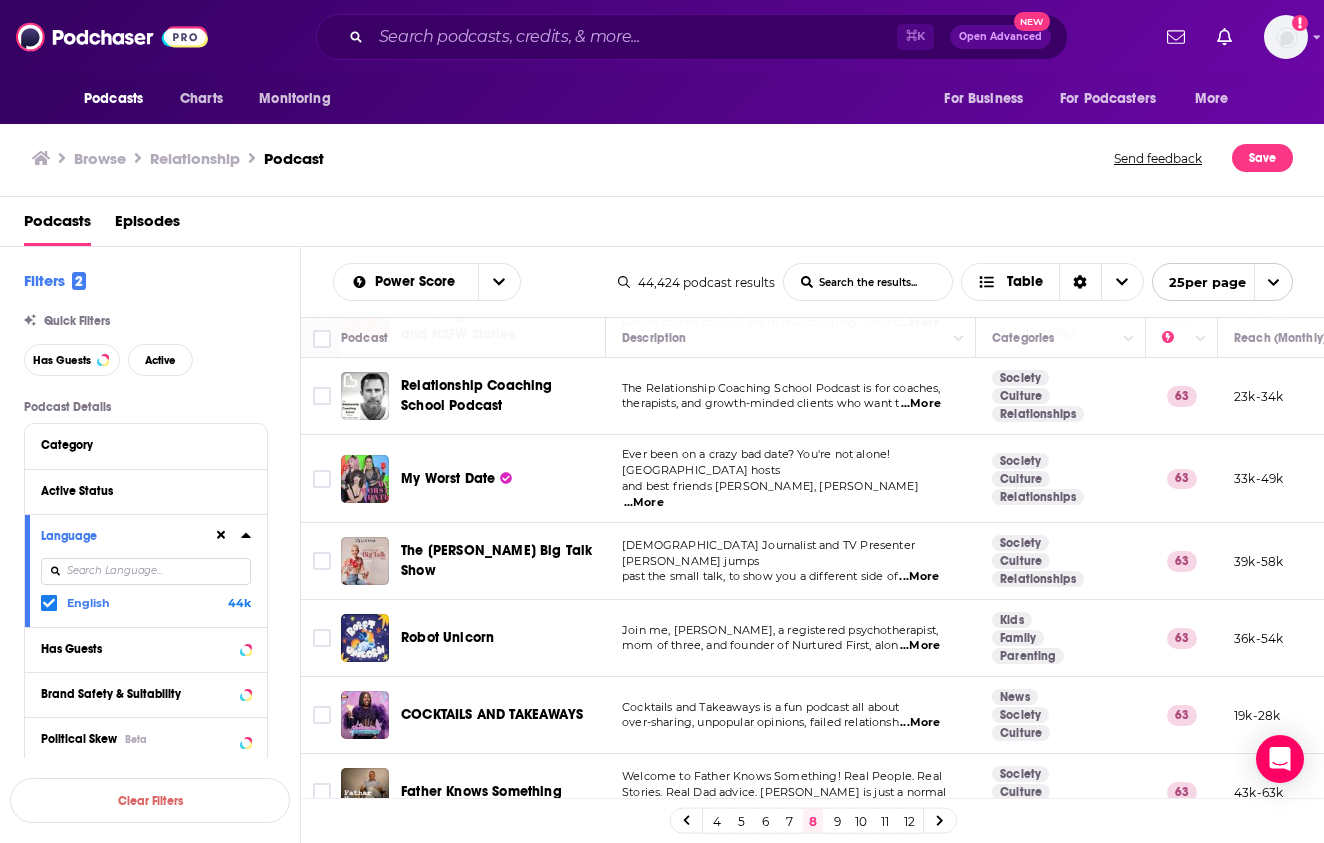 scroll, scrollTop: 1505, scrollLeft: 0, axis: vertical 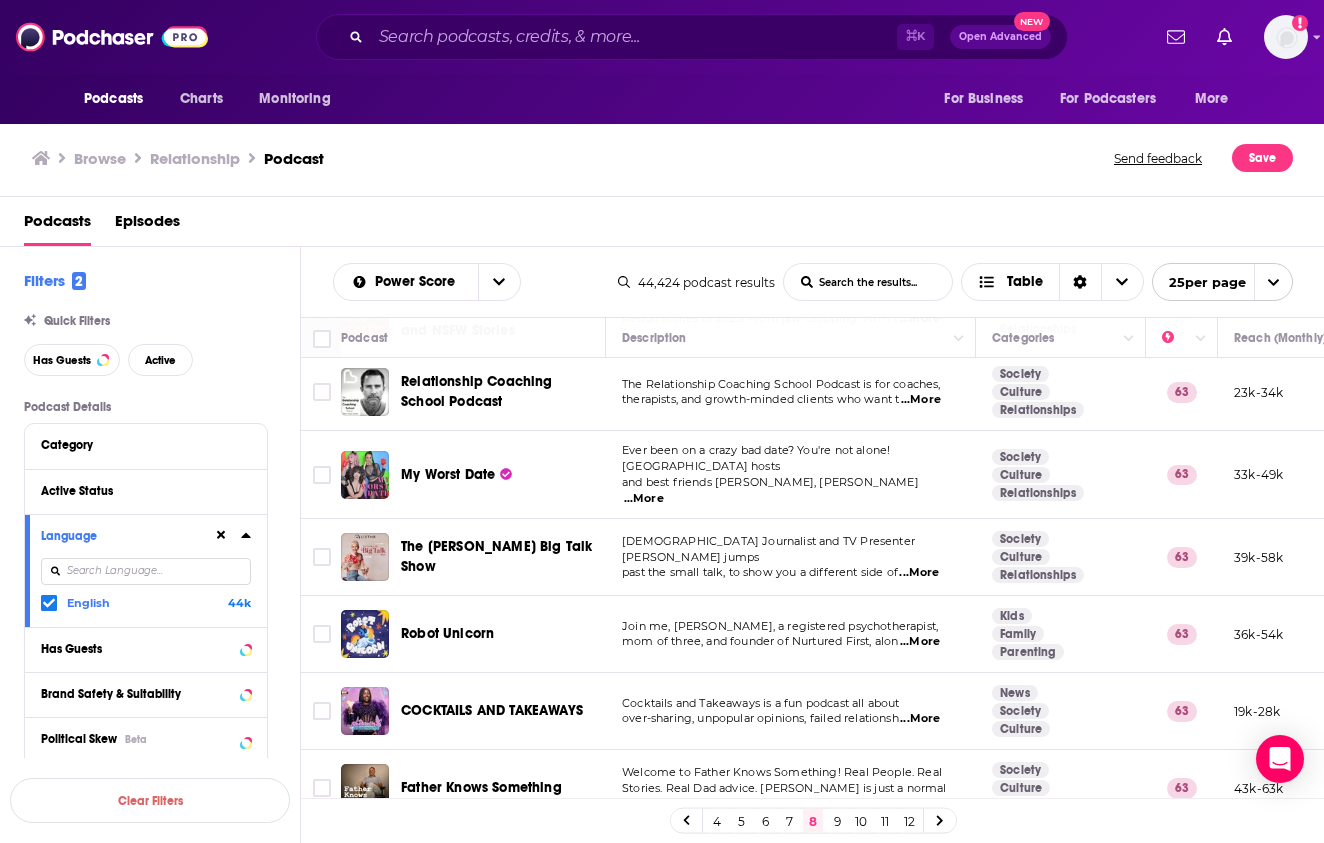 click on "9" at bounding box center (837, 821) 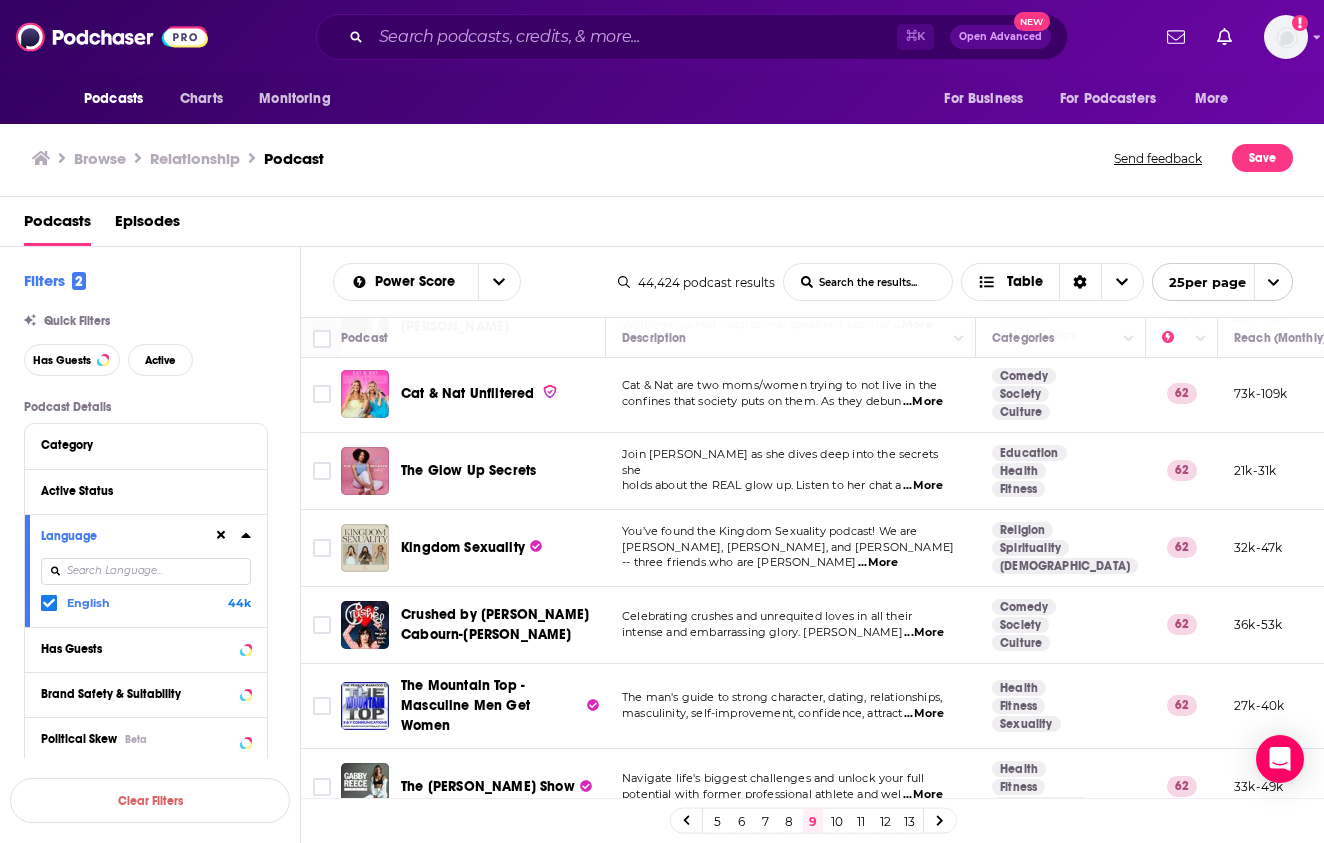 scroll, scrollTop: 1293, scrollLeft: 0, axis: vertical 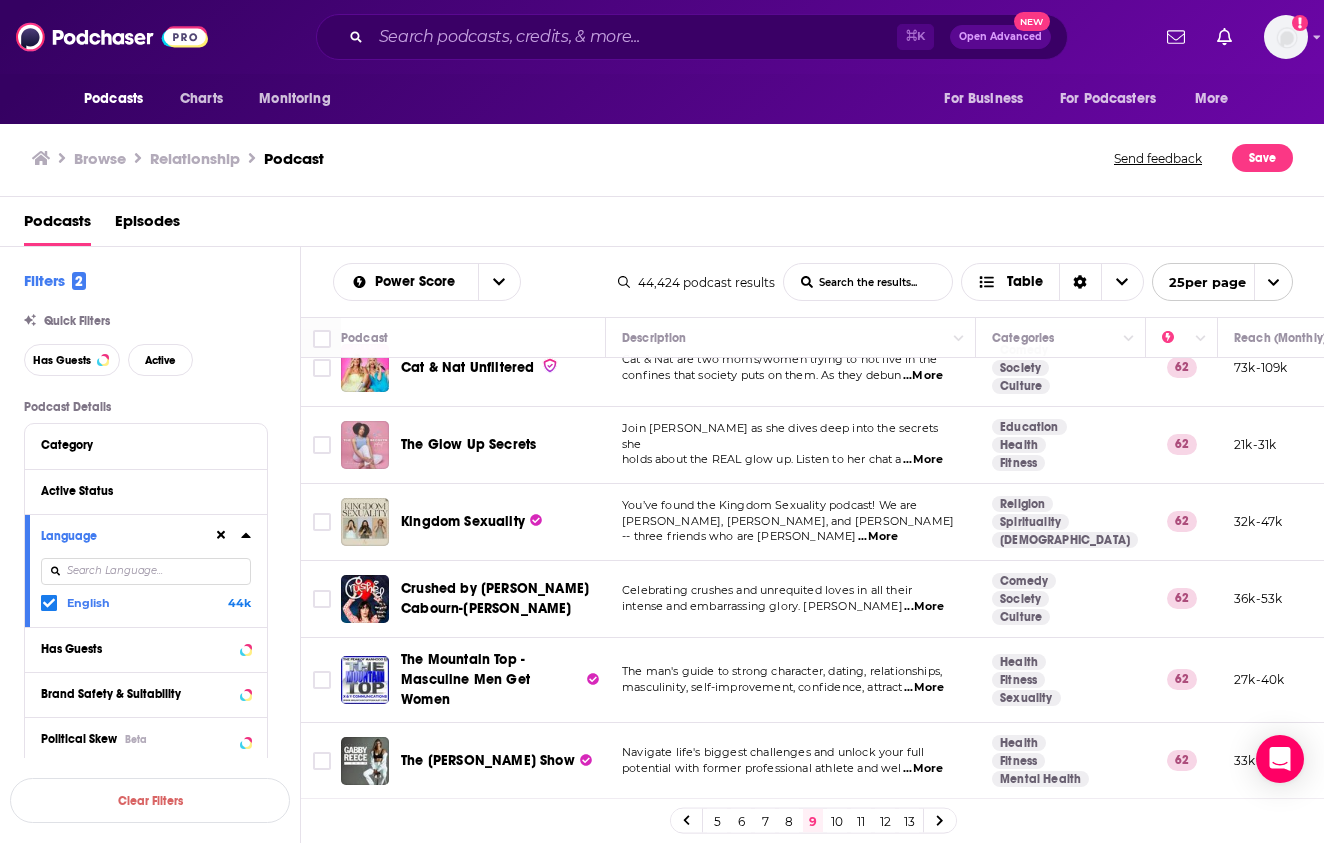 click at bounding box center (365, 445) 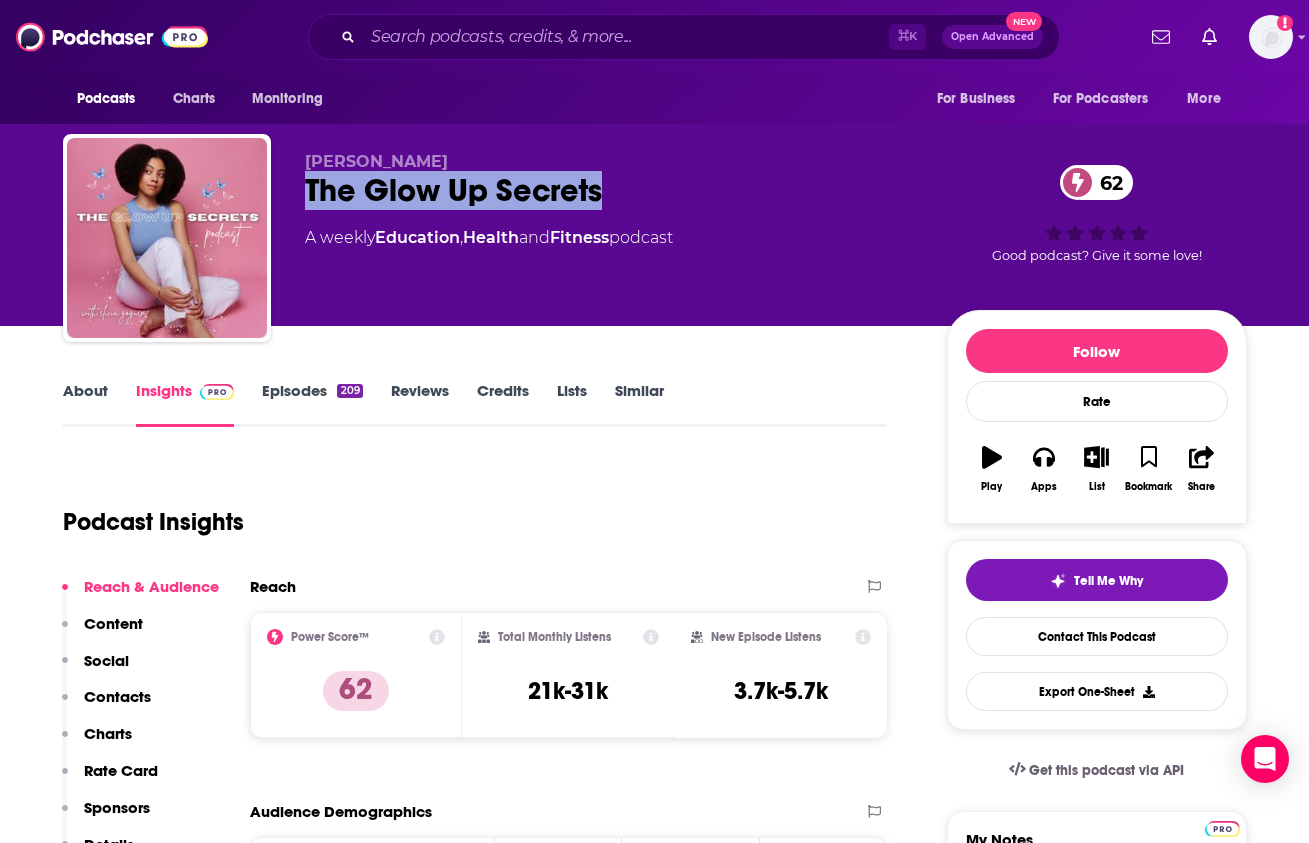 drag, startPoint x: 611, startPoint y: 200, endPoint x: 301, endPoint y: 196, distance: 310.02582 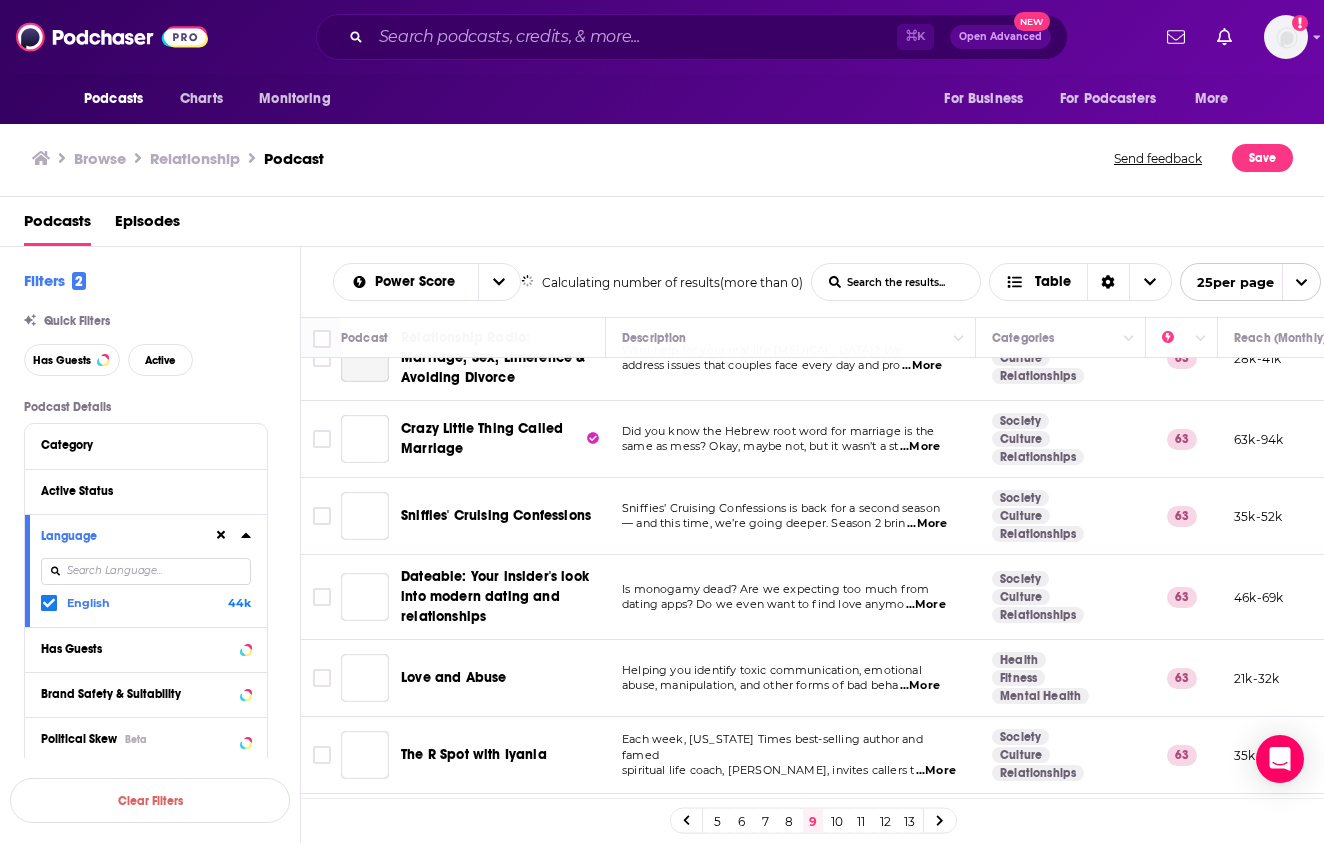 scroll, scrollTop: 460, scrollLeft: 0, axis: vertical 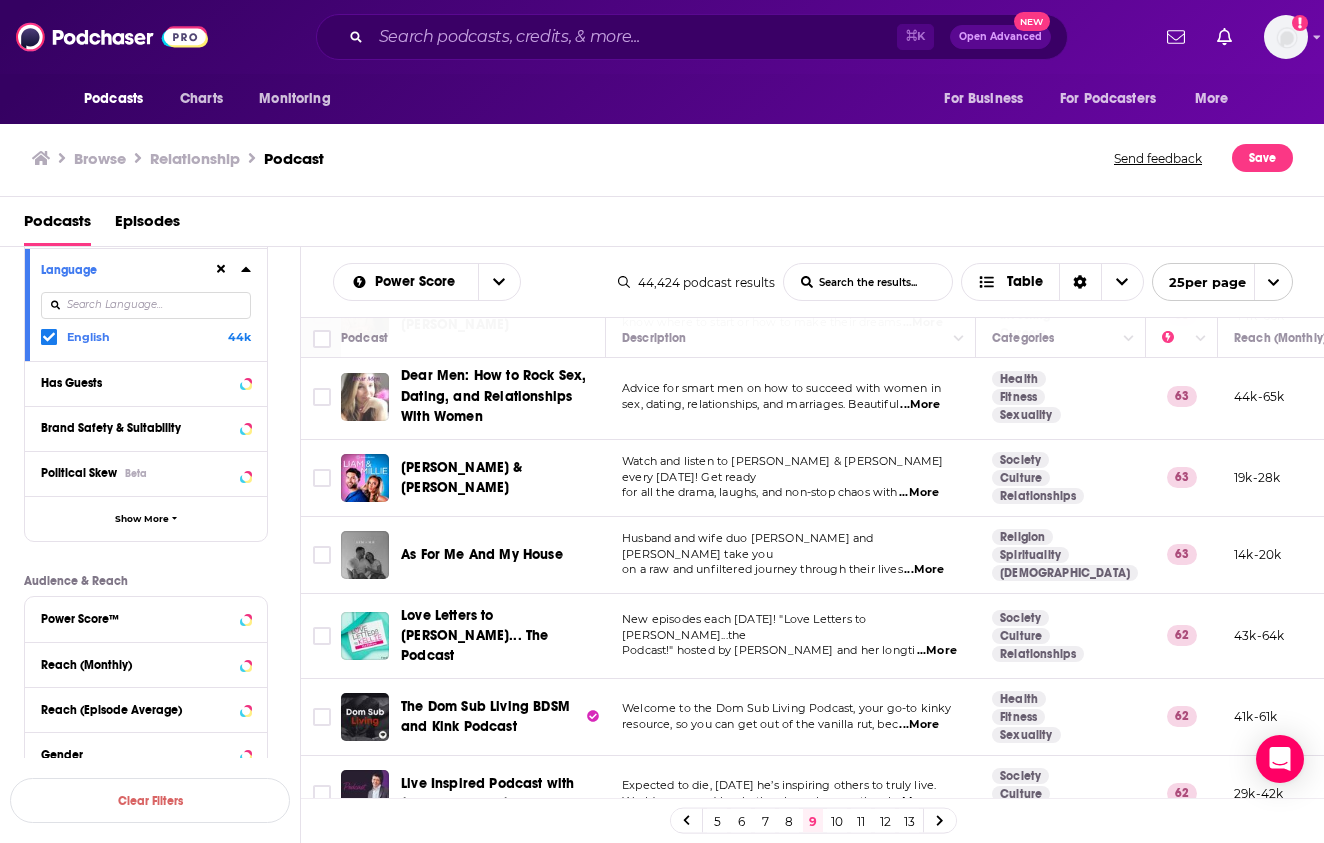 click at bounding box center [365, 397] 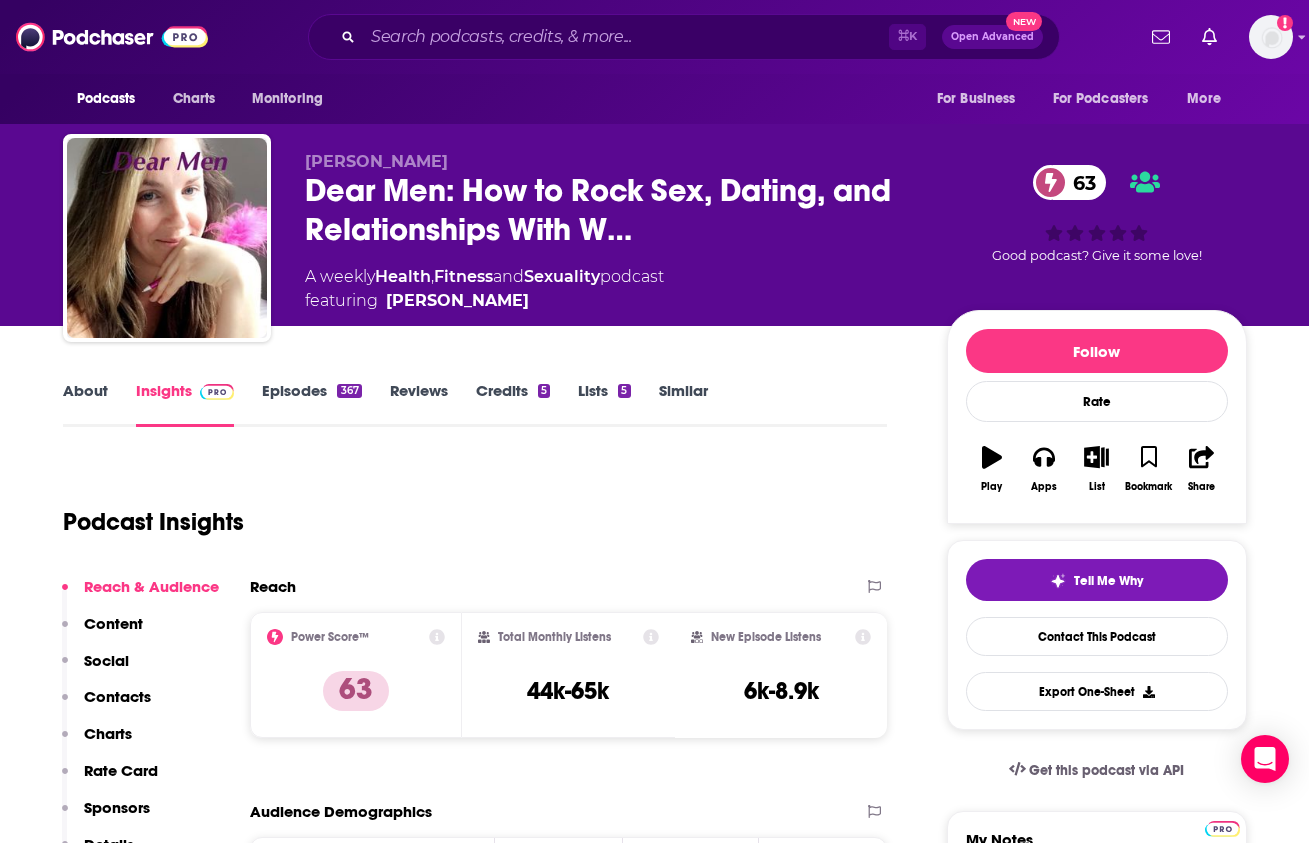click on "Contacts" at bounding box center [117, 696] 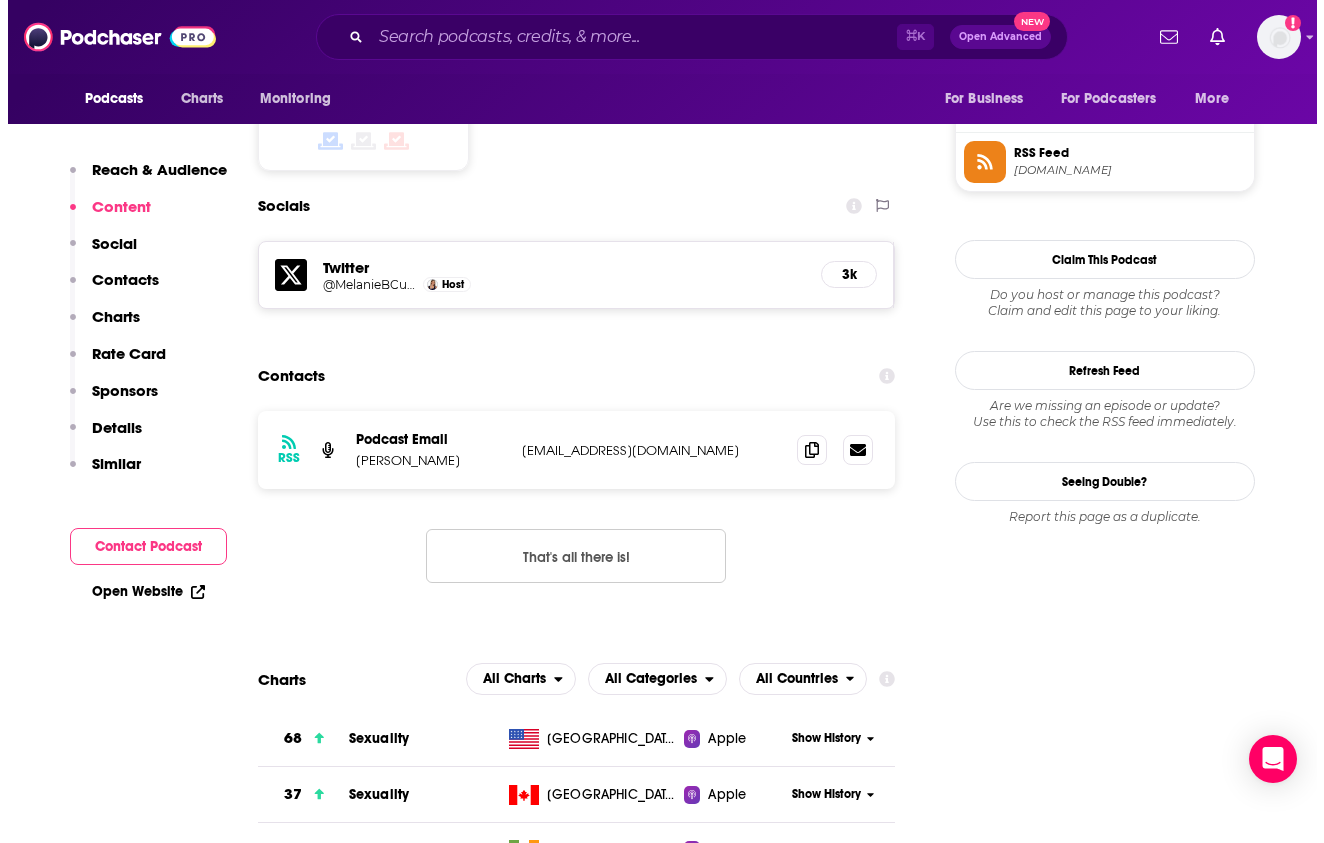 scroll, scrollTop: 0, scrollLeft: 0, axis: both 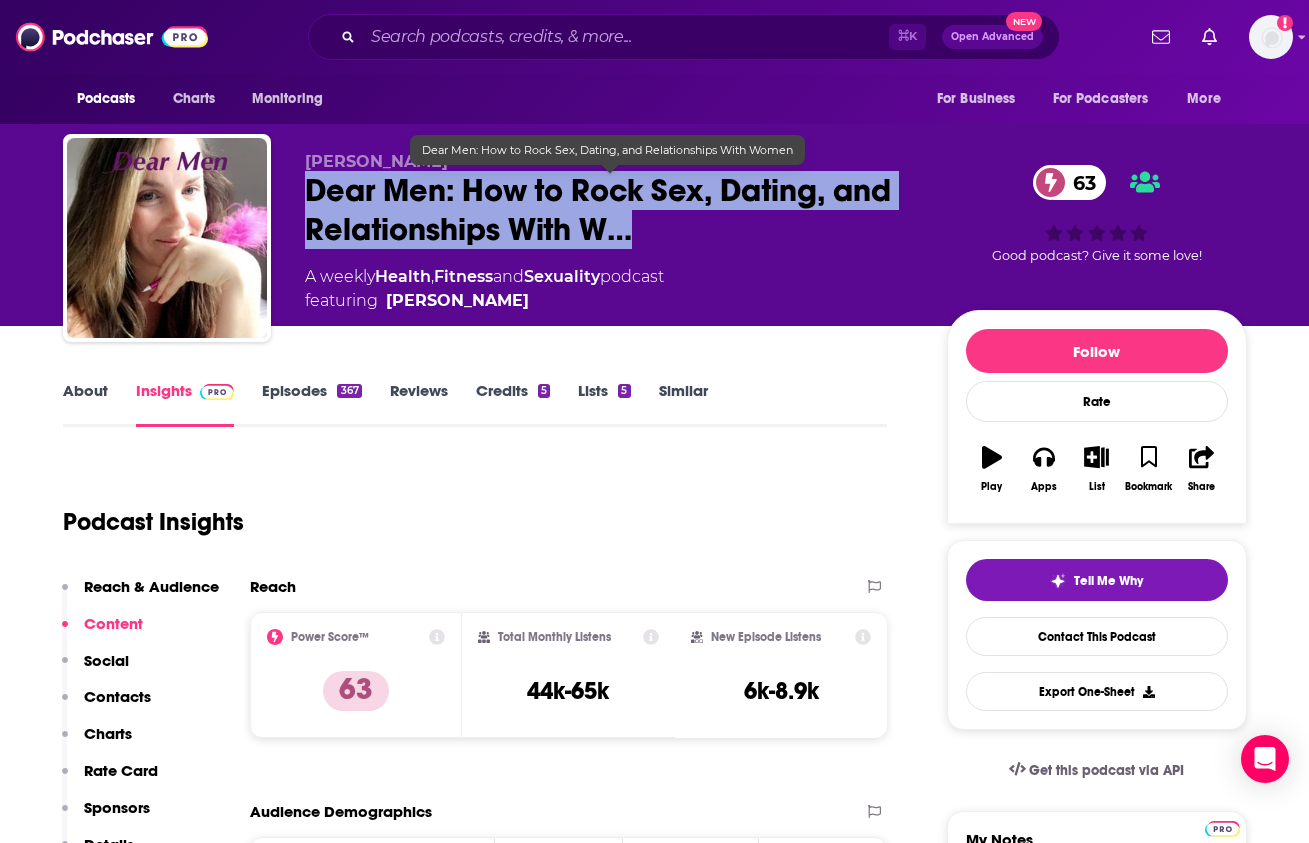 drag, startPoint x: 632, startPoint y: 227, endPoint x: 299, endPoint y: 185, distance: 335.63818 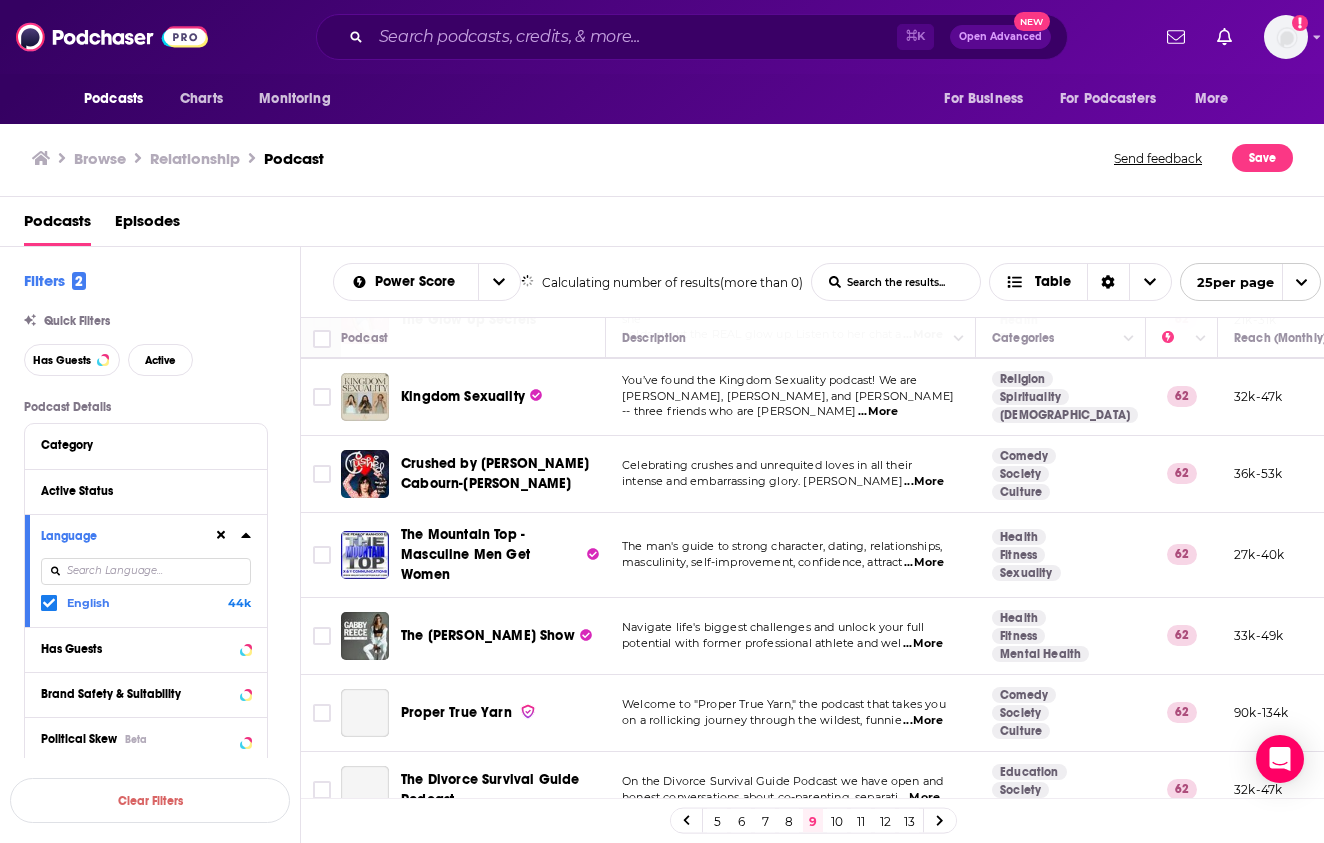 scroll, scrollTop: 1521, scrollLeft: 0, axis: vertical 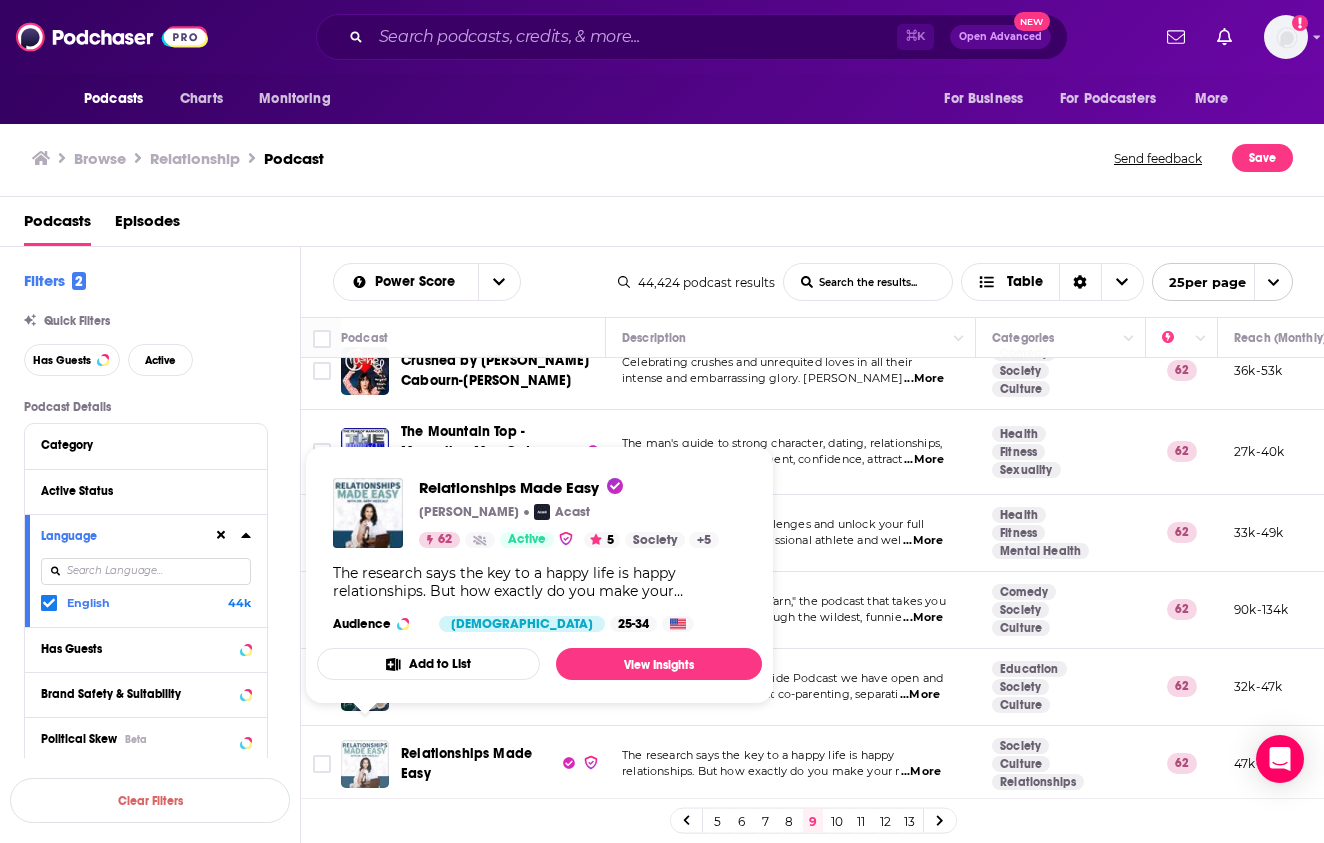 click at bounding box center [365, 764] 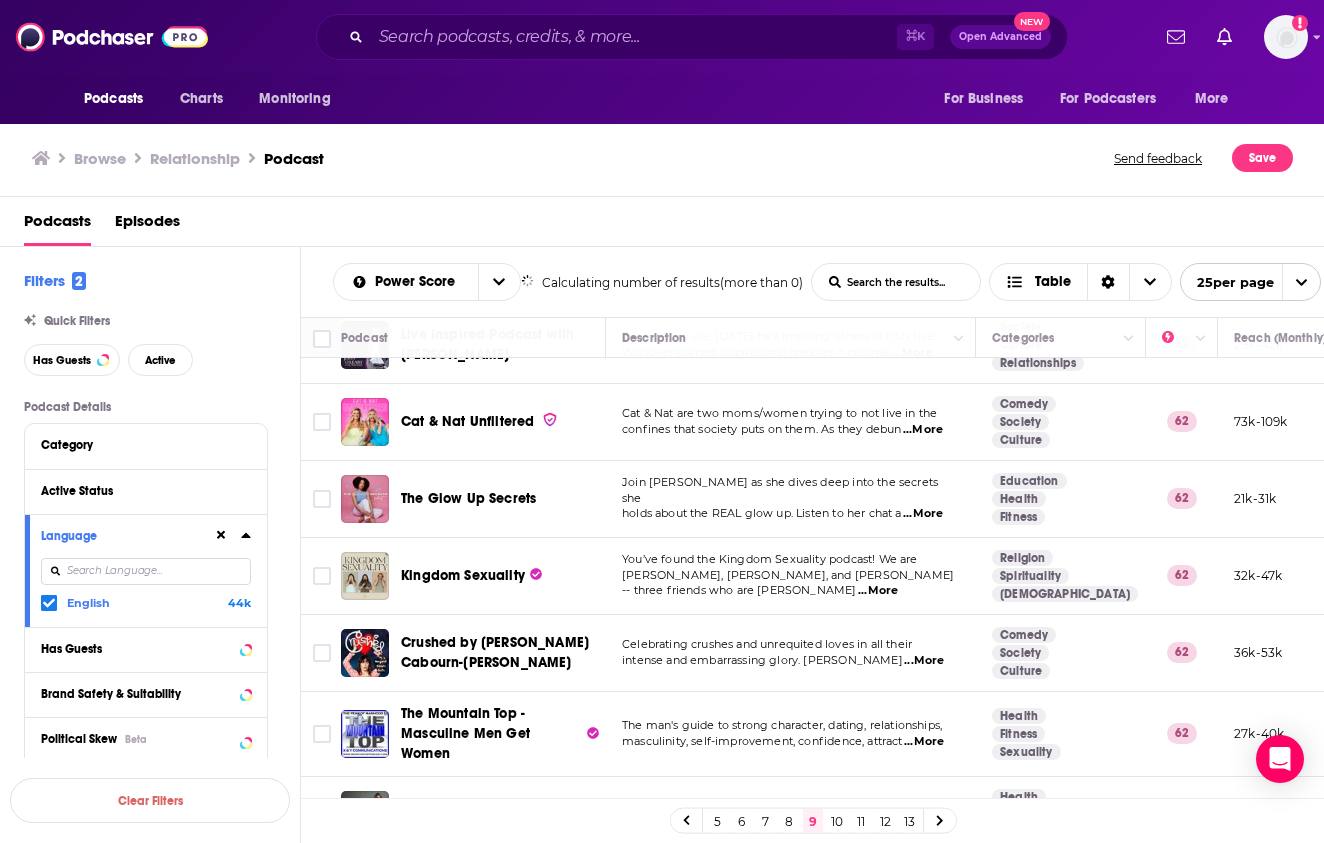 scroll, scrollTop: 1521, scrollLeft: 0, axis: vertical 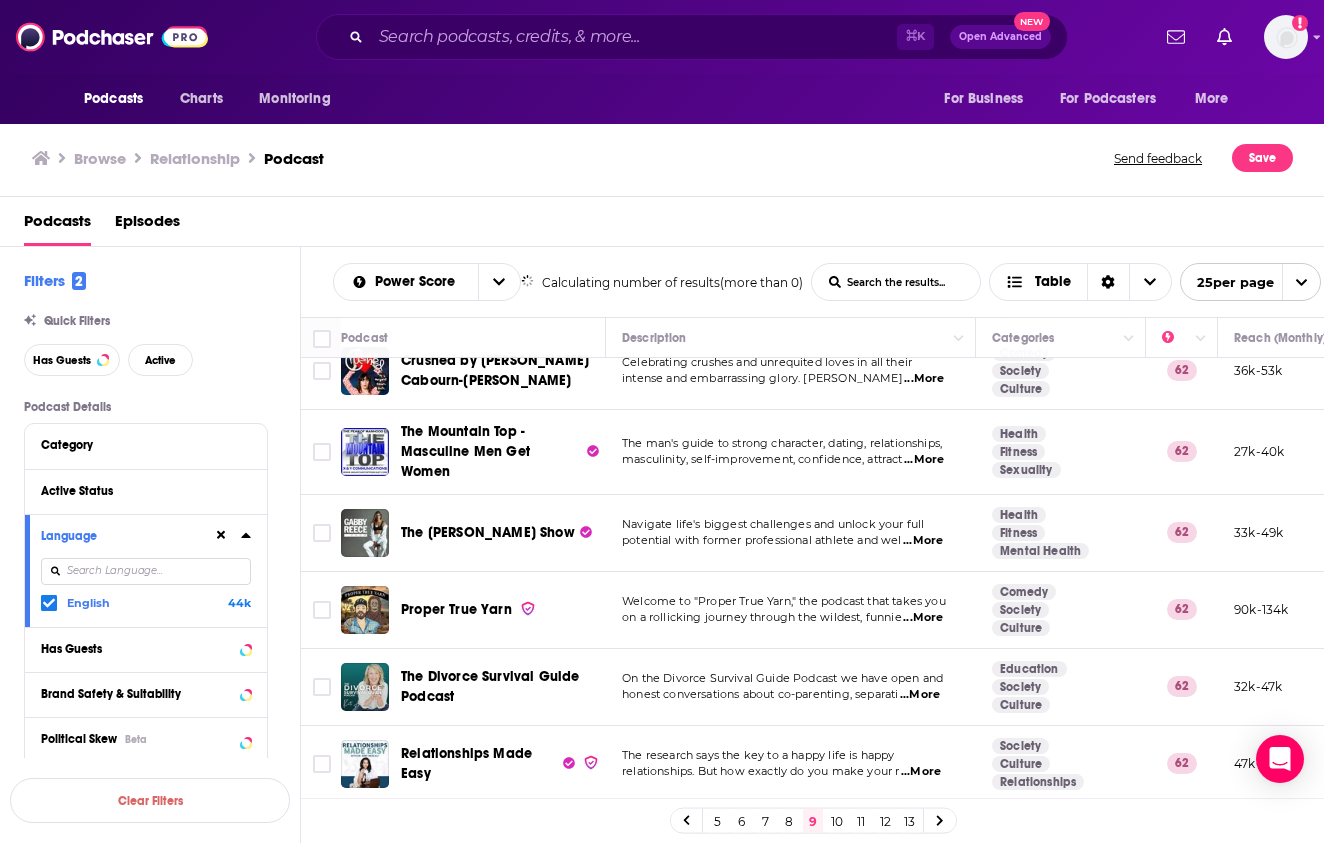 click on "10" at bounding box center (837, 821) 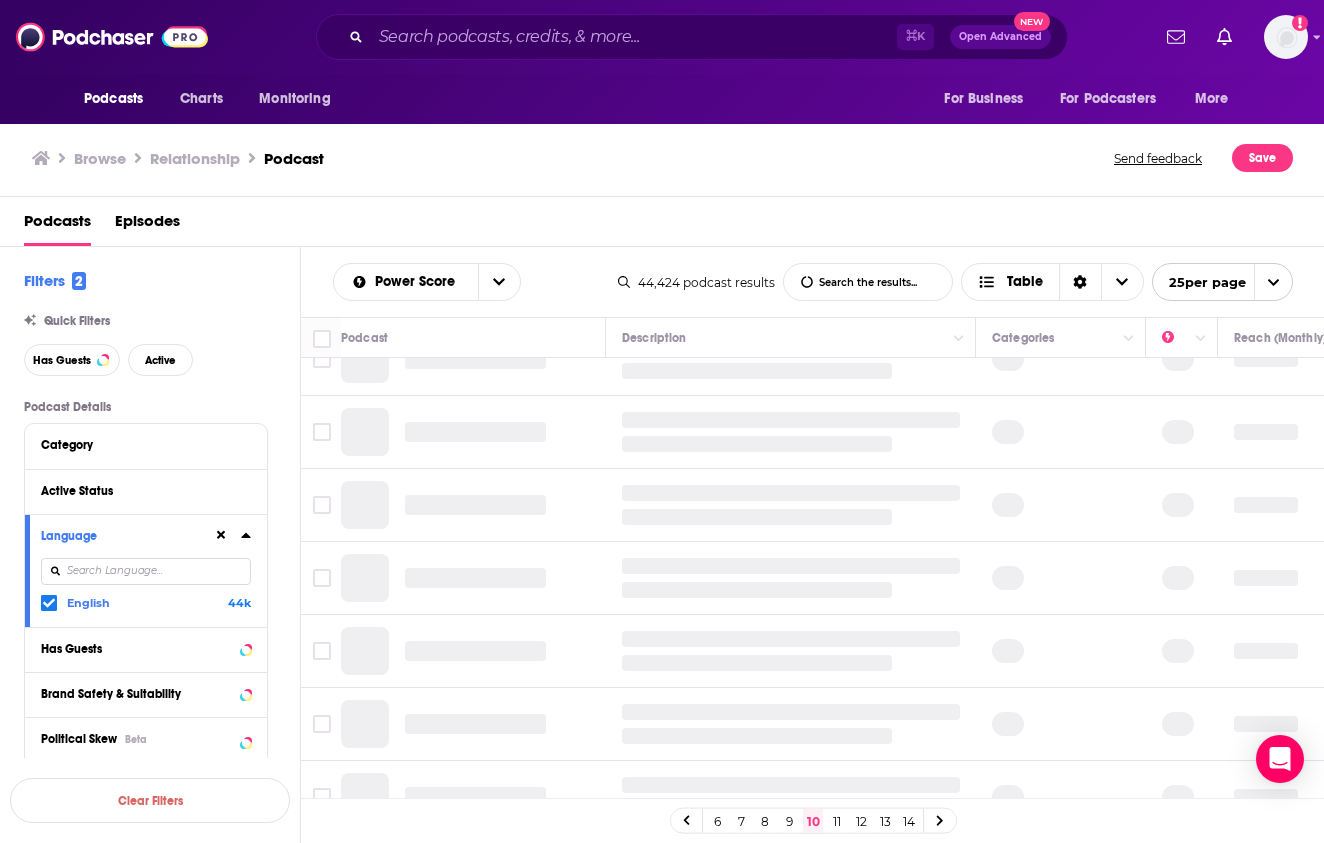 scroll, scrollTop: 0, scrollLeft: 0, axis: both 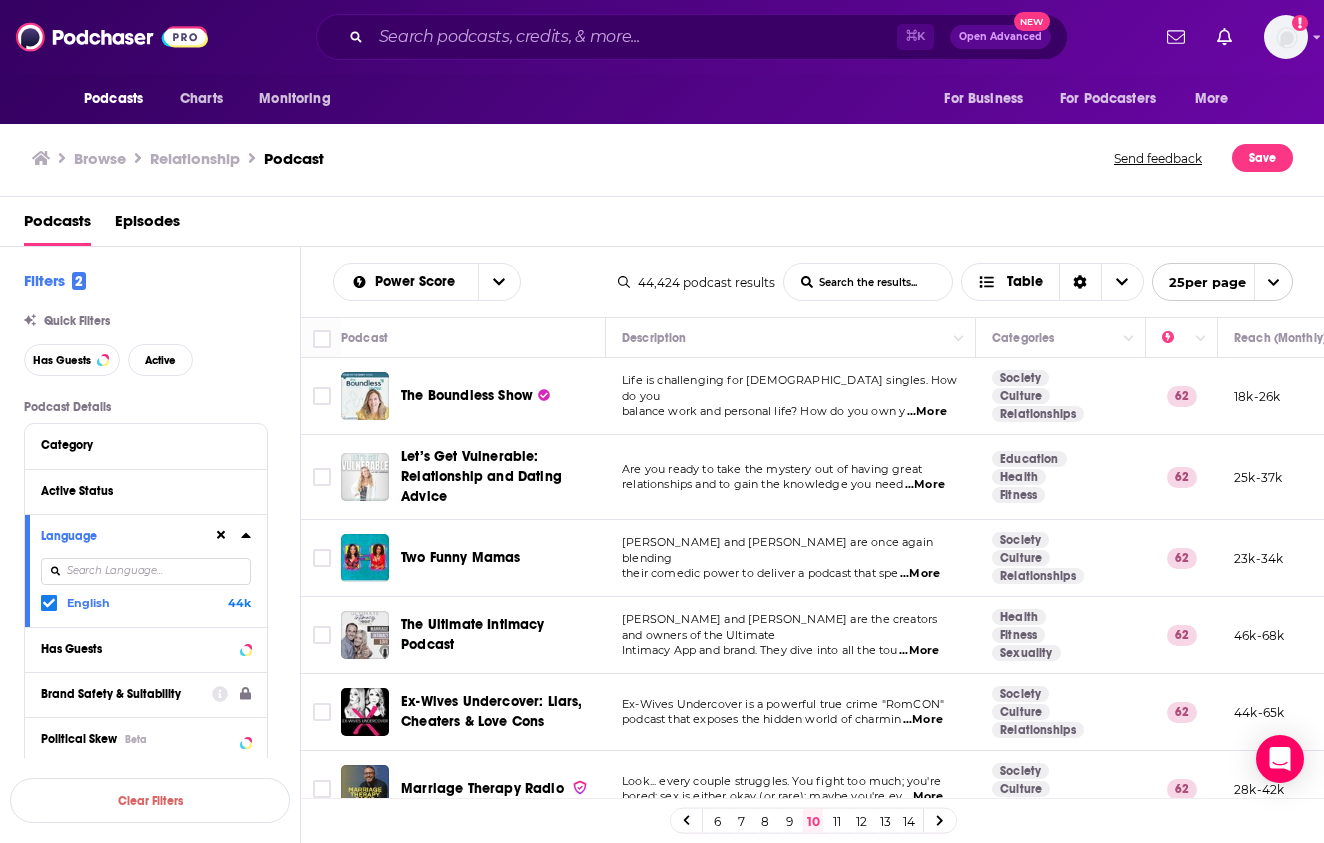 click on "Podcasts Charts Monitoring ⌘  K Open Advanced New For Business For Podcasters More Add a profile image Podcasts Charts Monitoring For Business For Podcasters More Browse Relationship Podcast Send feedback Save Podcasts Episodes Filters 2 Quick Filters Has Guests Active Podcast Details Category Active Status Language English 44k Has Guests Brand Safety & Suitability Political Skew Beta Show More Audience & Reach Power Score™ Reach (Monthly) Reach (Episode Average) Gender Age Income Show More Saved Searches Select Clear Filters Power Score List Search Input Search the results... Table 44,424   podcast   results List Search Input Search the results... Table 25  per page Podcast Description Categories Reach (Monthly) Reach (Episode) Top Country The Boundless Show Life is challenging for Christian singles. How do you balance work and personal life? How do you own y  ...More Society Culture Relationships 62 18k-26k 3.3k-5.4k   US Let’s Get Vulnerable: Relationship and Dating Advice  ...More Education Health" at bounding box center [662, 421] 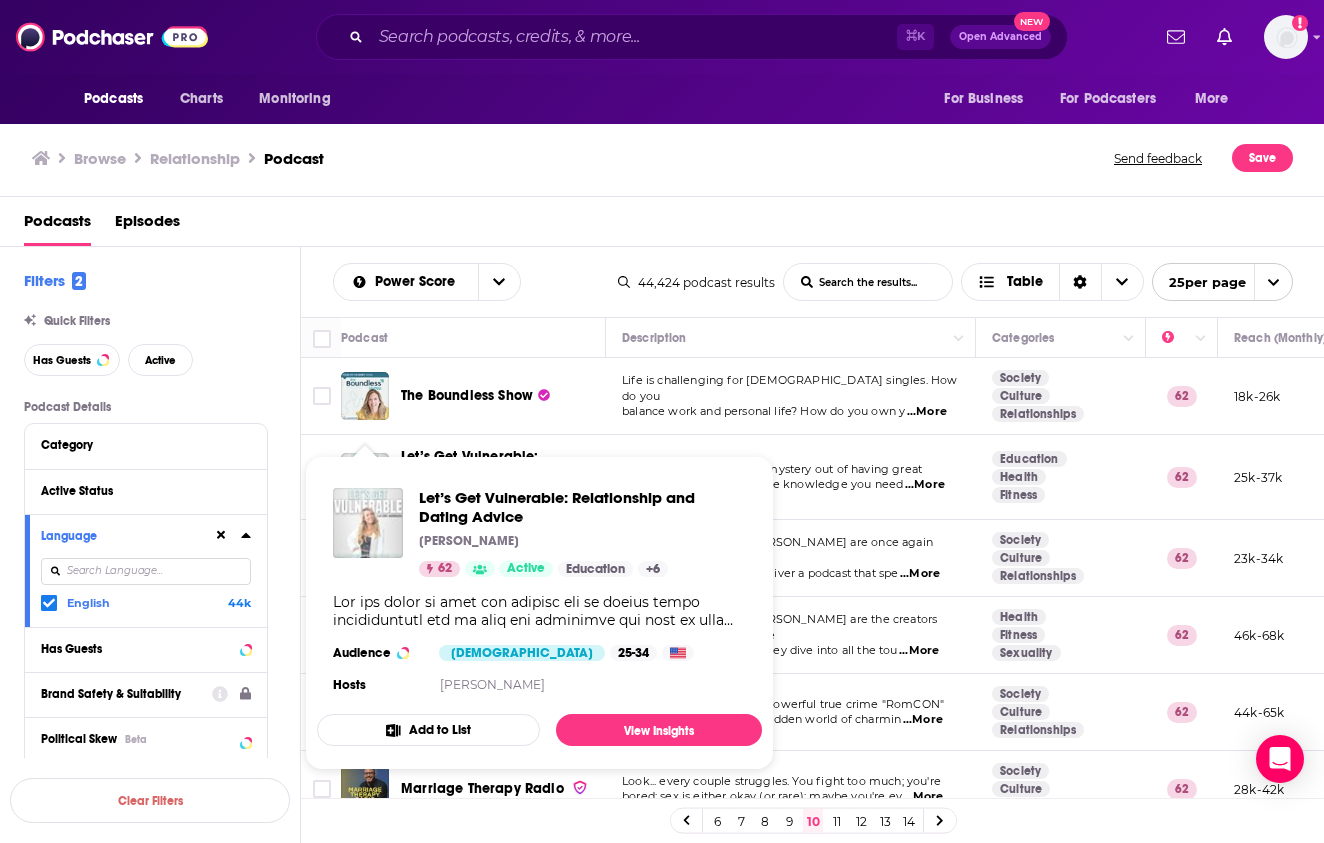 click at bounding box center [368, 523] 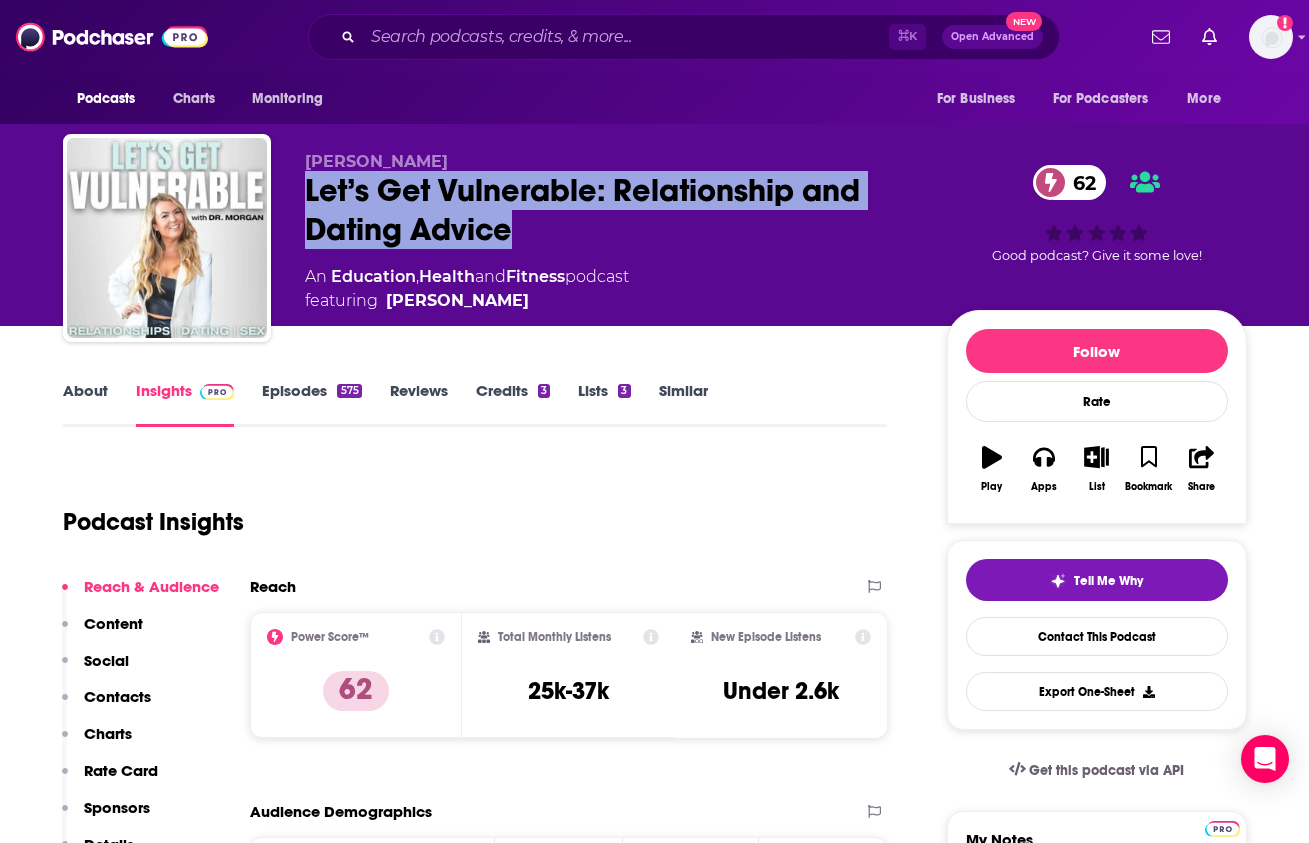 drag, startPoint x: 518, startPoint y: 229, endPoint x: 302, endPoint y: 192, distance: 219.14607 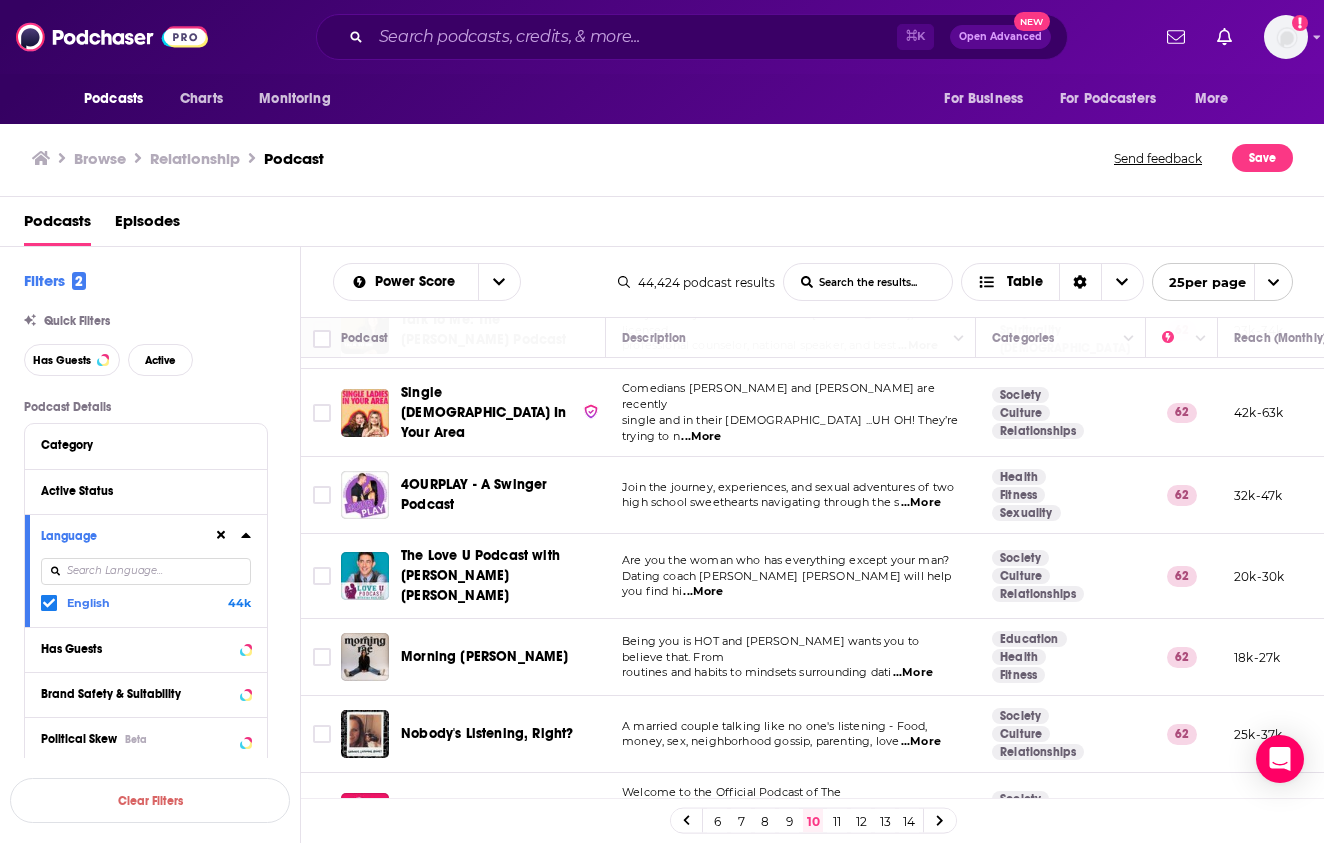 scroll, scrollTop: 841, scrollLeft: 0, axis: vertical 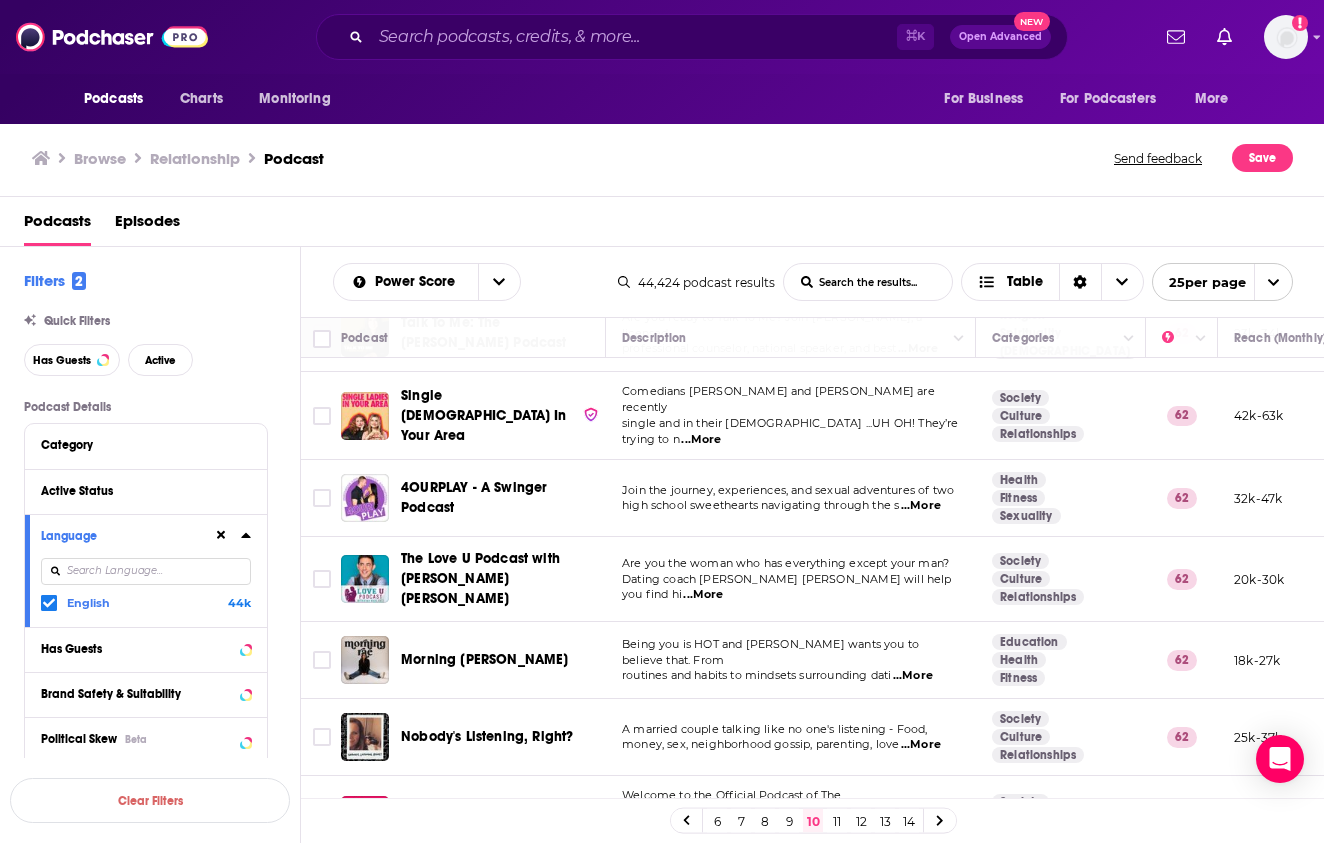 click on "...More" at bounding box center [701, 440] 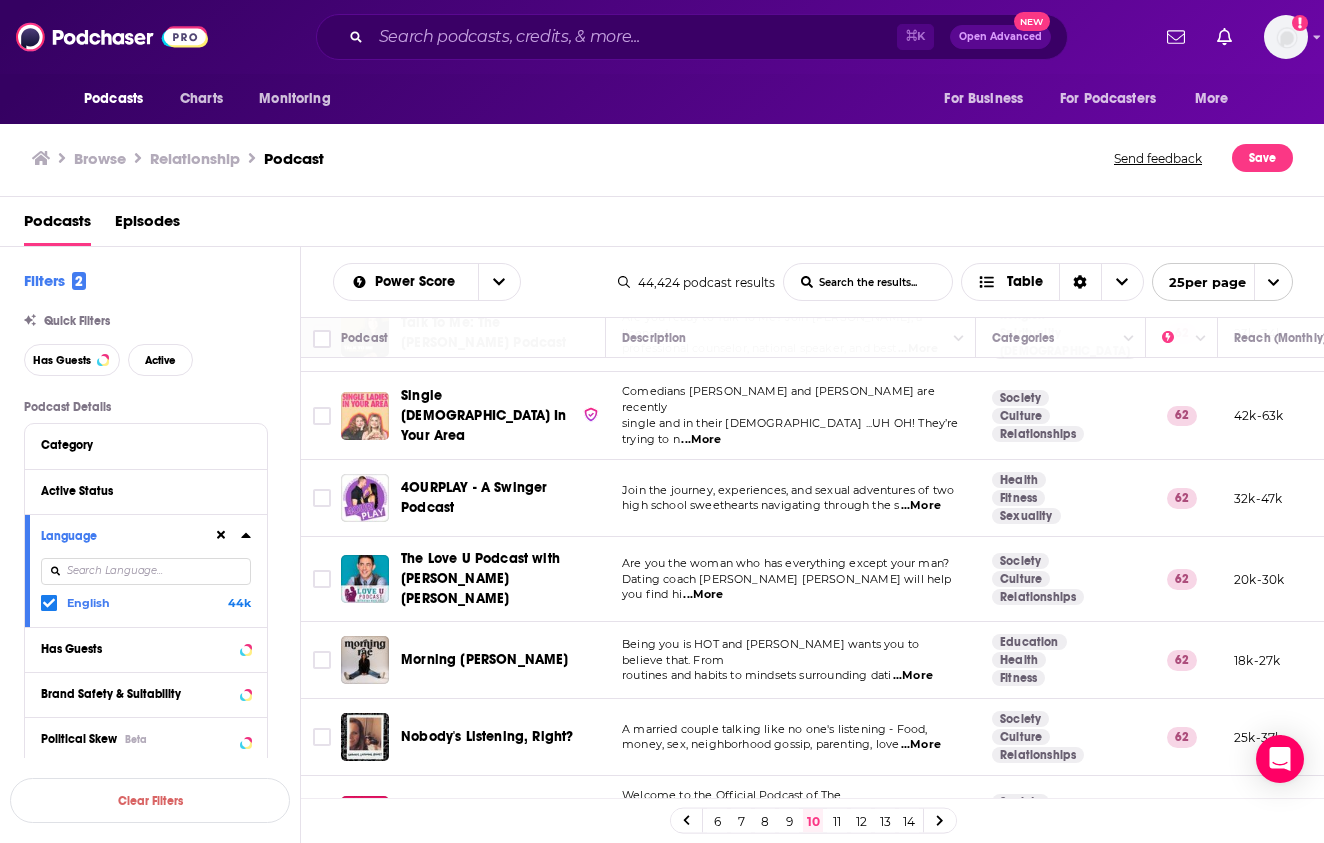 click at bounding box center [365, 416] 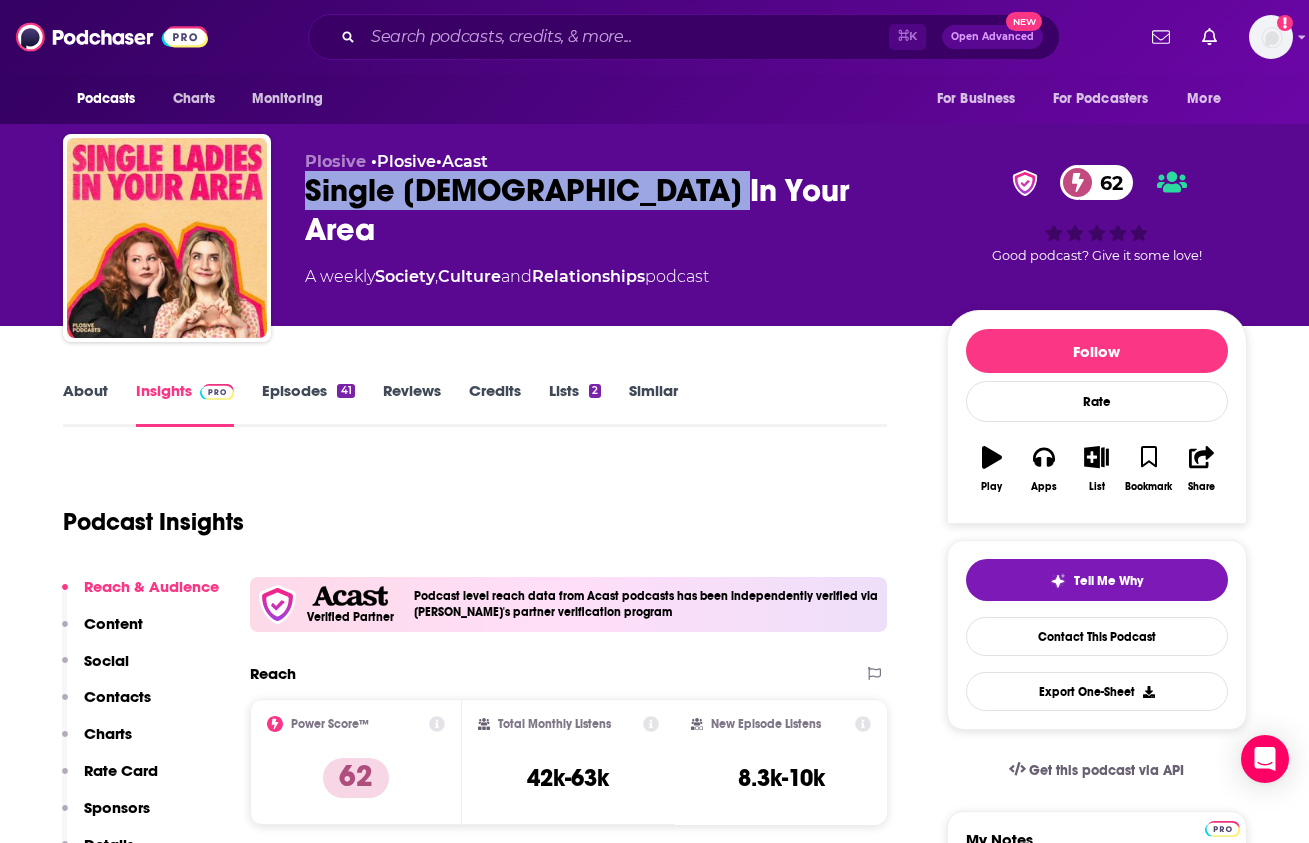 drag, startPoint x: 492, startPoint y: 187, endPoint x: 297, endPoint y: 199, distance: 195.36888 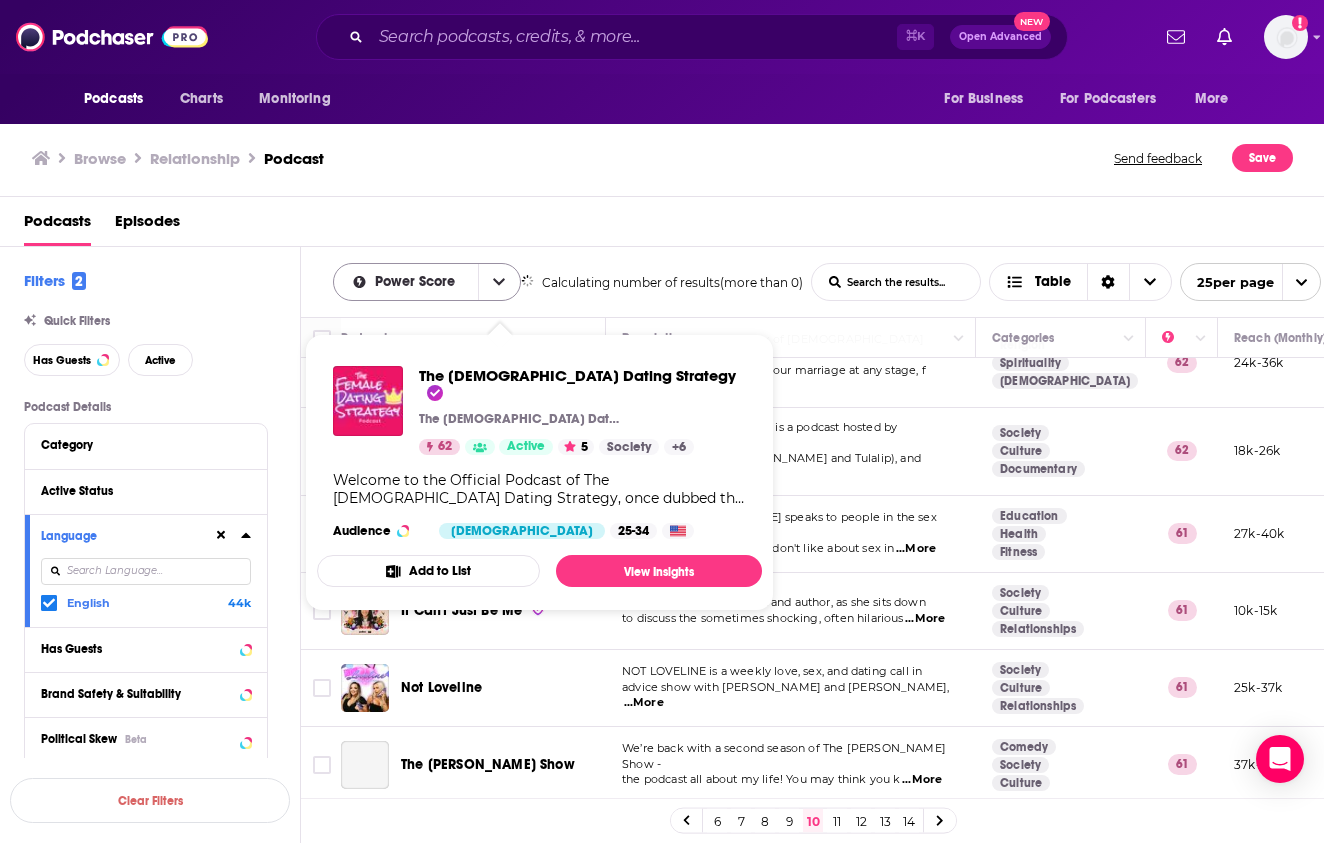 scroll, scrollTop: 1505, scrollLeft: 0, axis: vertical 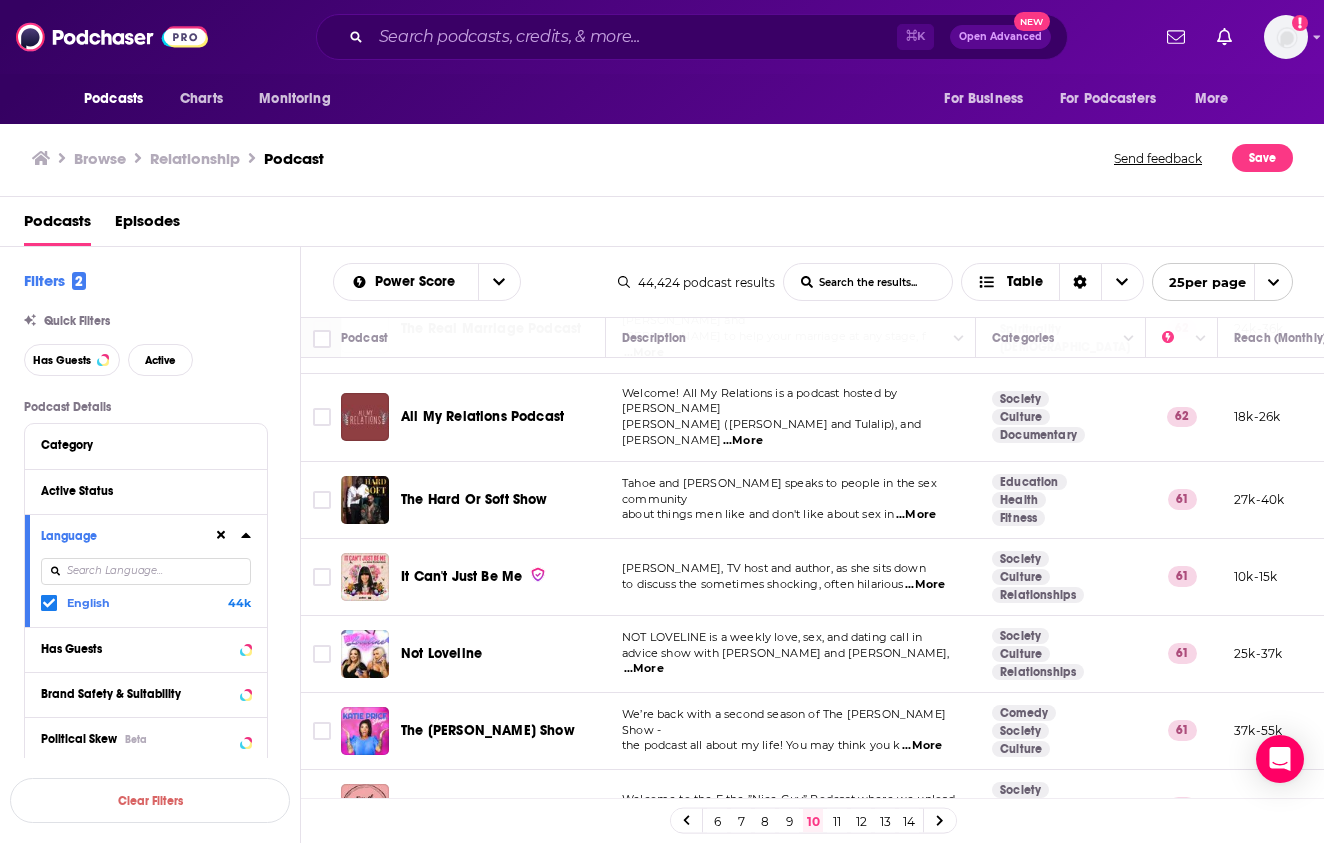 click on "...More" at bounding box center (925, 585) 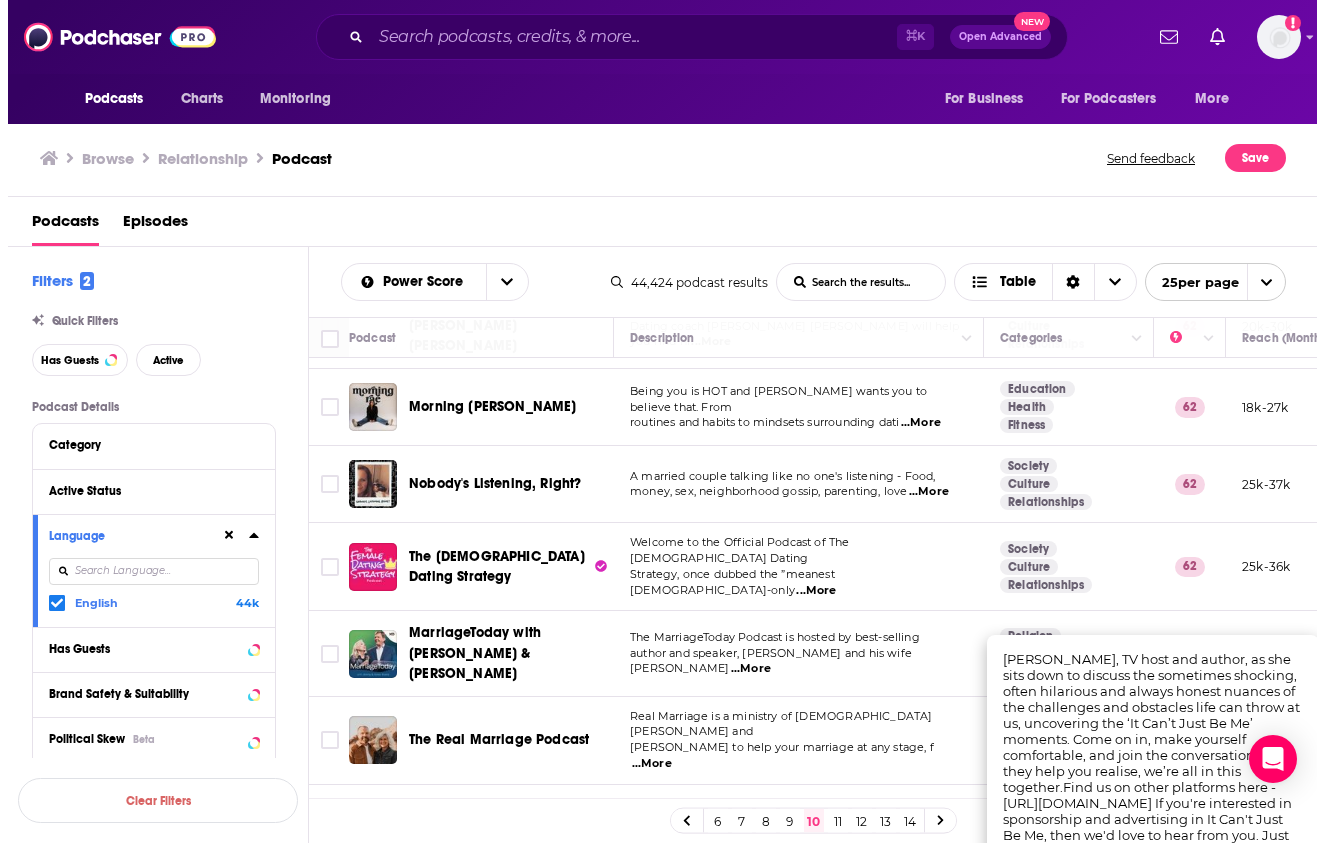 scroll, scrollTop: 1073, scrollLeft: 0, axis: vertical 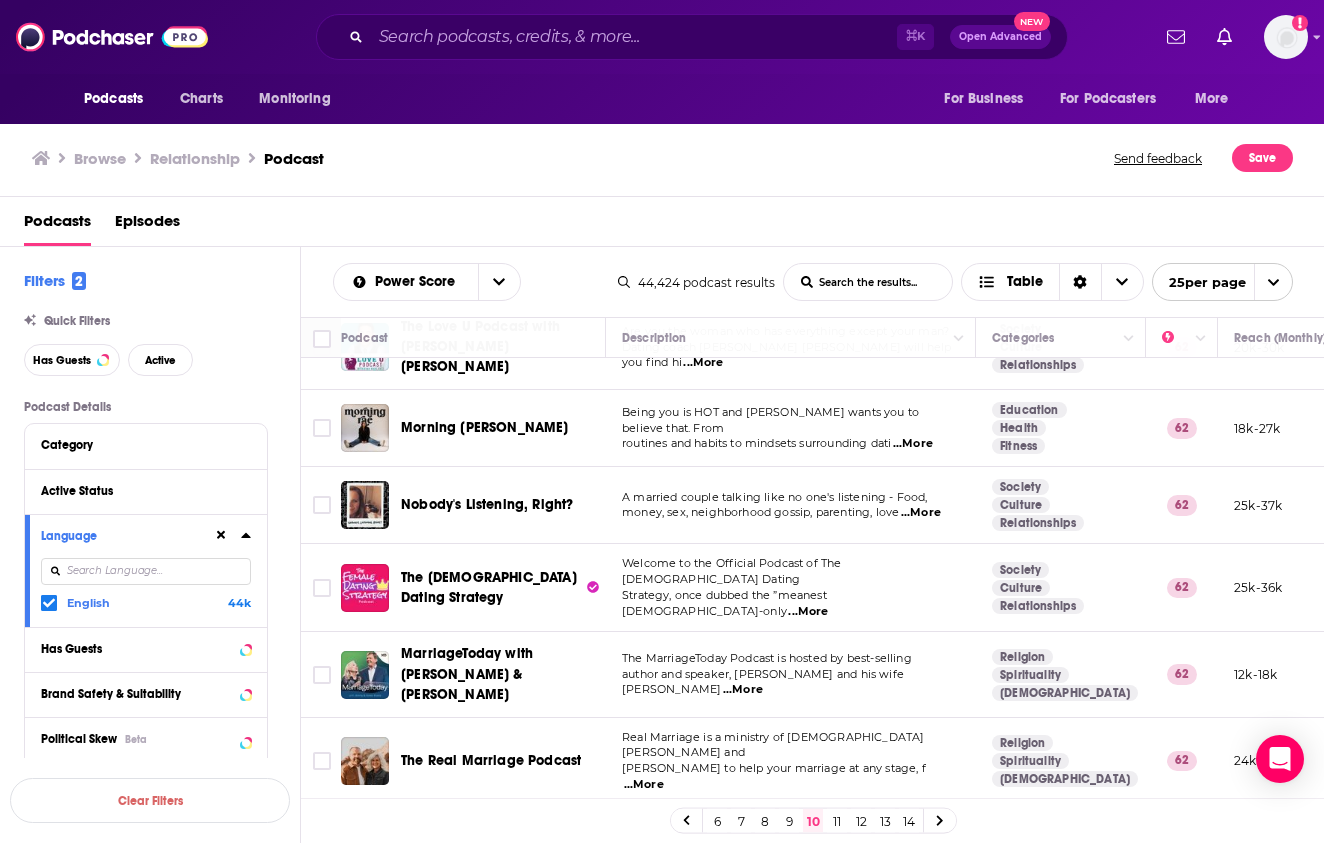 click on "...More" at bounding box center [808, 612] 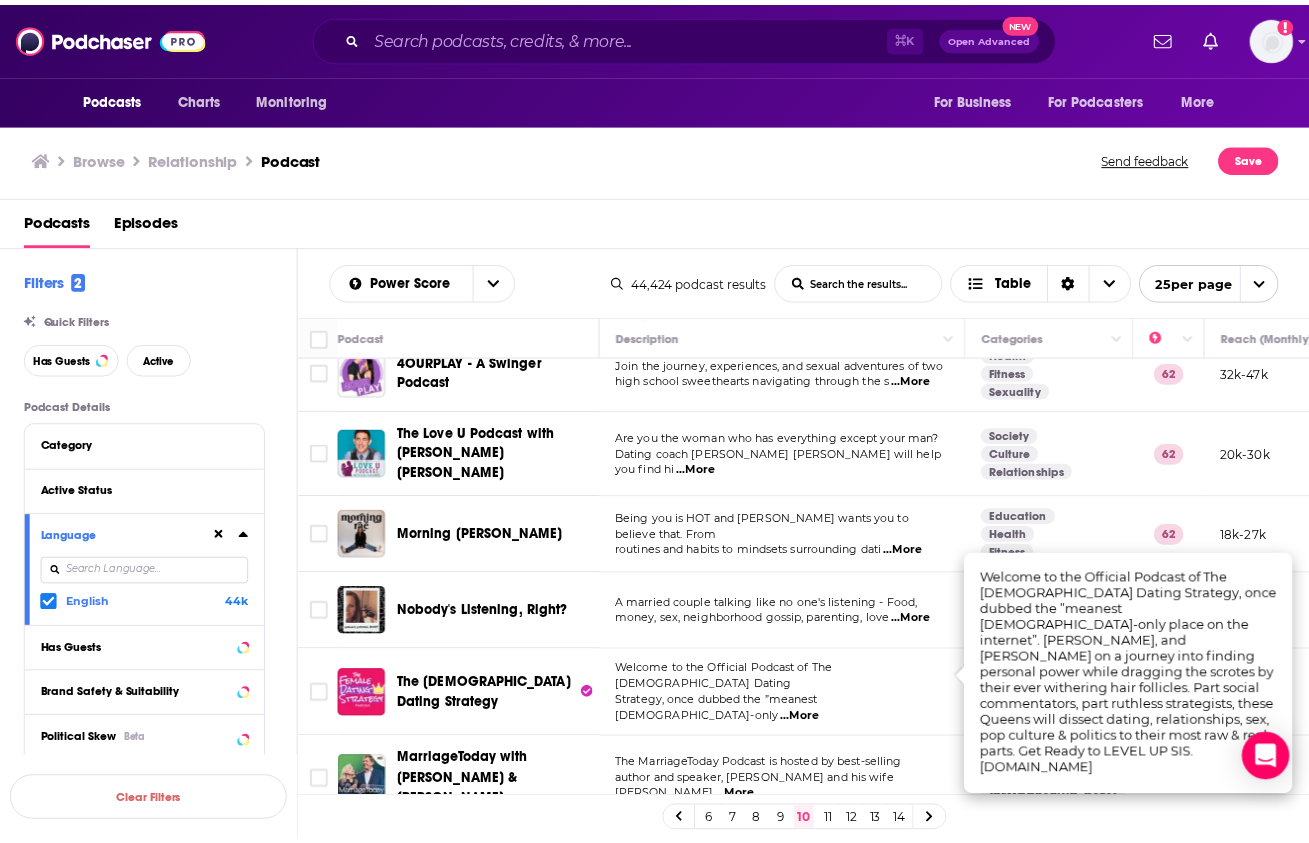 scroll, scrollTop: 965, scrollLeft: 0, axis: vertical 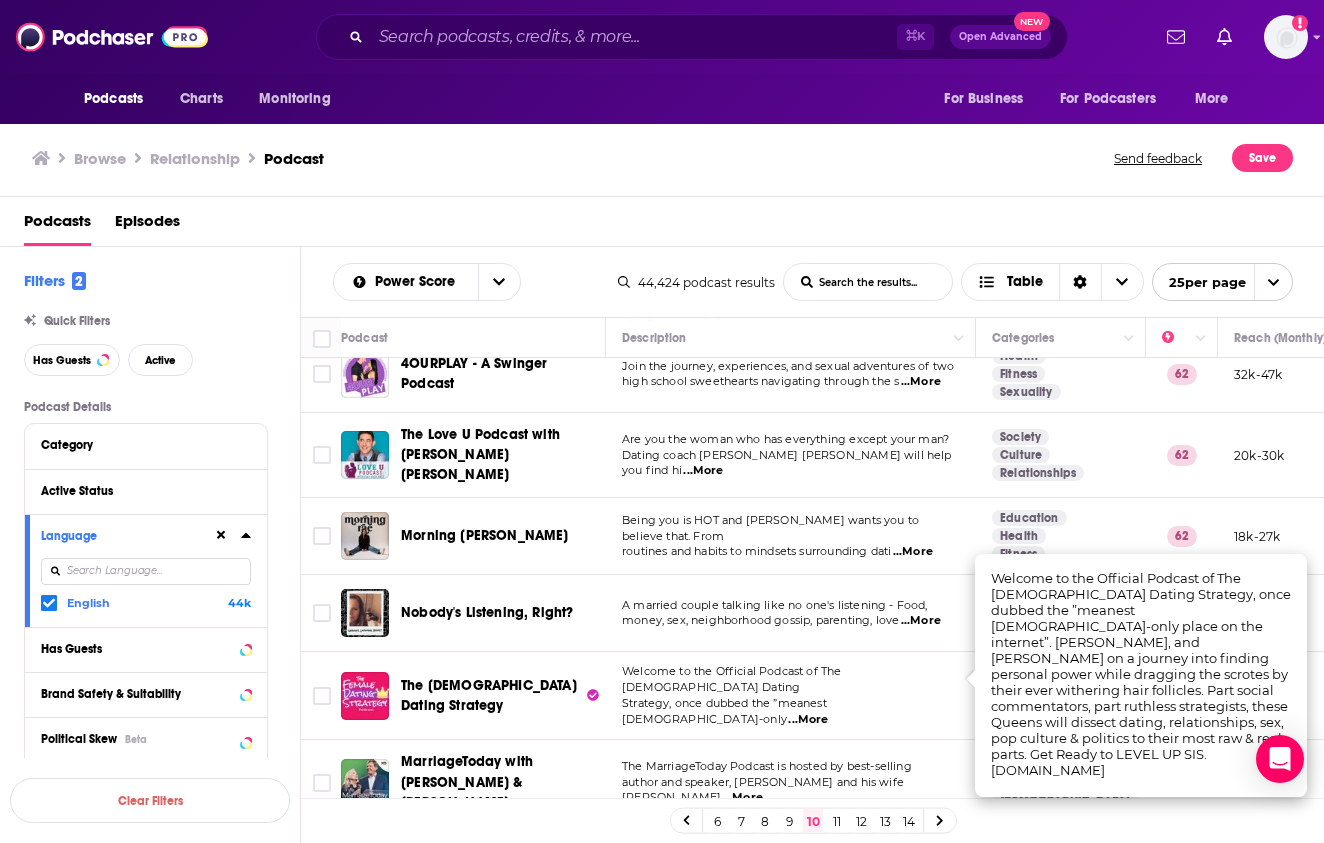 click on "...More" at bounding box center (921, 621) 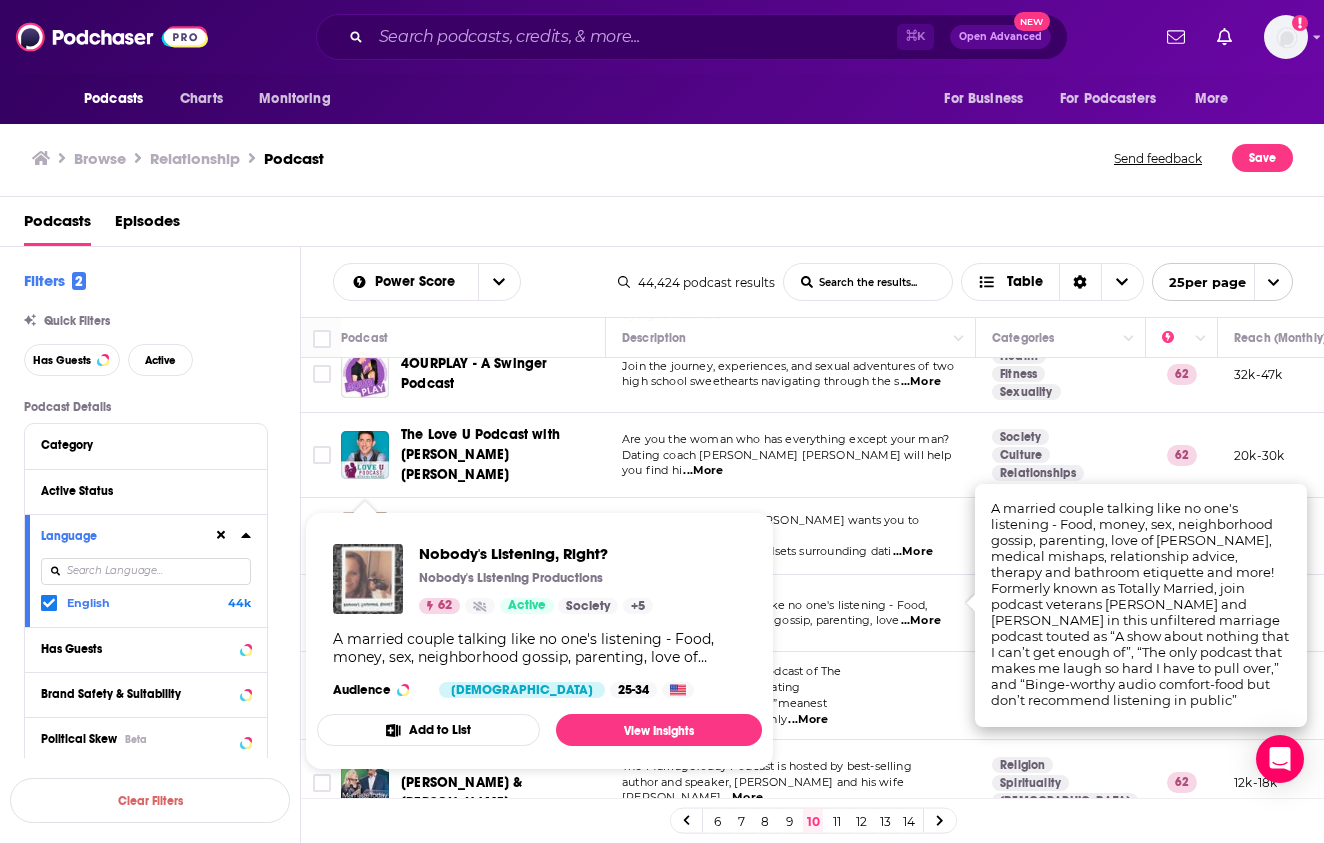 click at bounding box center [368, 579] 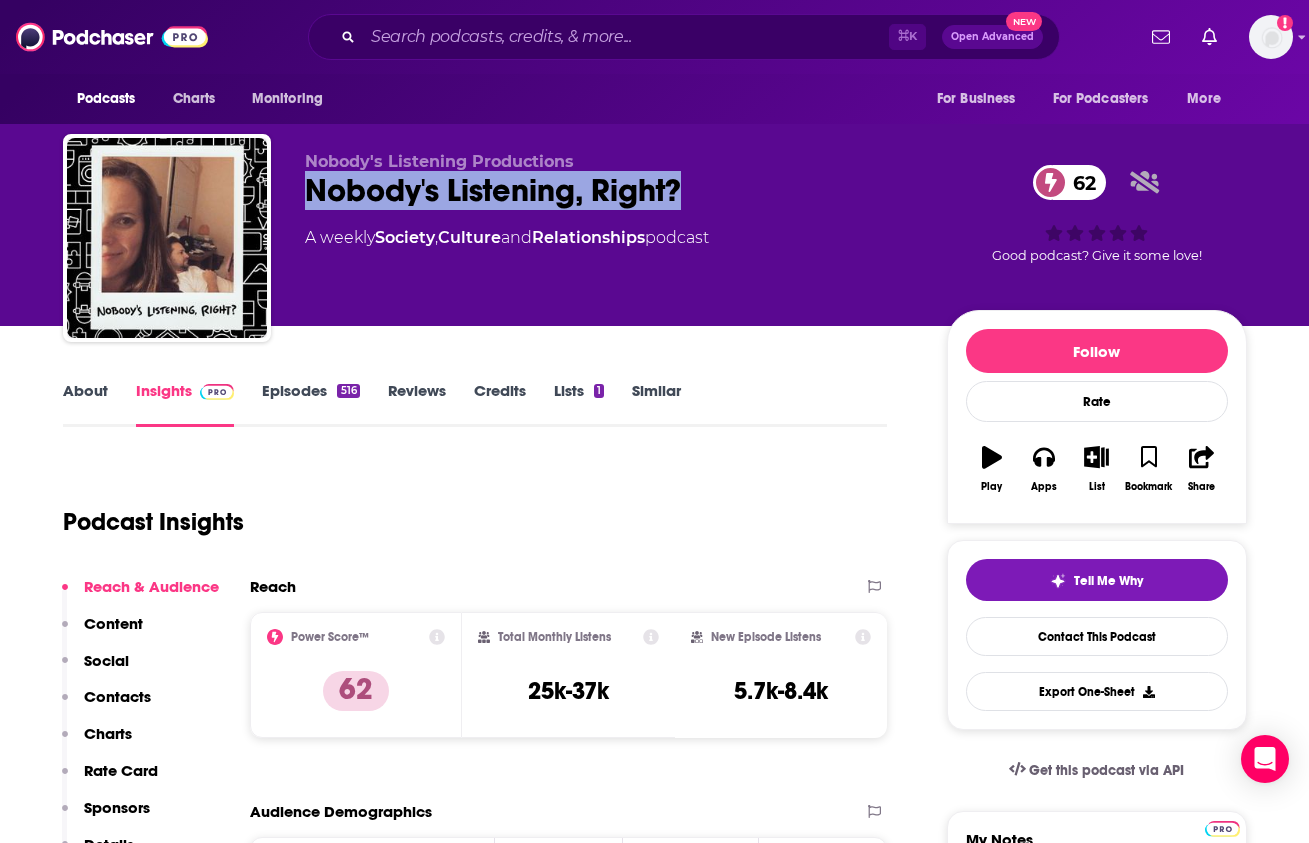 drag, startPoint x: 703, startPoint y: 197, endPoint x: 292, endPoint y: 188, distance: 411.09854 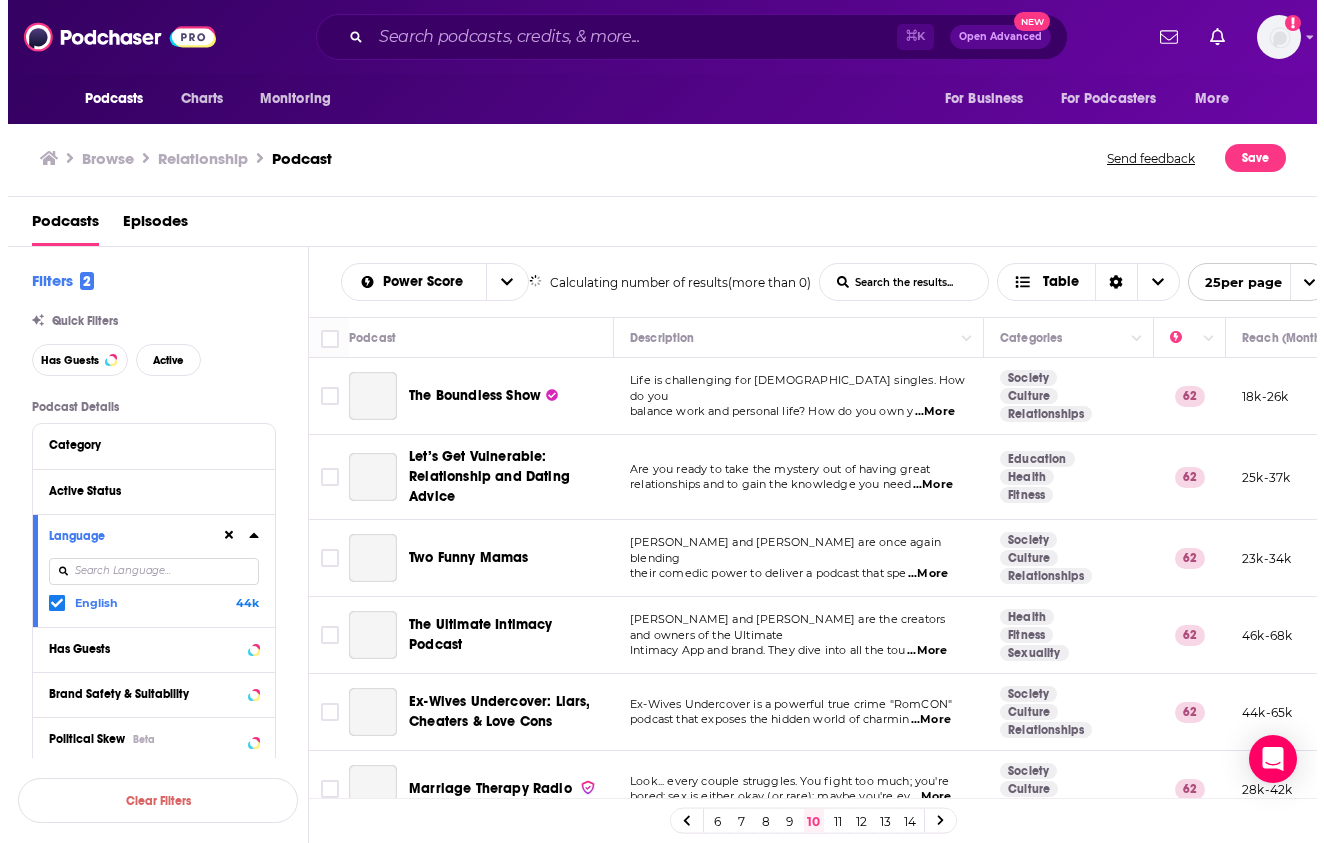 scroll, scrollTop: 0, scrollLeft: 0, axis: both 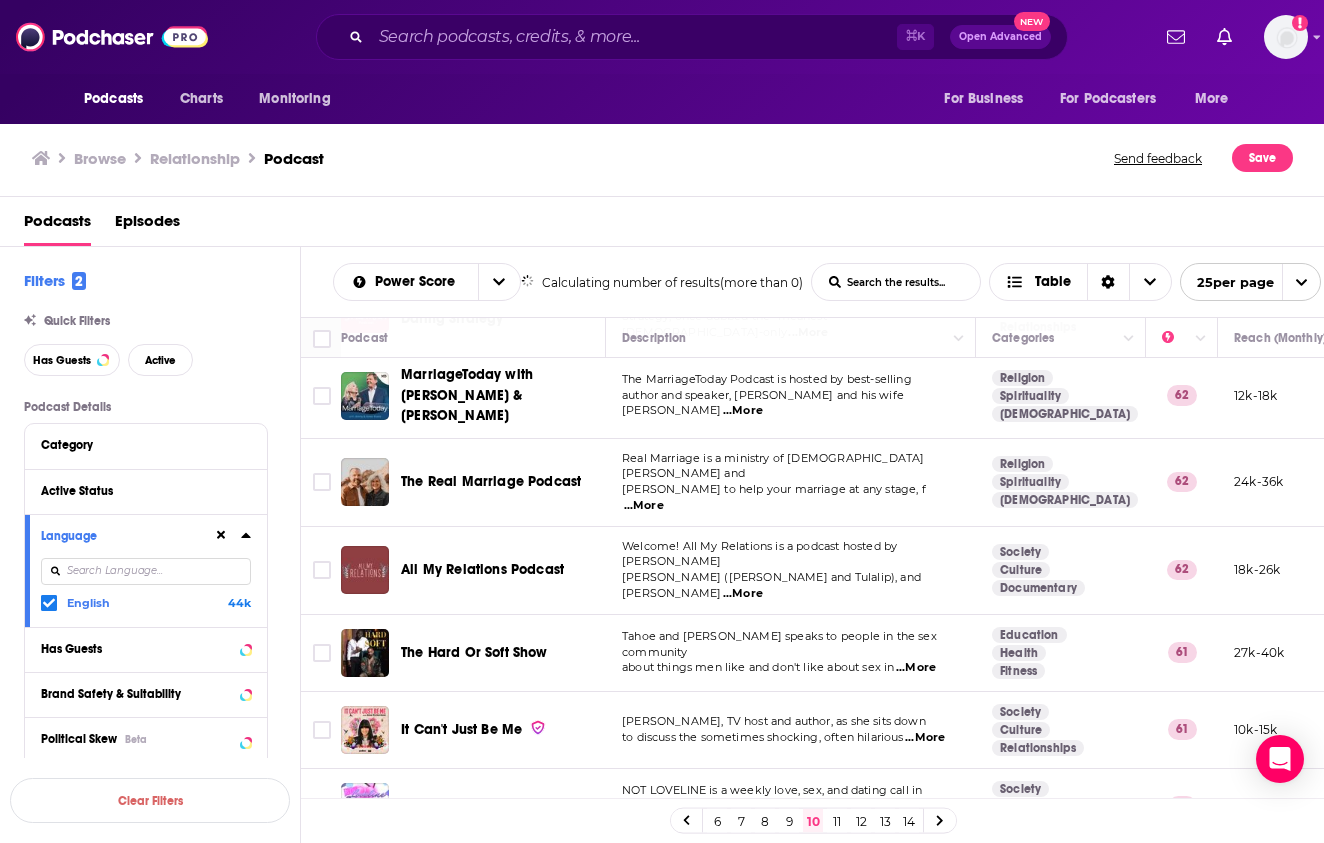 click on "11" at bounding box center (837, 821) 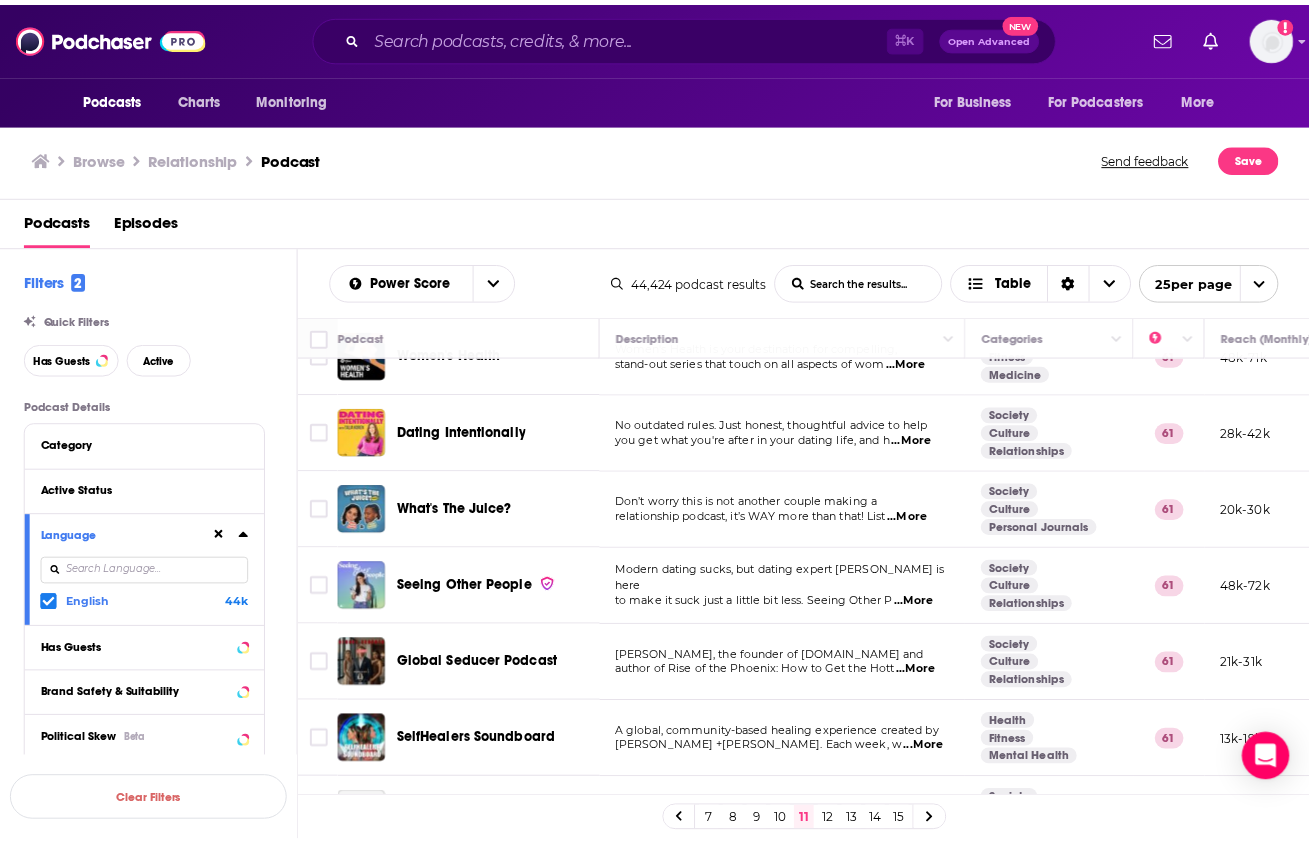 scroll, scrollTop: 362, scrollLeft: 0, axis: vertical 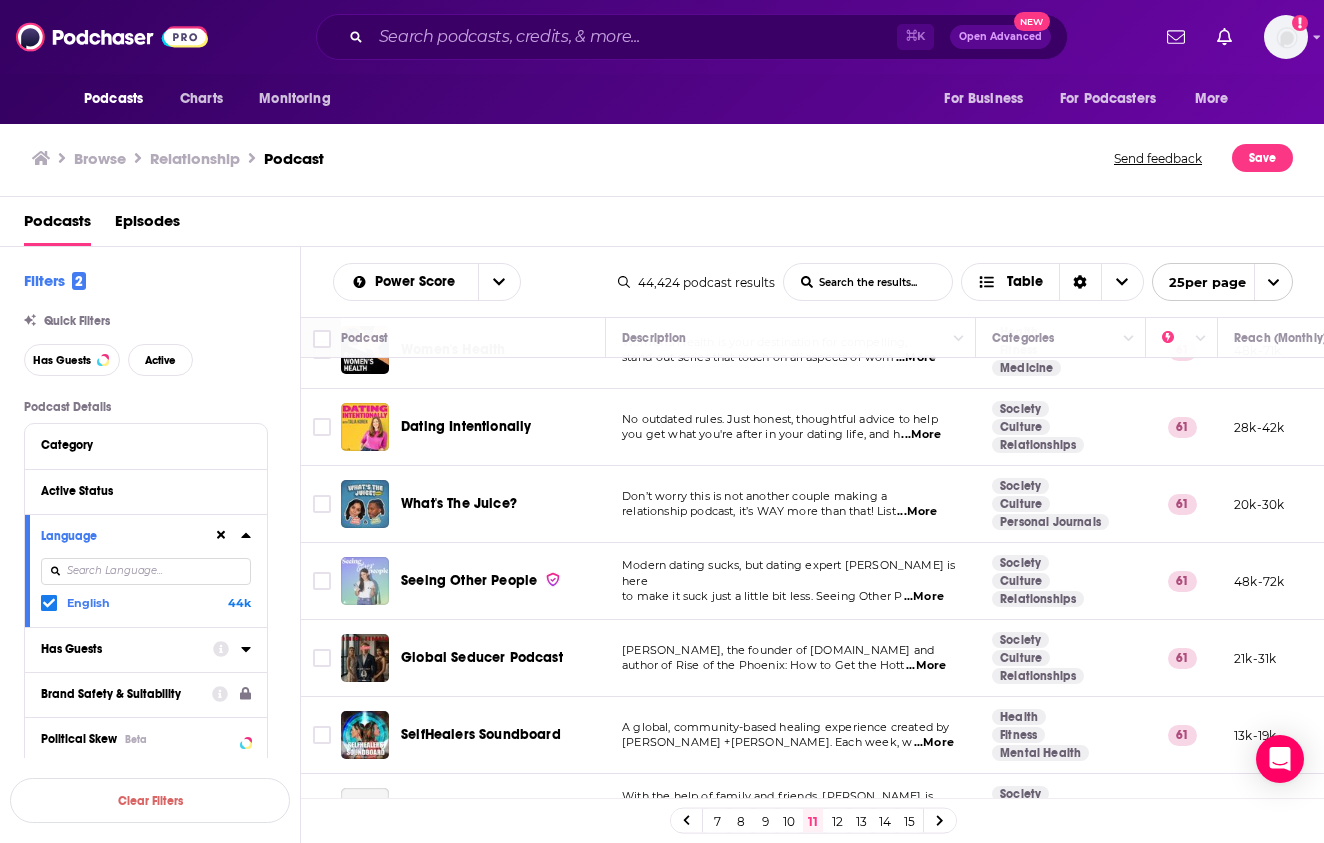 click at bounding box center [365, 581] 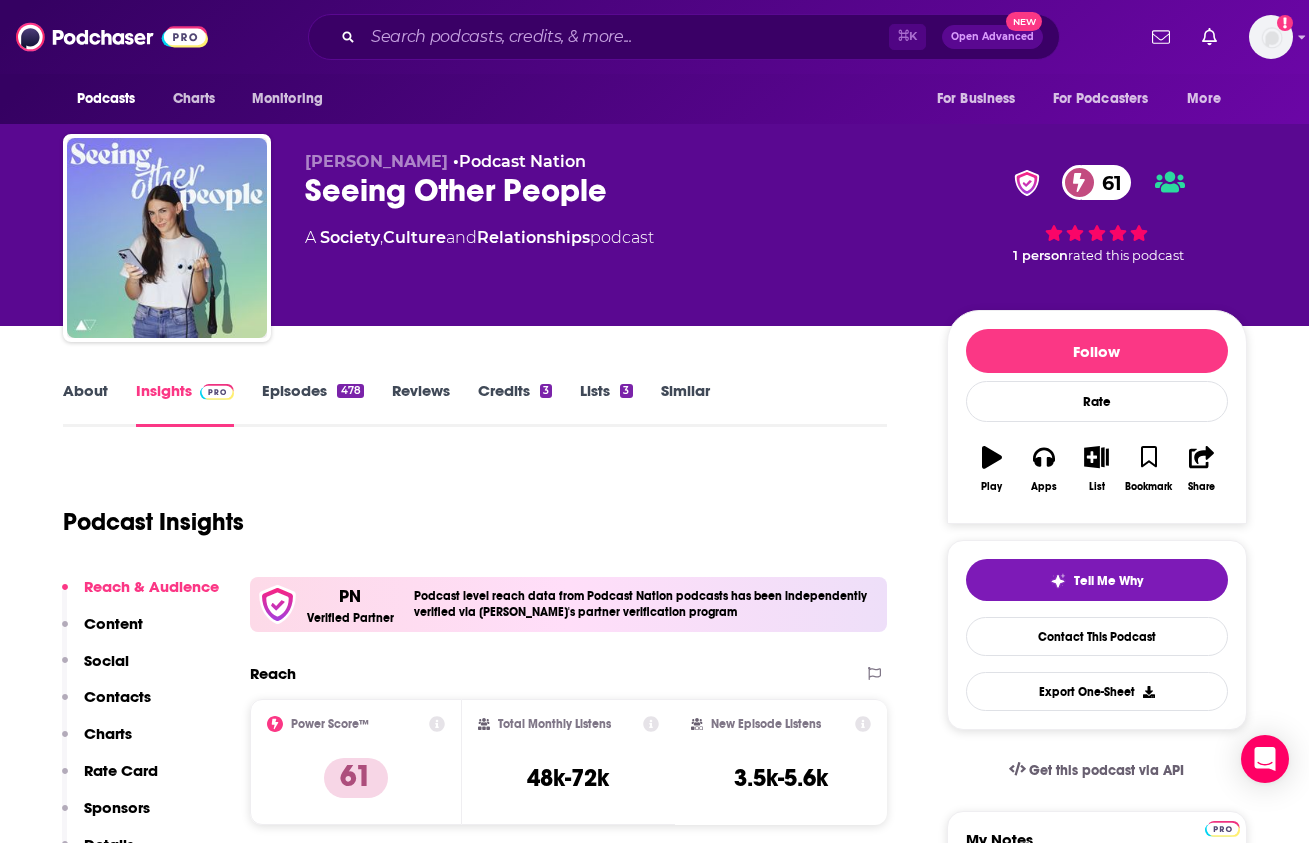 scroll, scrollTop: 107, scrollLeft: 0, axis: vertical 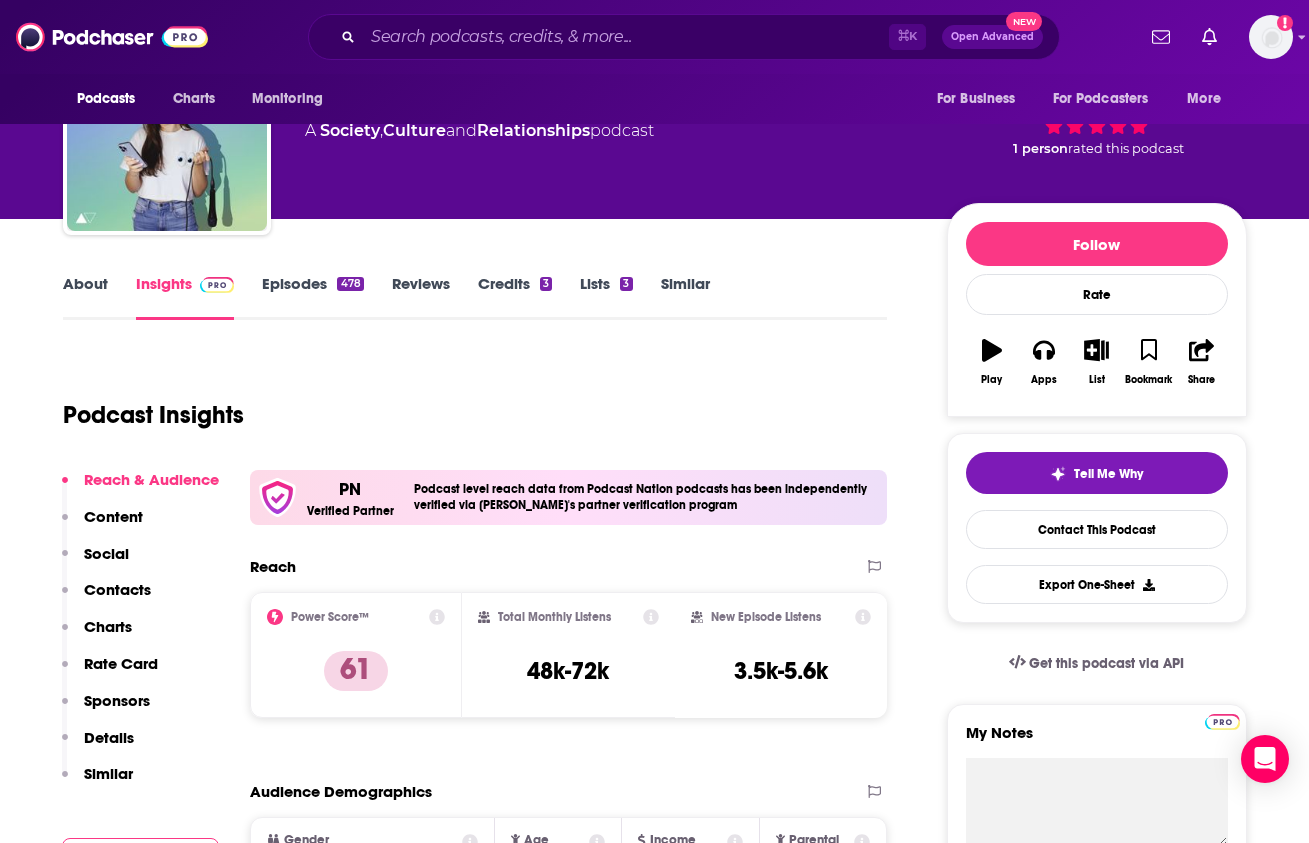 click on "Contacts" at bounding box center [117, 589] 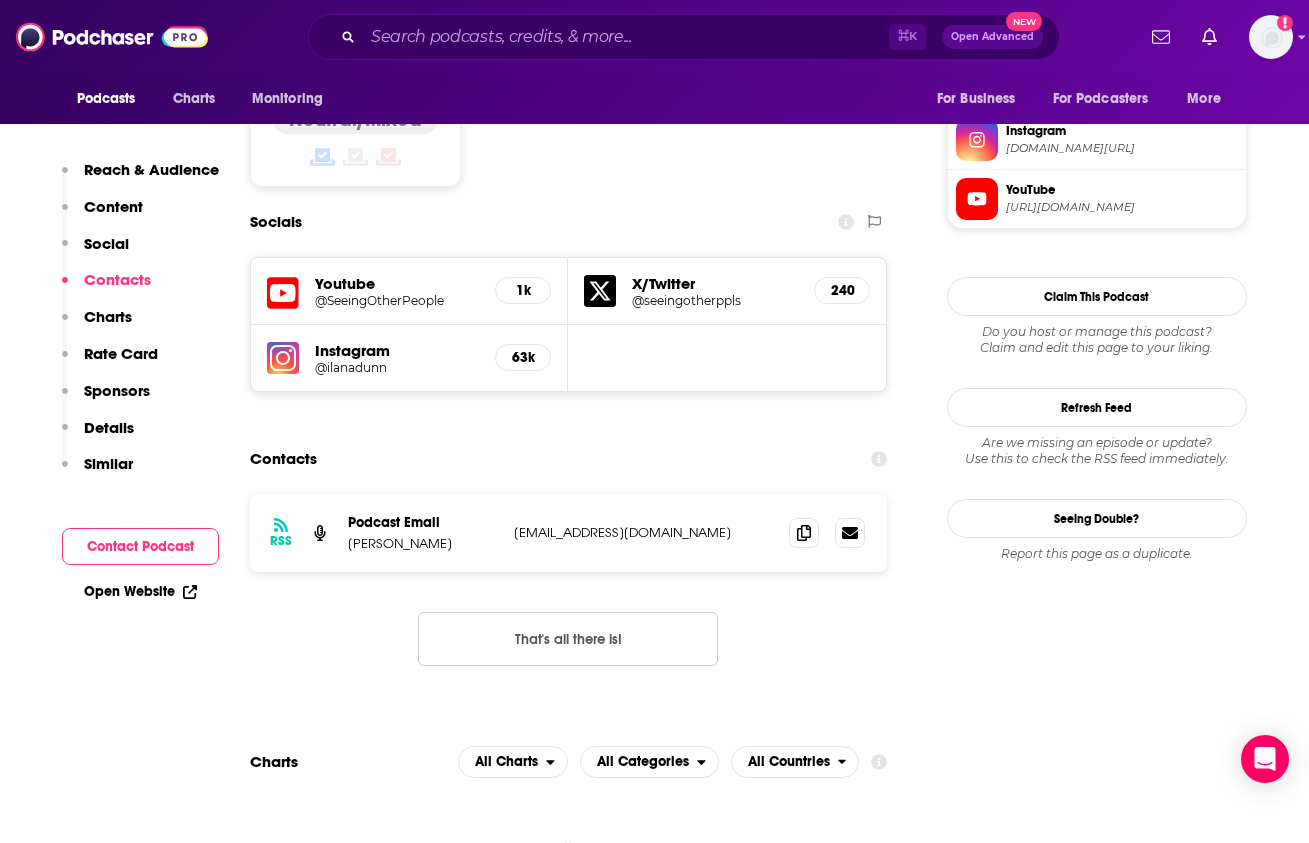 scroll, scrollTop: 1801, scrollLeft: 0, axis: vertical 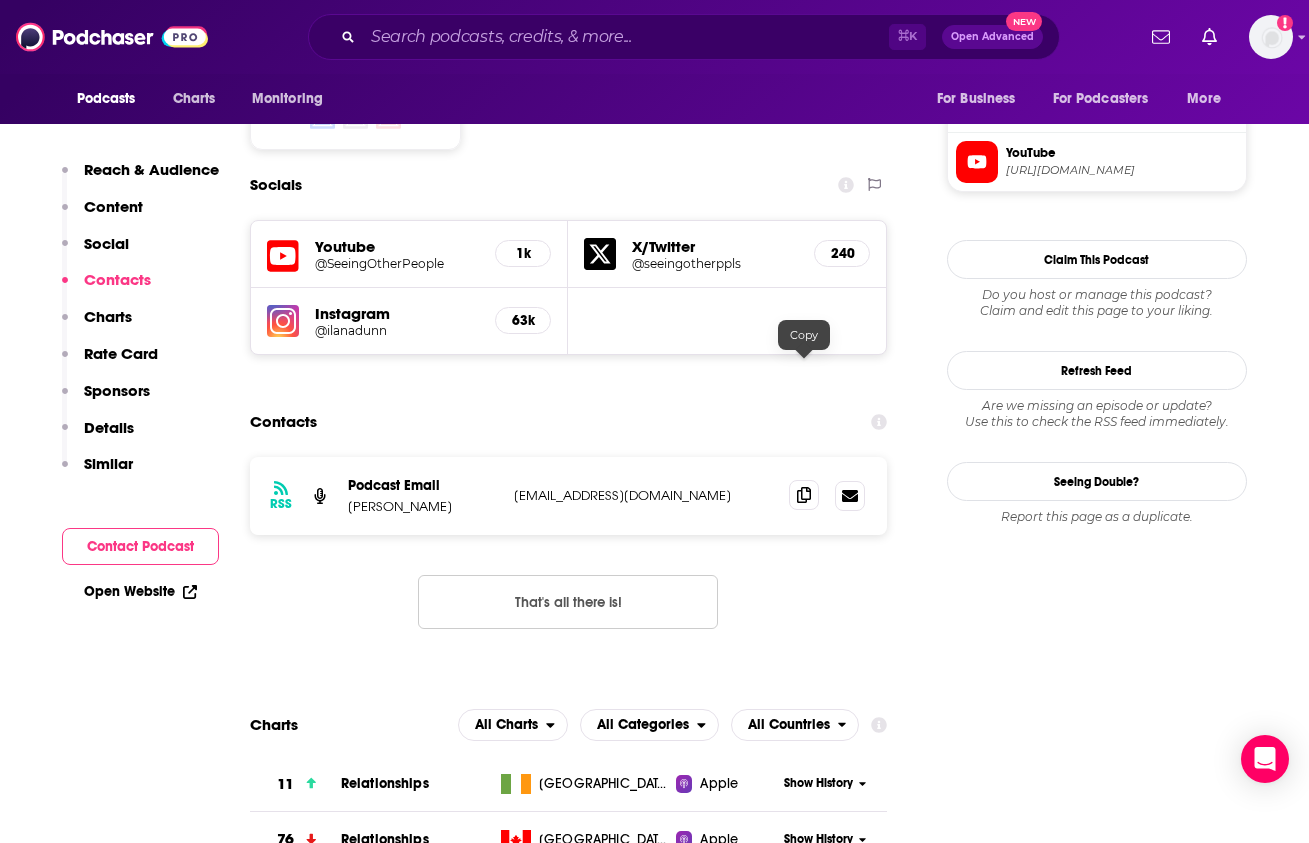 click 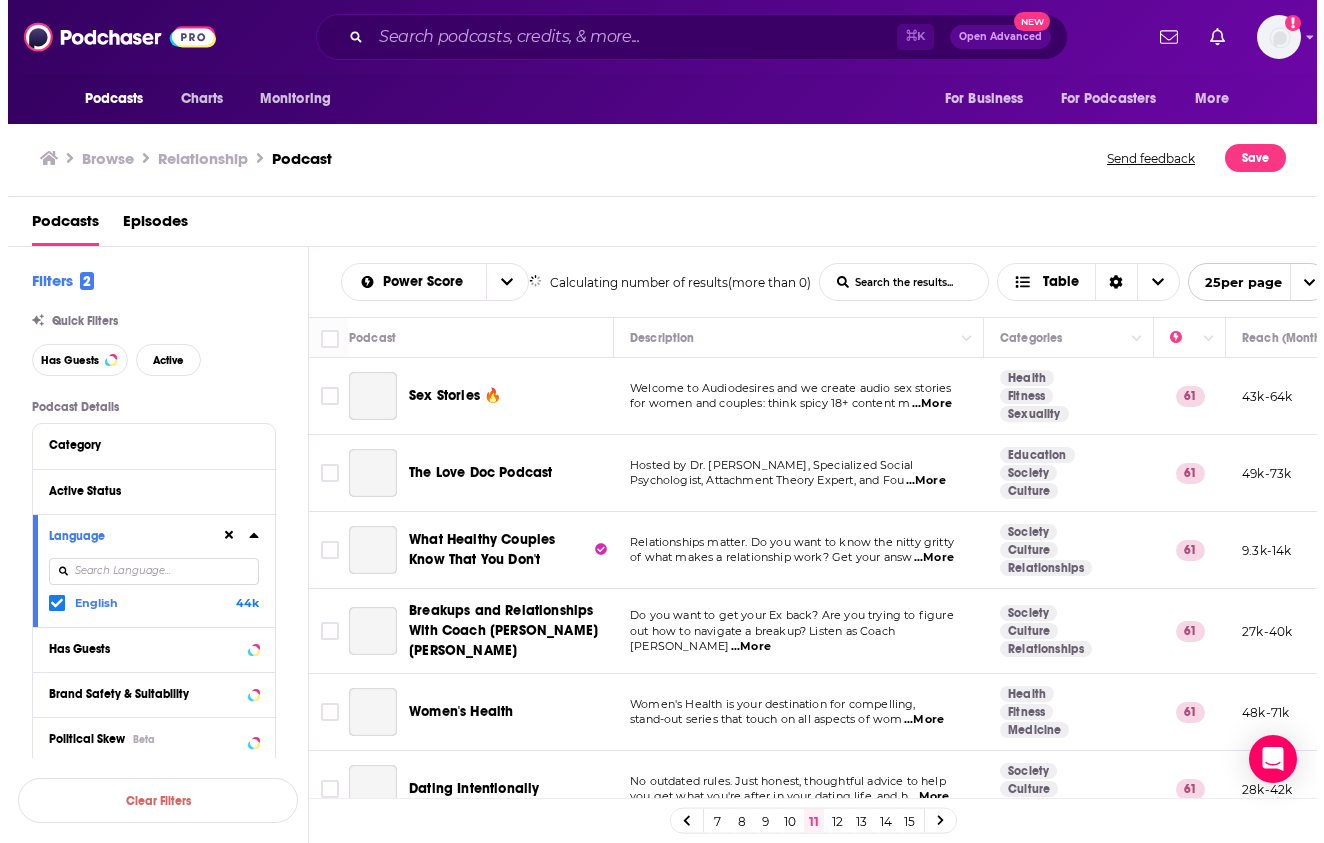 scroll, scrollTop: 0, scrollLeft: 0, axis: both 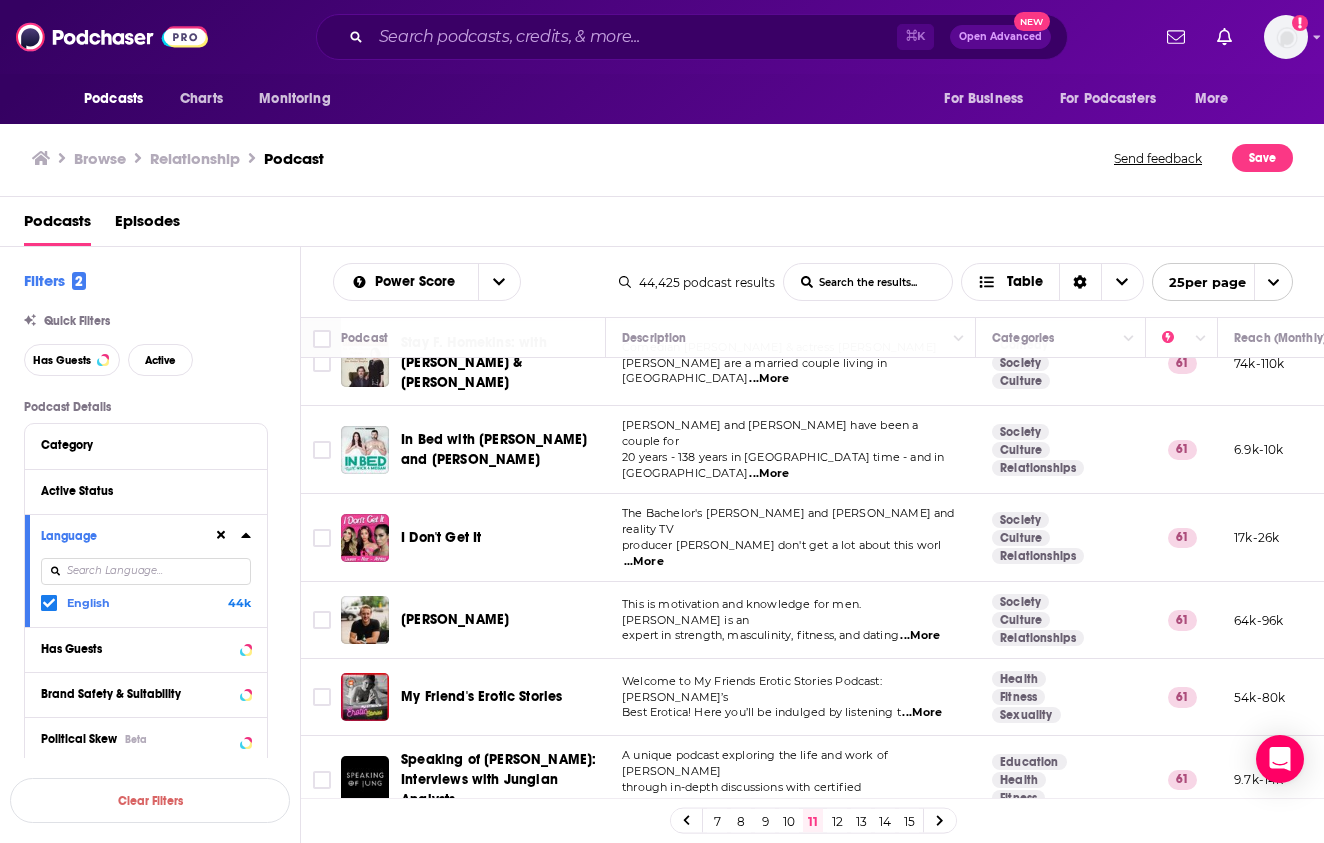 click on "...More" at bounding box center (769, 474) 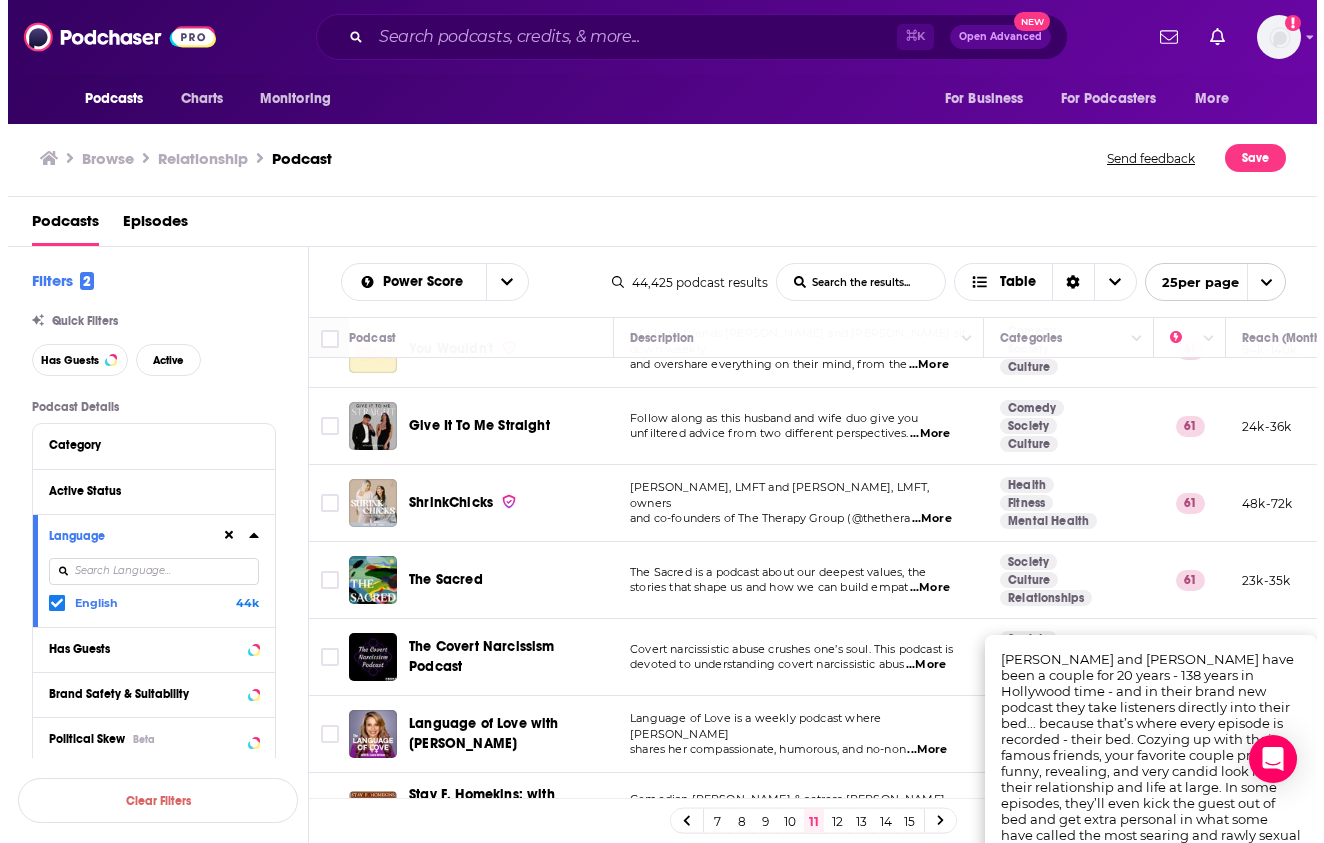 scroll, scrollTop: 897, scrollLeft: 0, axis: vertical 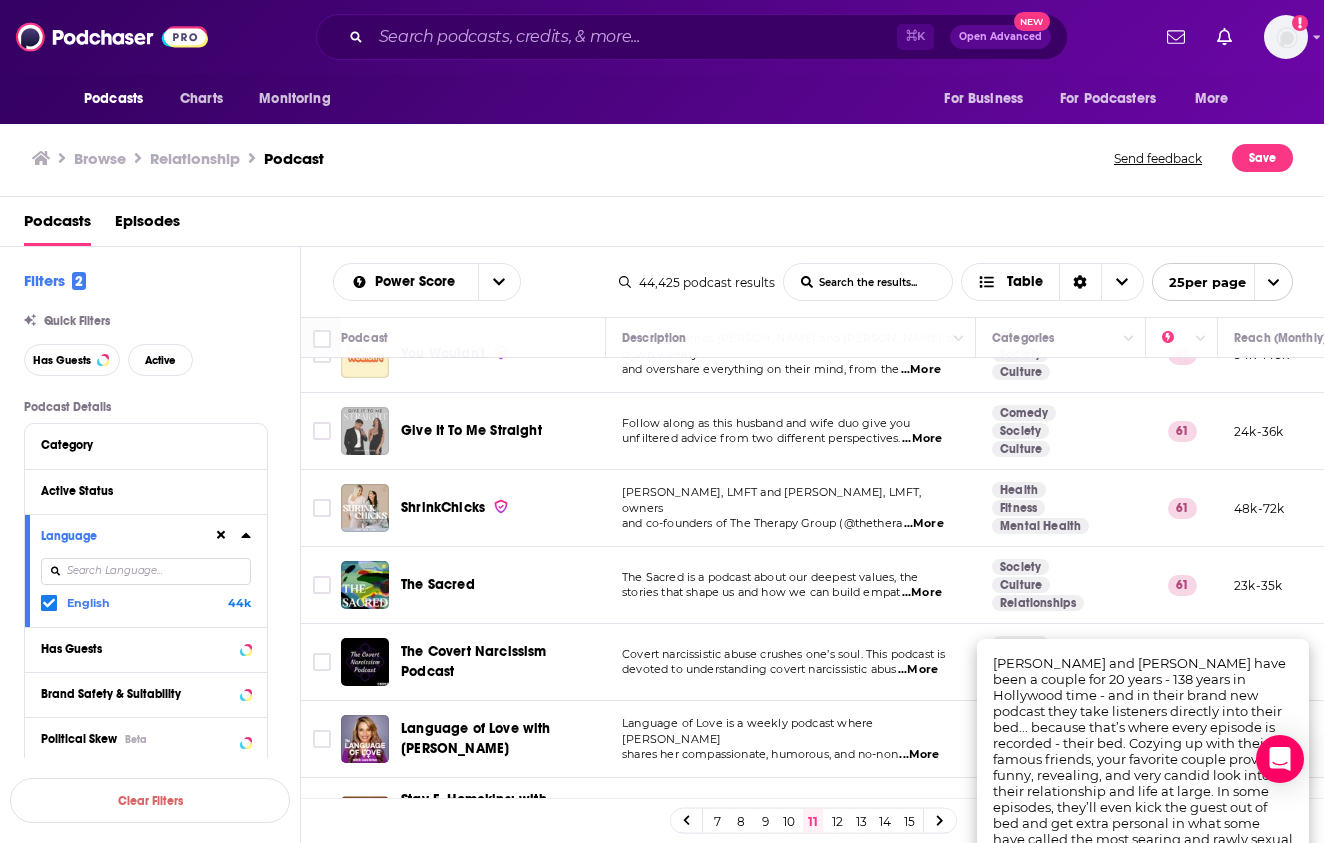 click at bounding box center (365, 431) 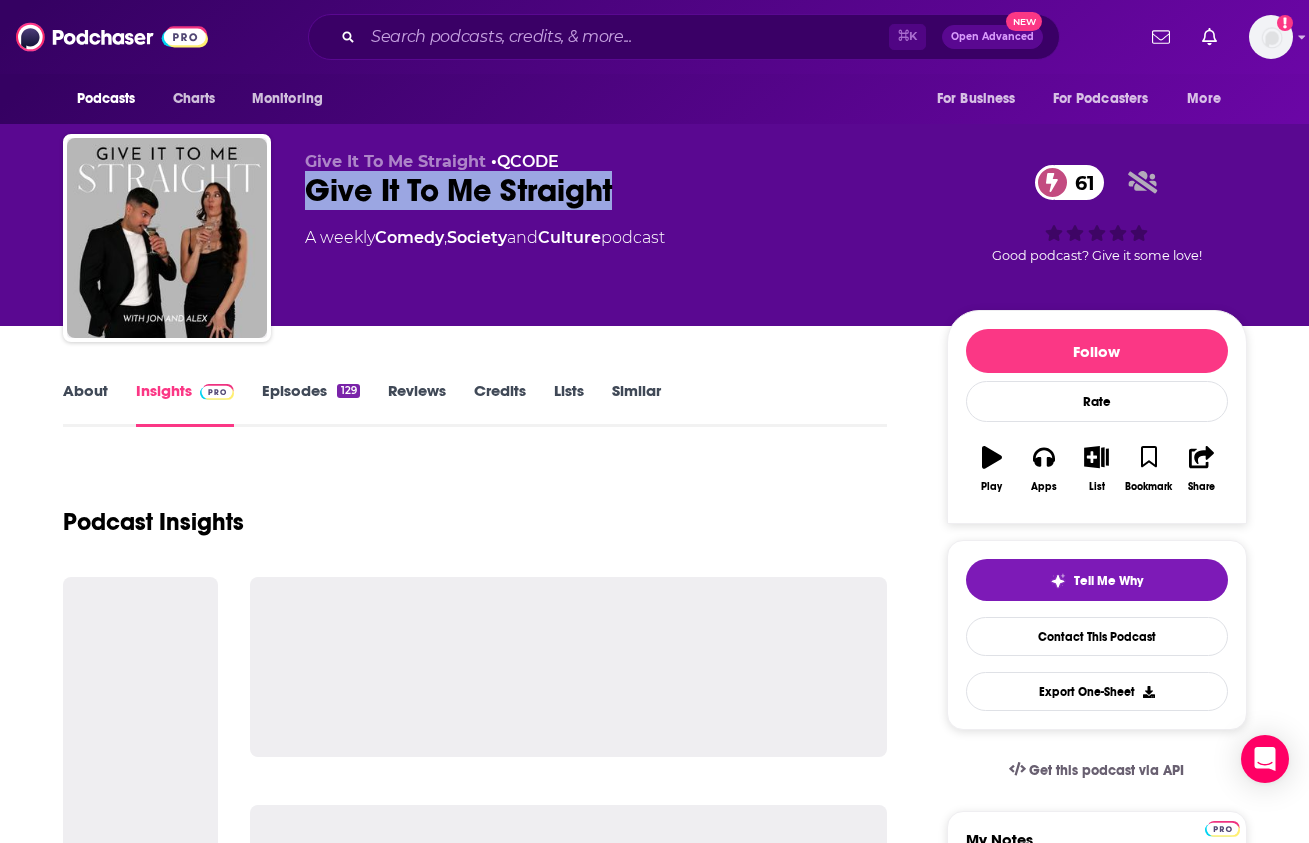 drag, startPoint x: 624, startPoint y: 191, endPoint x: 292, endPoint y: 190, distance: 332.0015 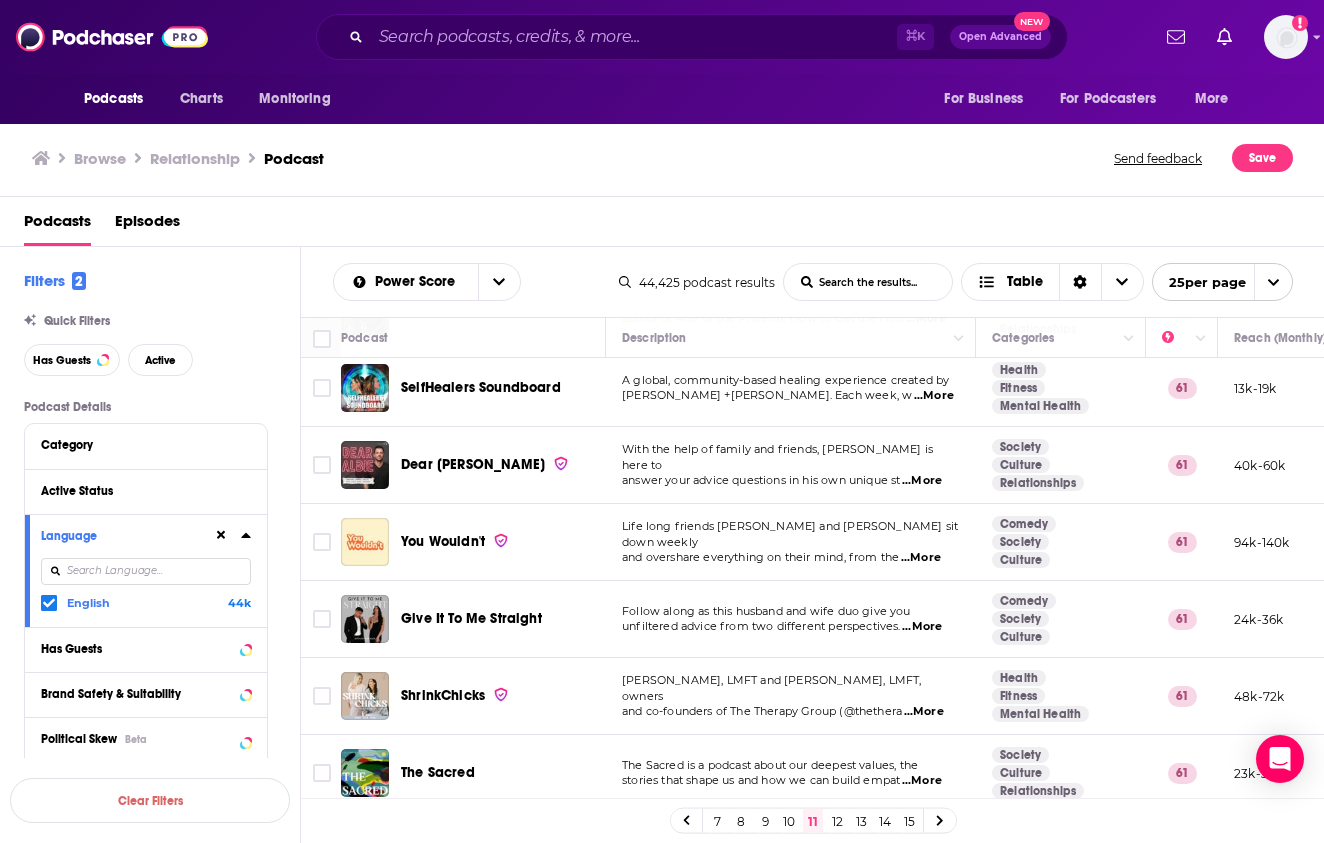 scroll, scrollTop: 679, scrollLeft: 0, axis: vertical 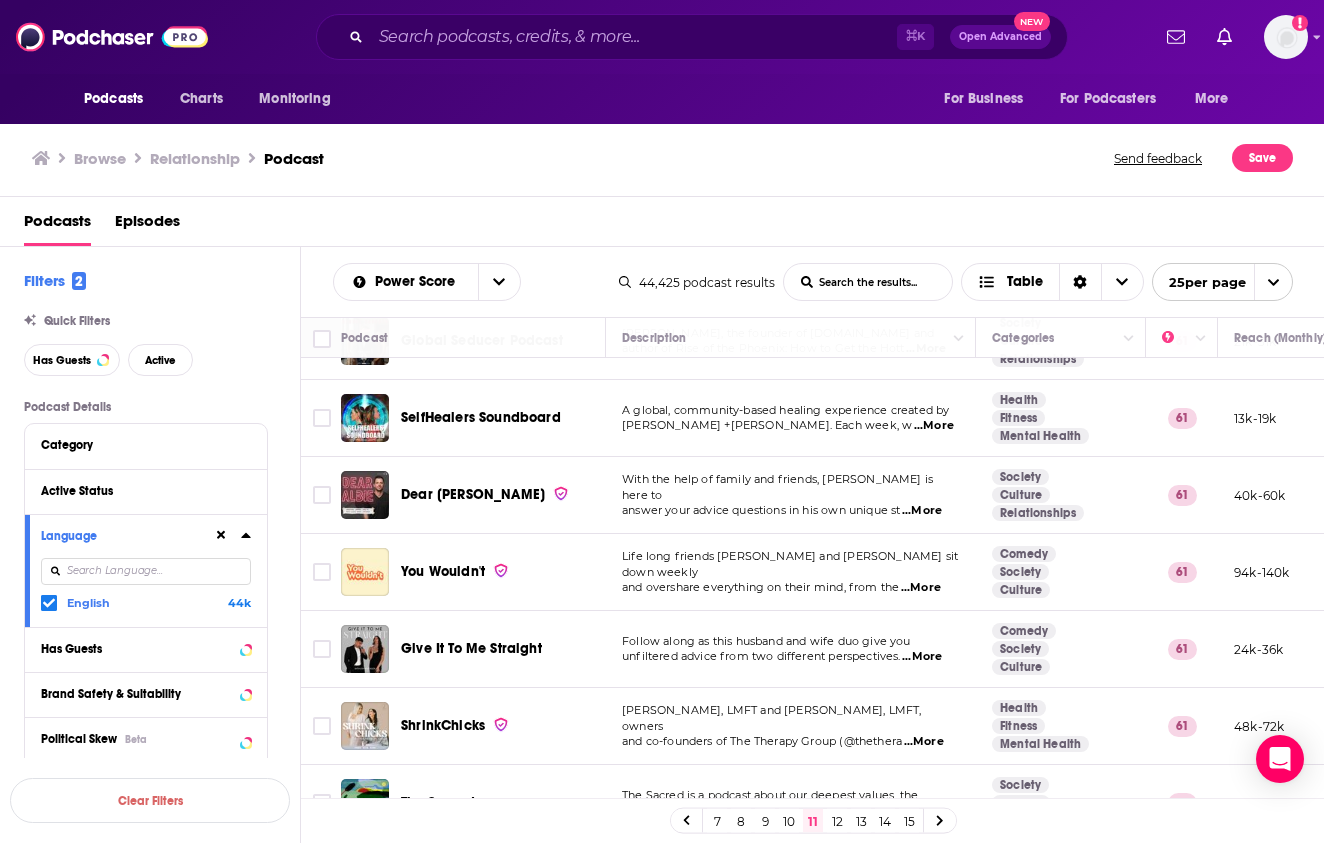 click on "and co-founders of The Therapy Group (@thethera" at bounding box center (762, 741) 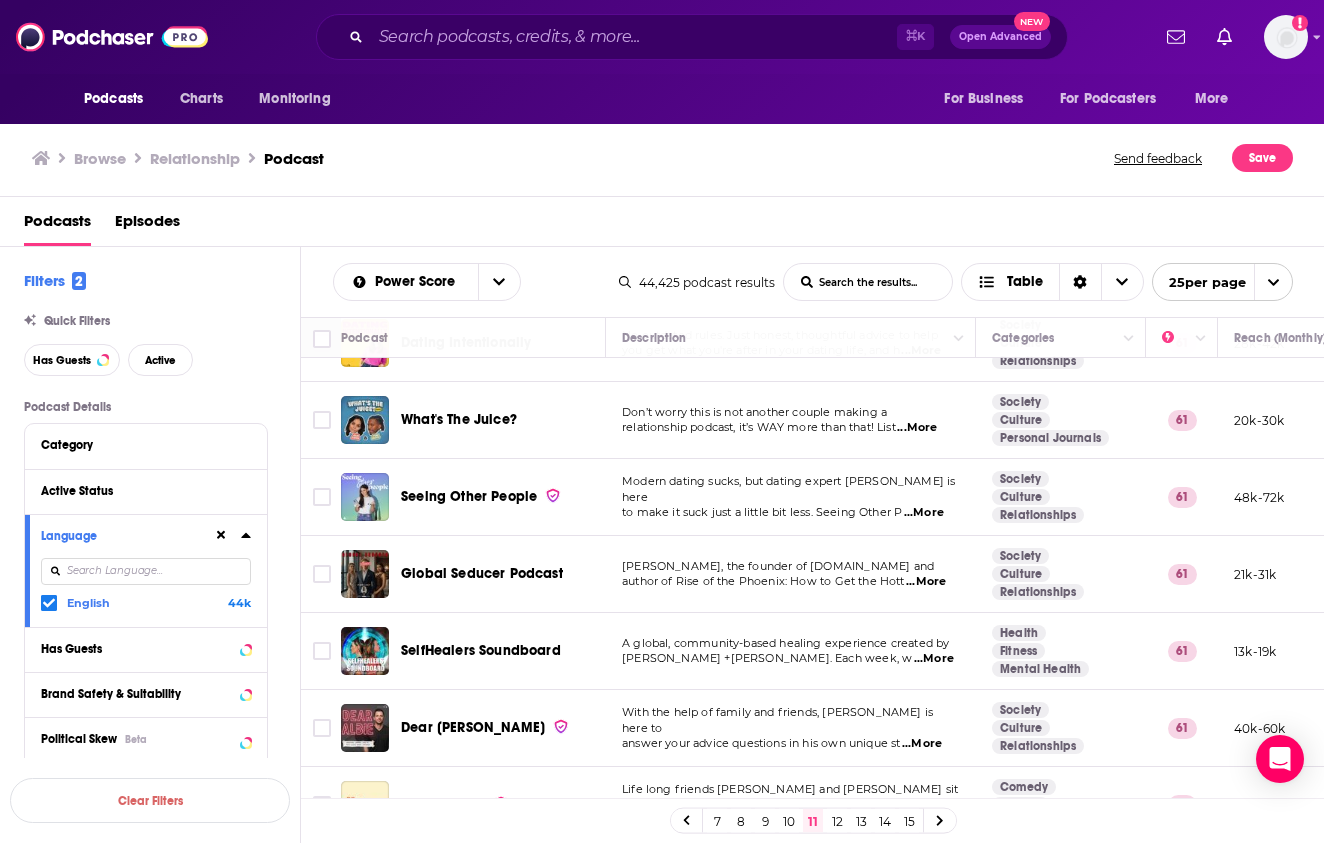 scroll, scrollTop: 1513, scrollLeft: 0, axis: vertical 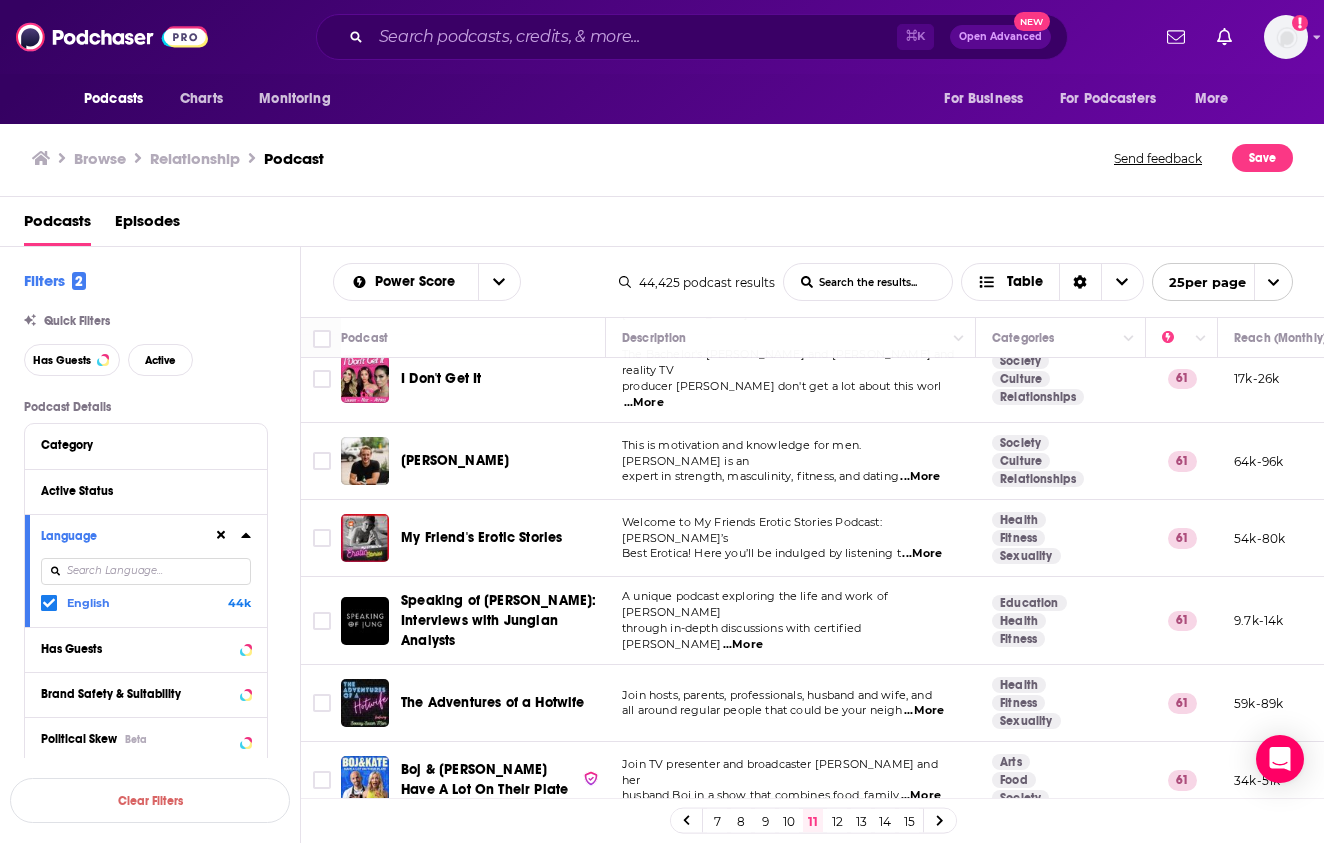 click on "12" at bounding box center [837, 821] 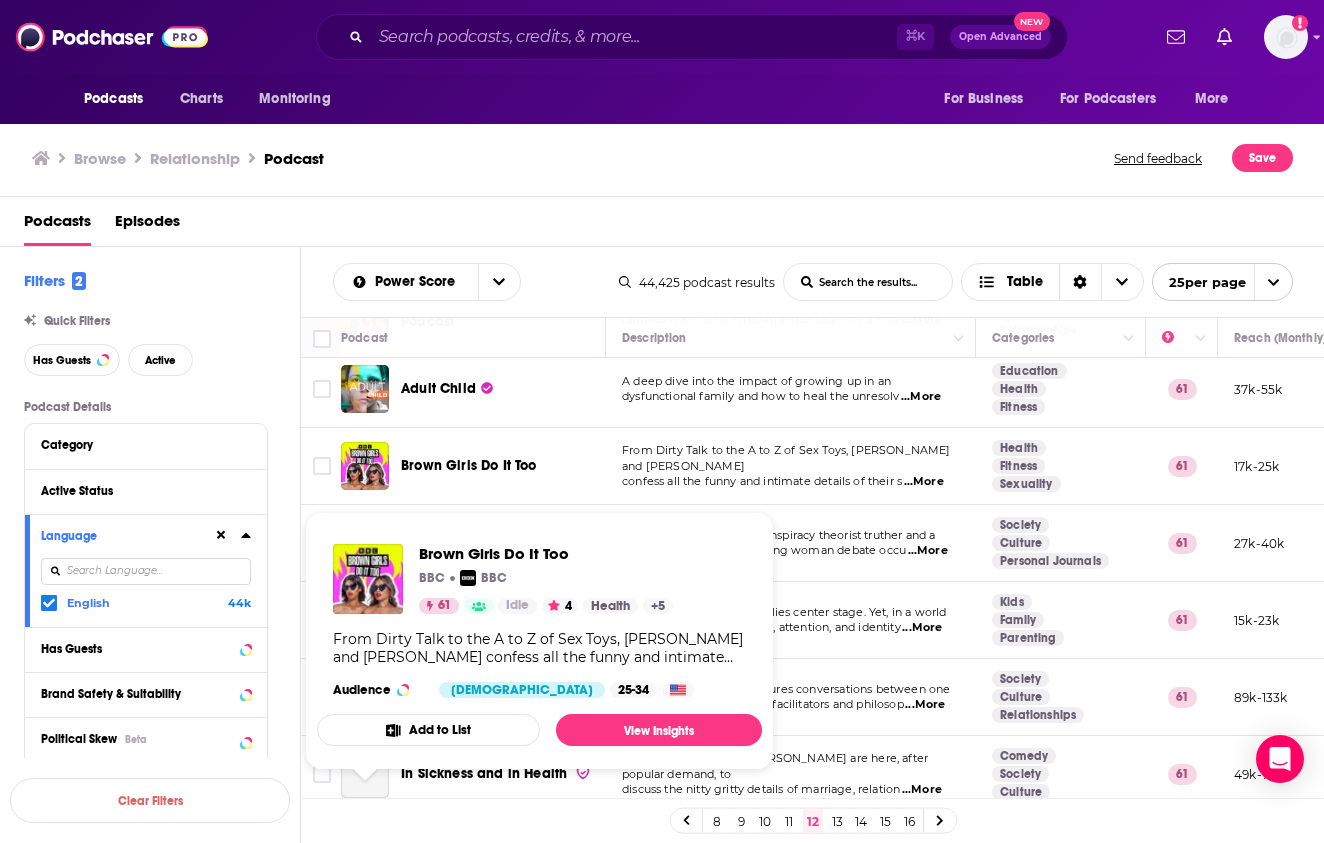 scroll, scrollTop: 173, scrollLeft: 0, axis: vertical 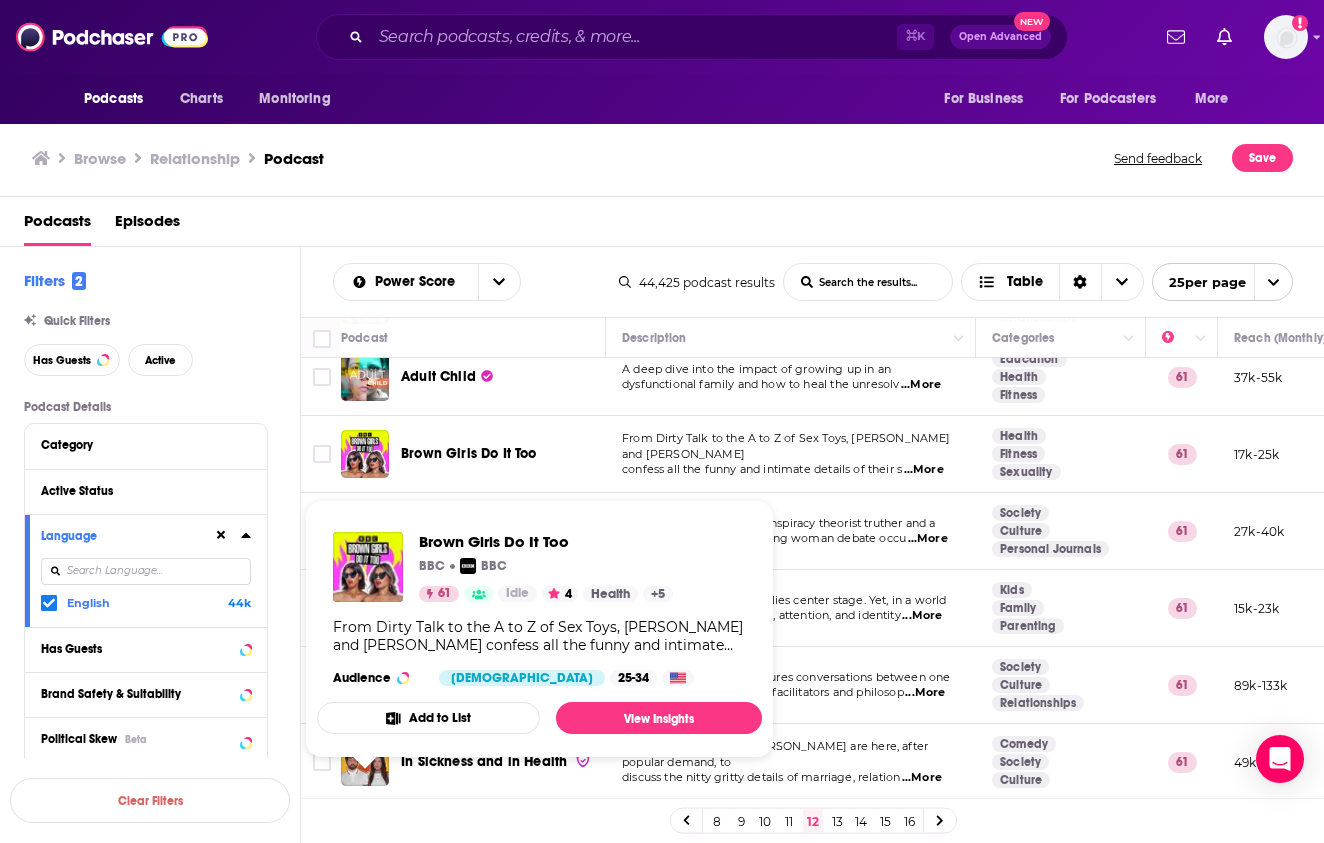 click on "What's happens when a conspiracy theorist truther and a "normie" free thinking strong woman debate occu  ...More" at bounding box center (791, 531) 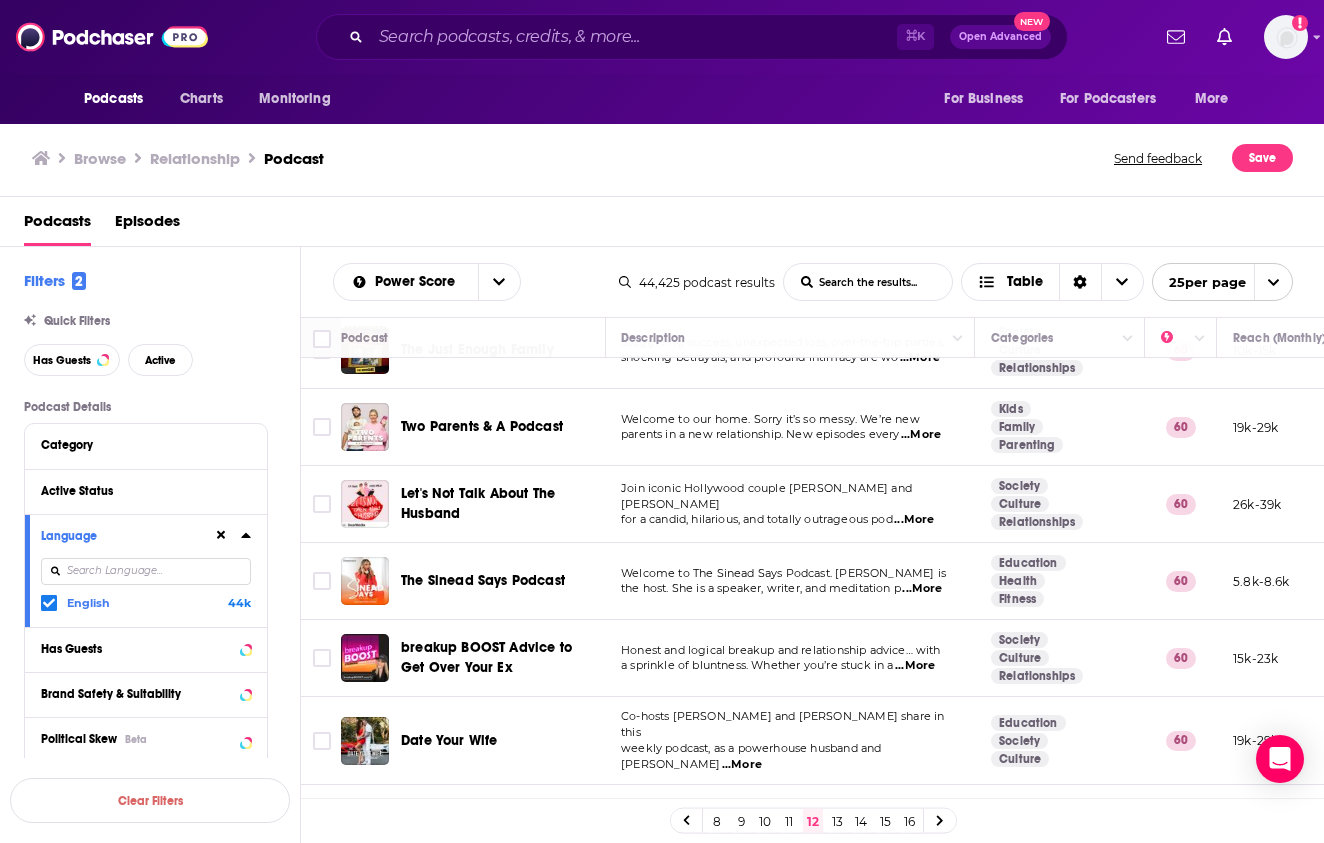 scroll, scrollTop: 1505, scrollLeft: 1, axis: both 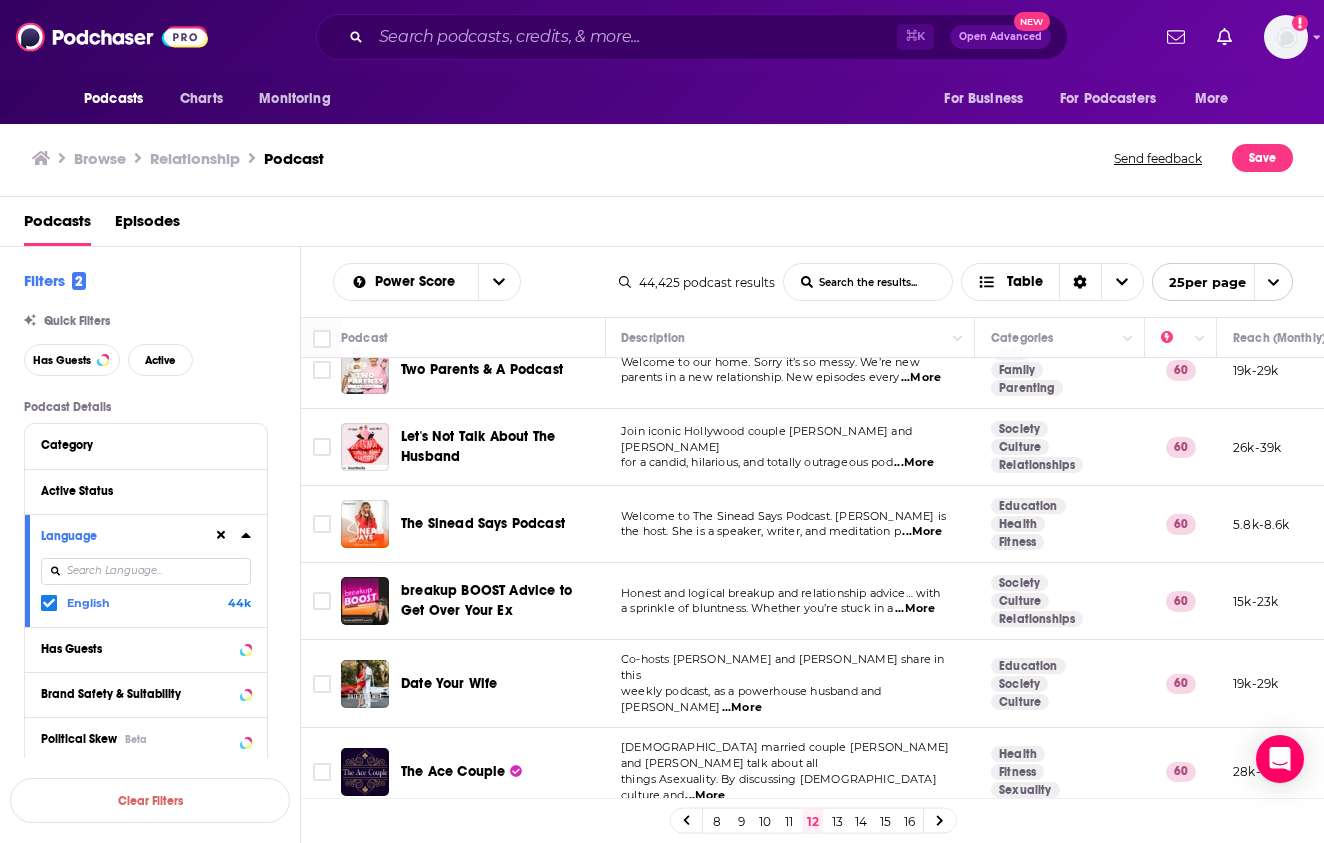 click on "13" at bounding box center [837, 821] 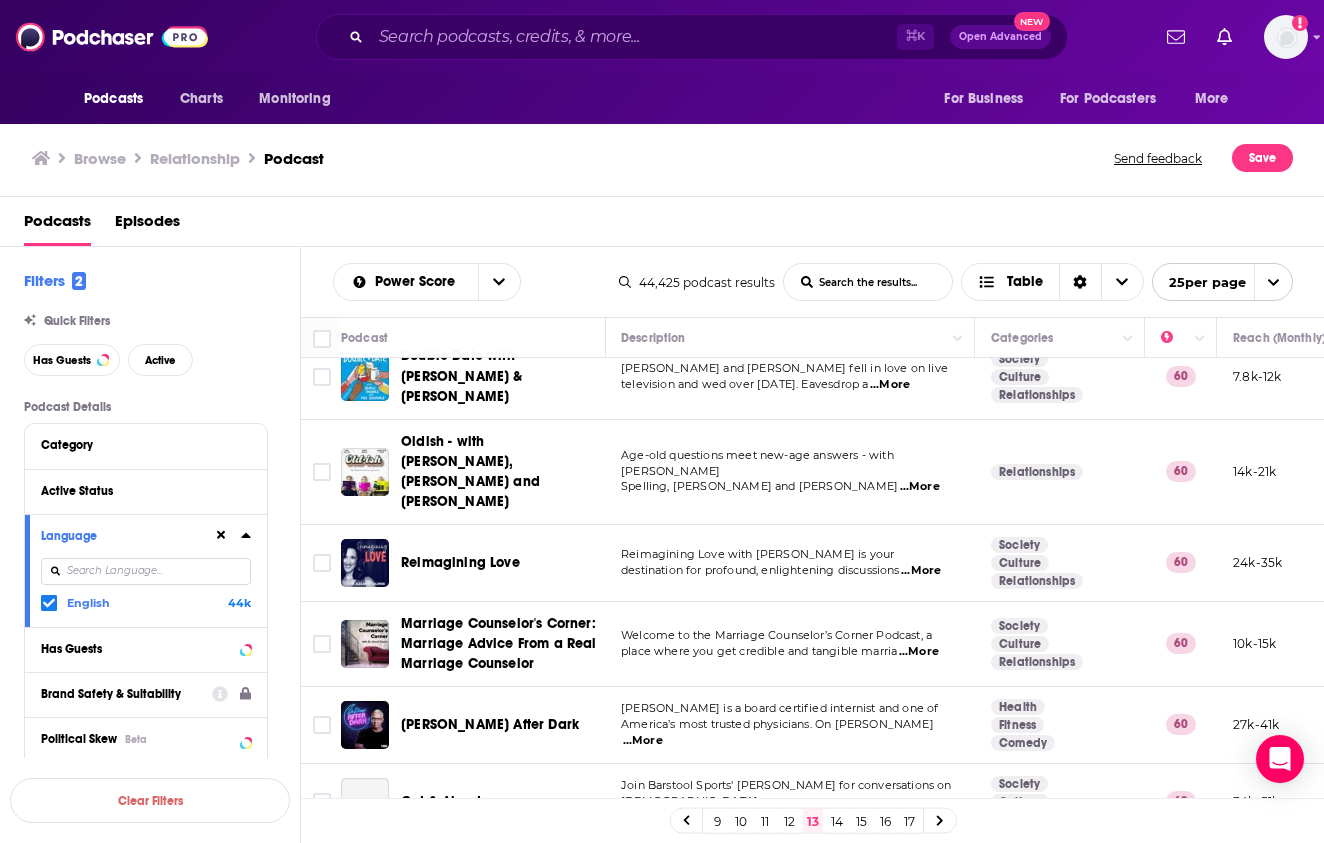 scroll, scrollTop: 1316, scrollLeft: 1, axis: both 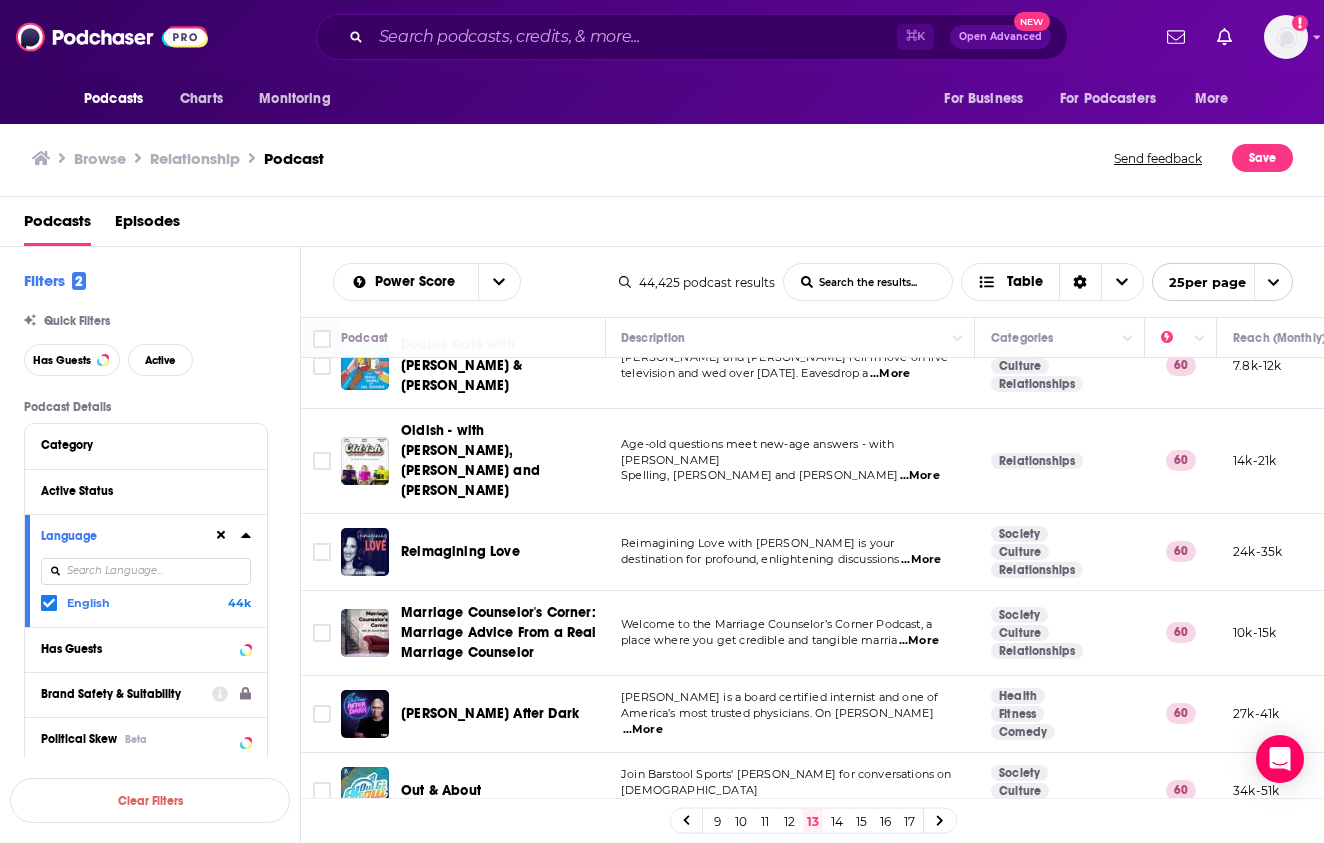 click on "Health" at bounding box center (1018, 696) 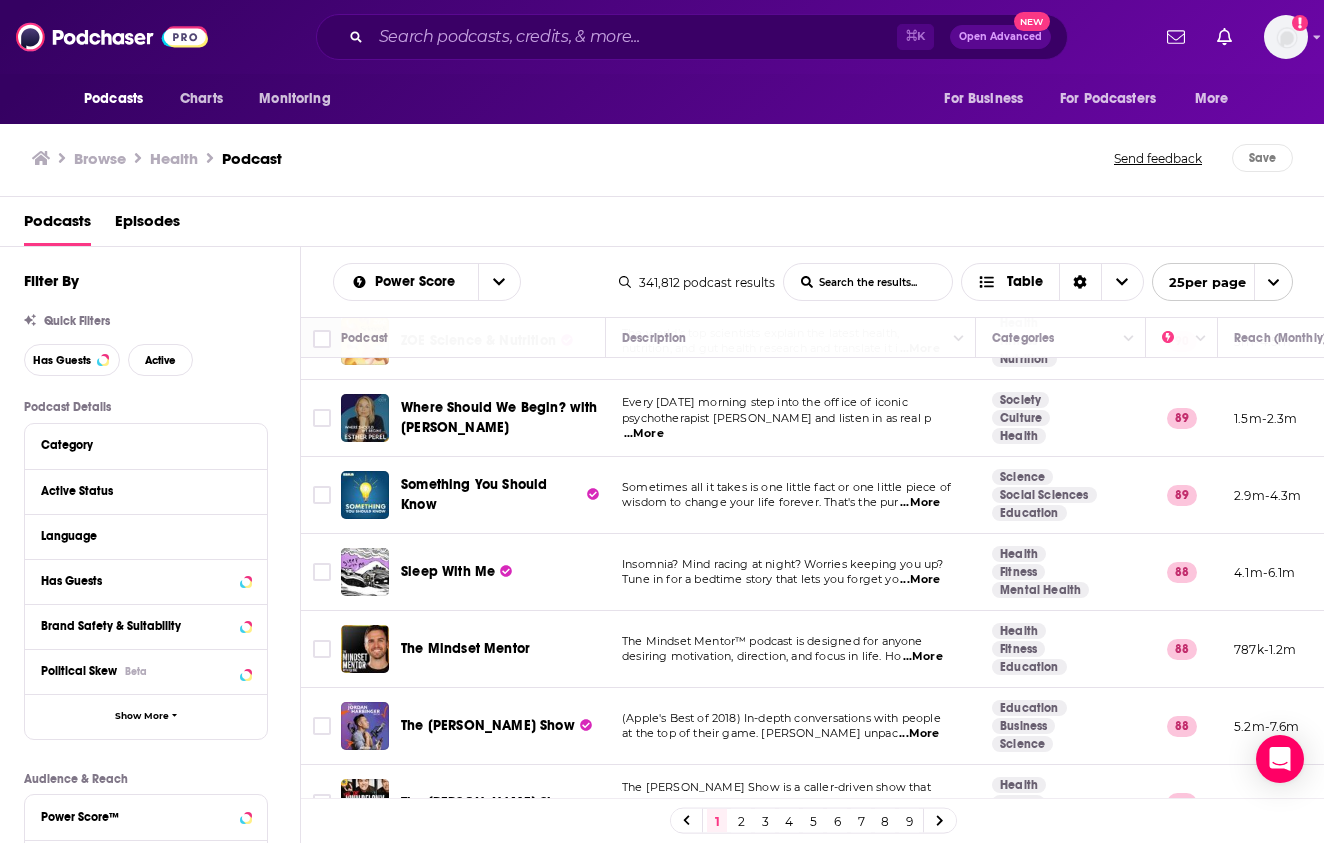 scroll, scrollTop: 776, scrollLeft: 0, axis: vertical 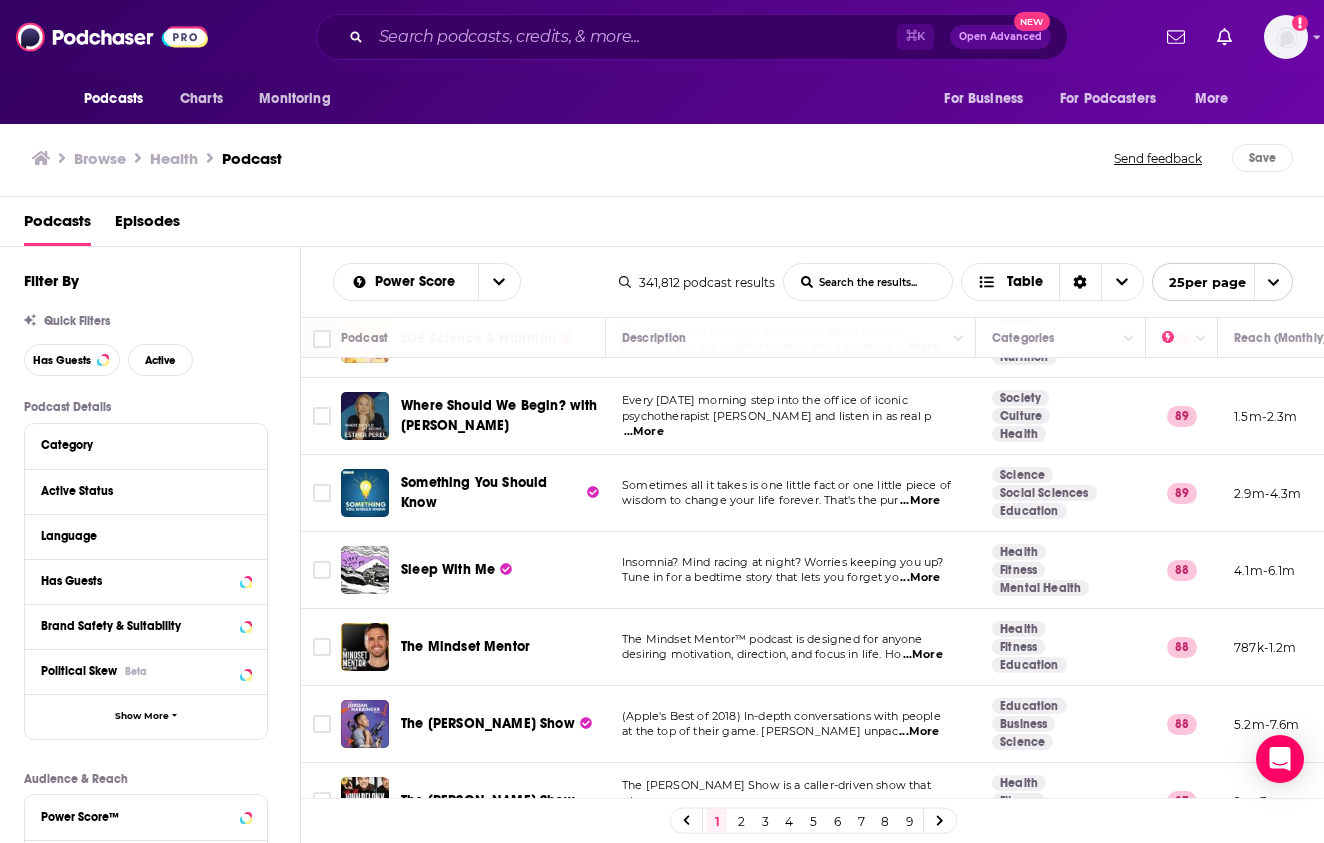 click on "...More" at bounding box center [923, 655] 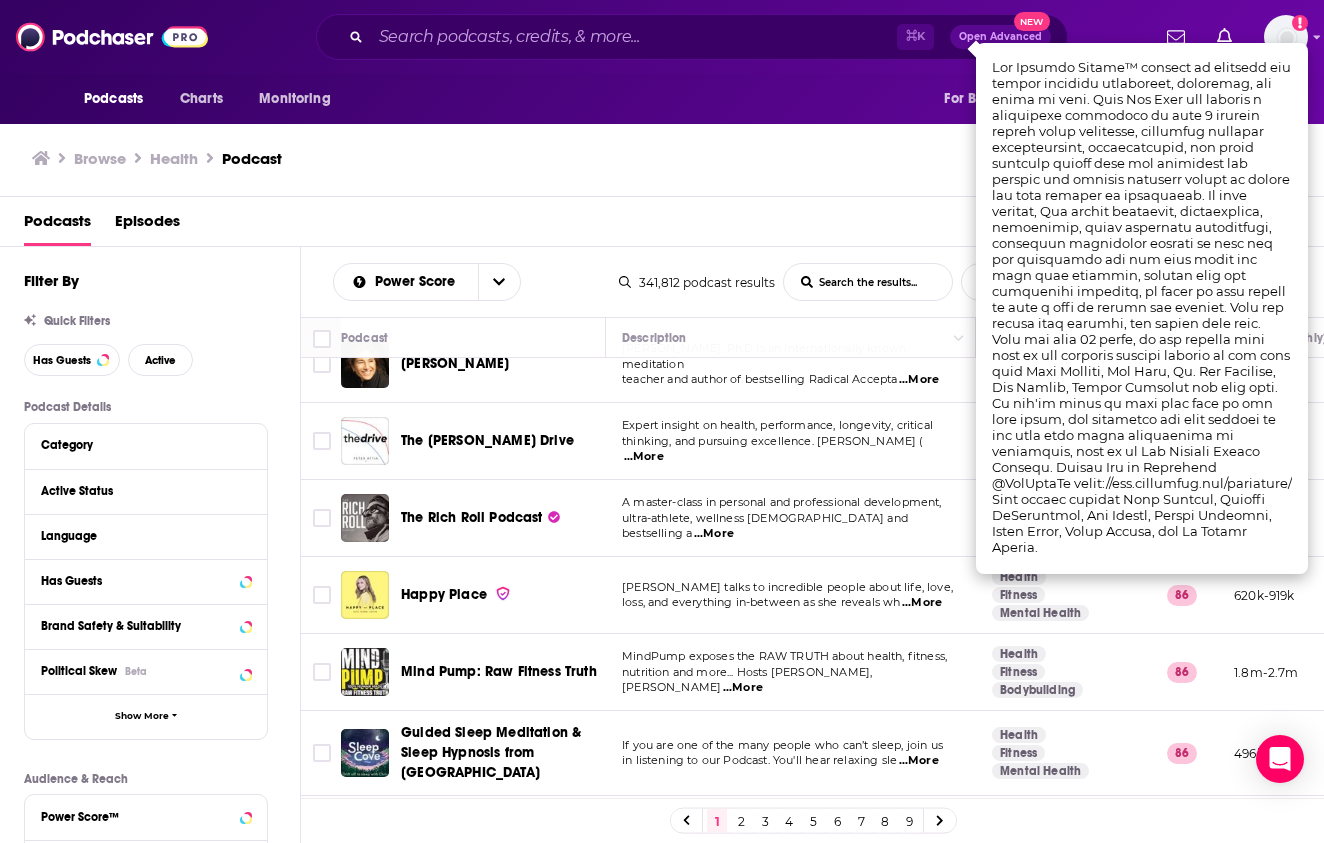 scroll, scrollTop: 1509, scrollLeft: 0, axis: vertical 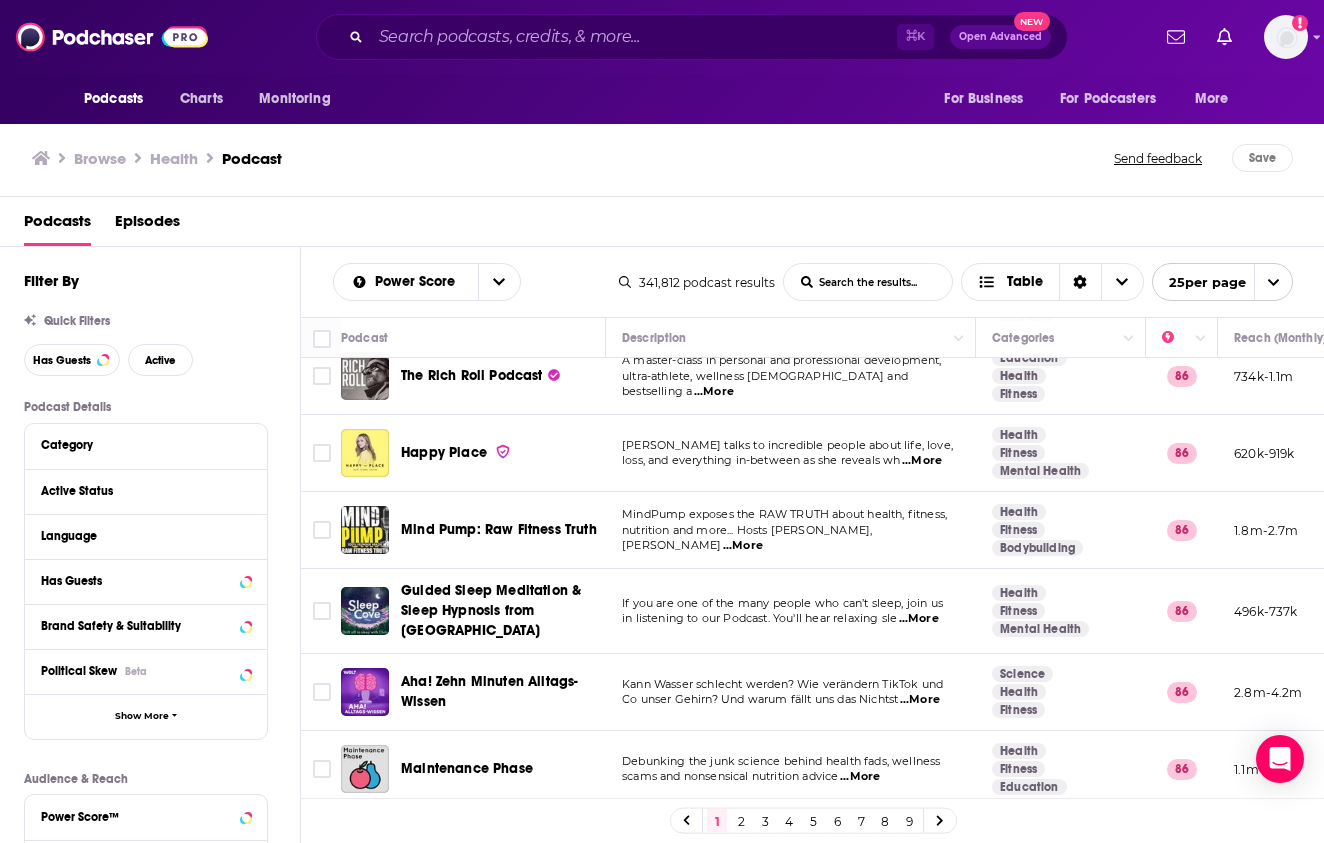 click on "2" at bounding box center (741, 821) 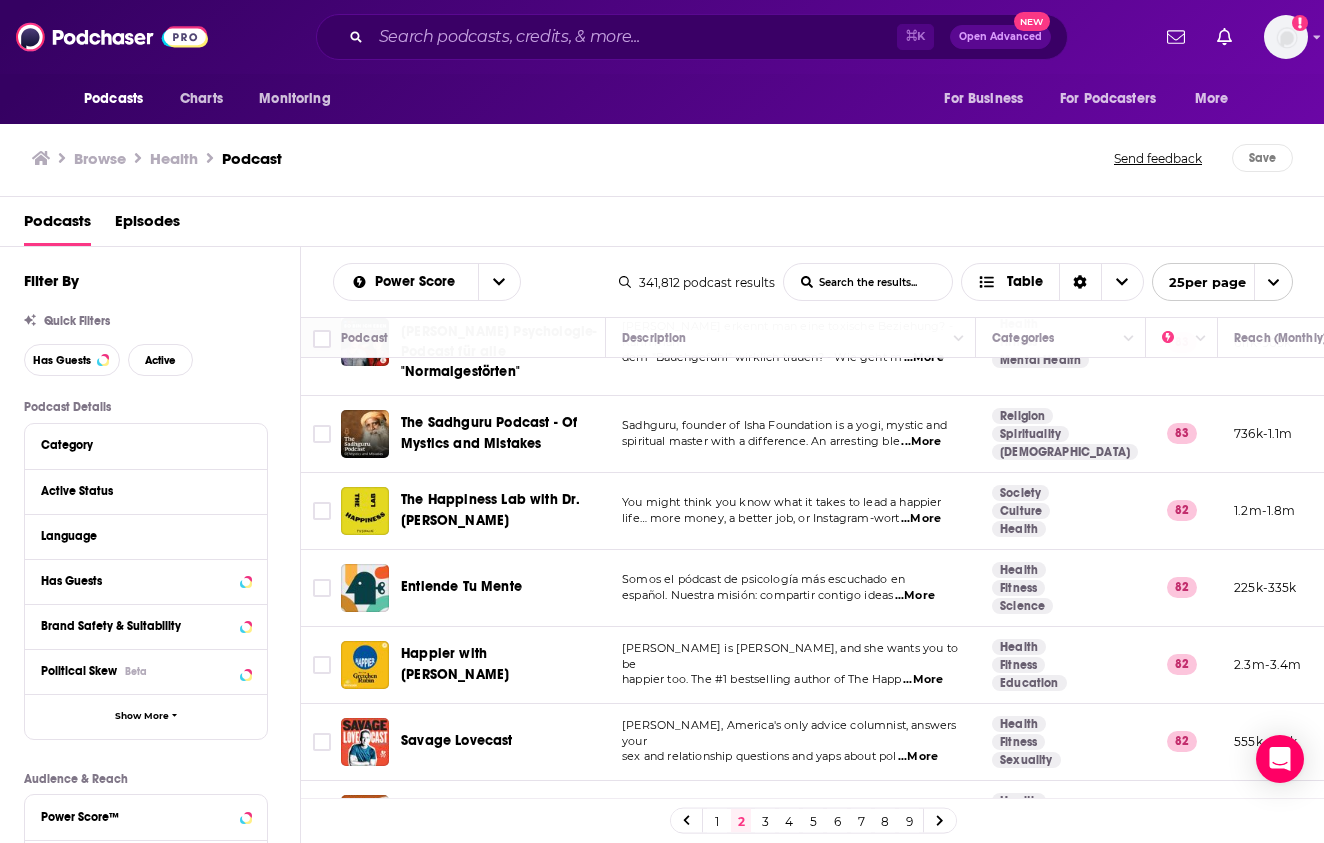 scroll, scrollTop: 1505, scrollLeft: 0, axis: vertical 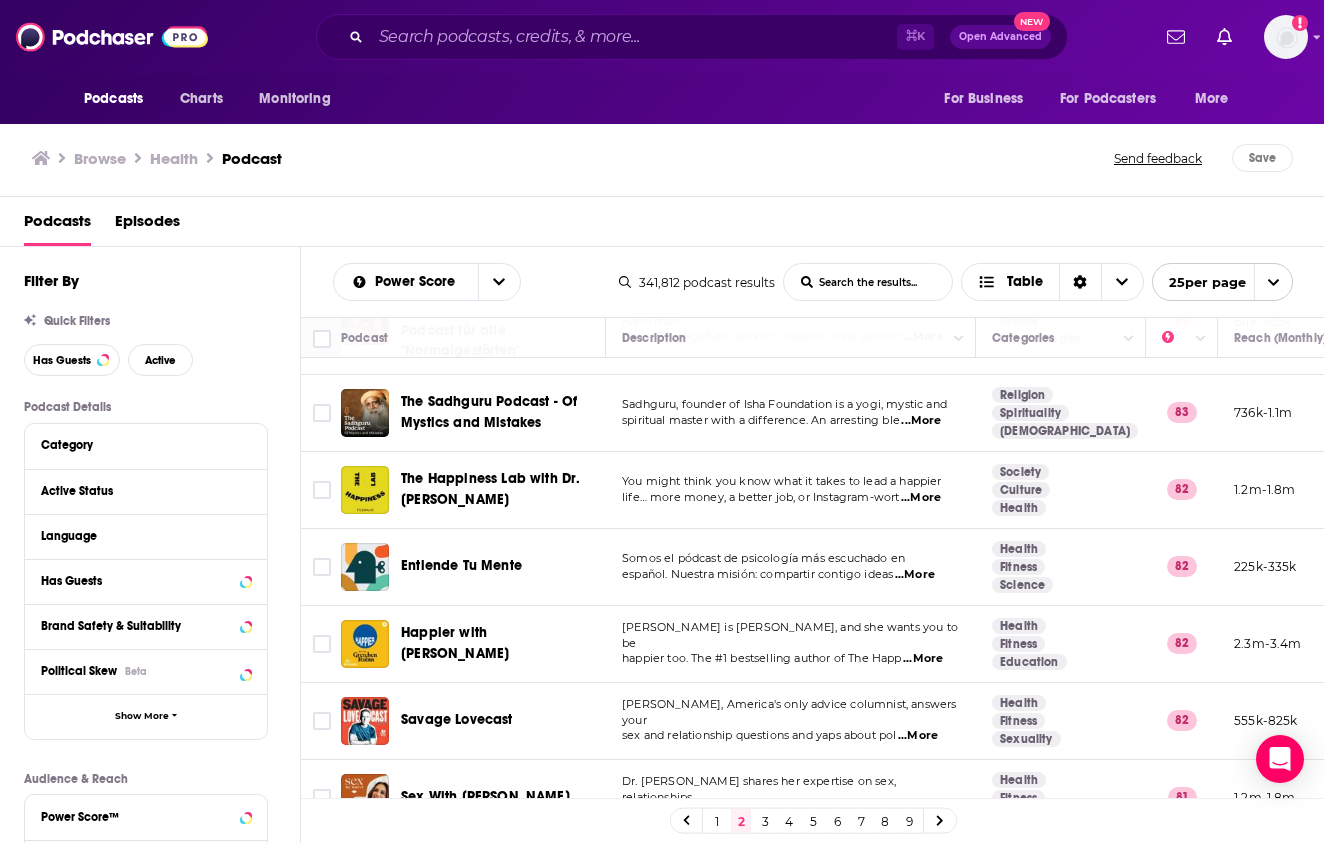 click on "3" at bounding box center (765, 821) 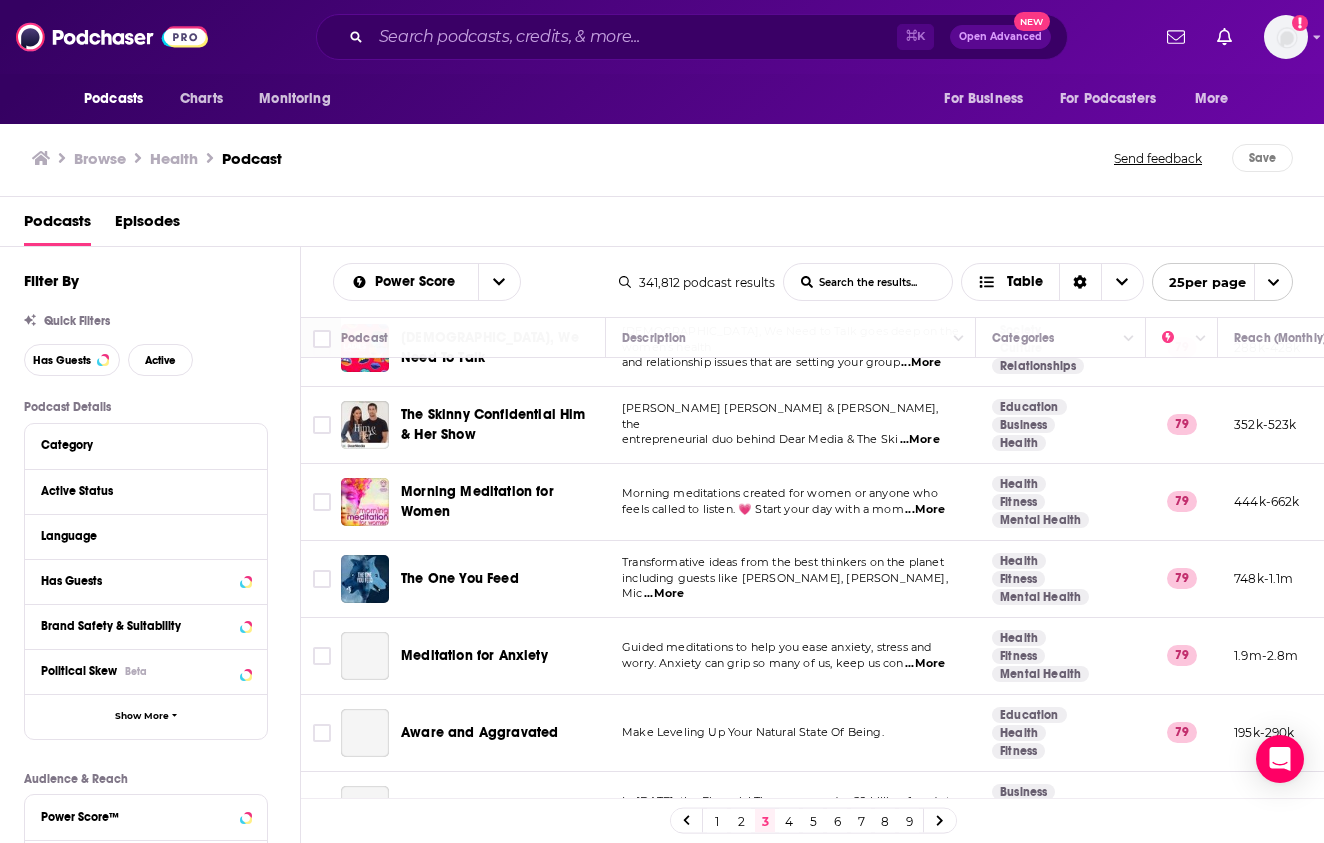 scroll, scrollTop: 1521, scrollLeft: 0, axis: vertical 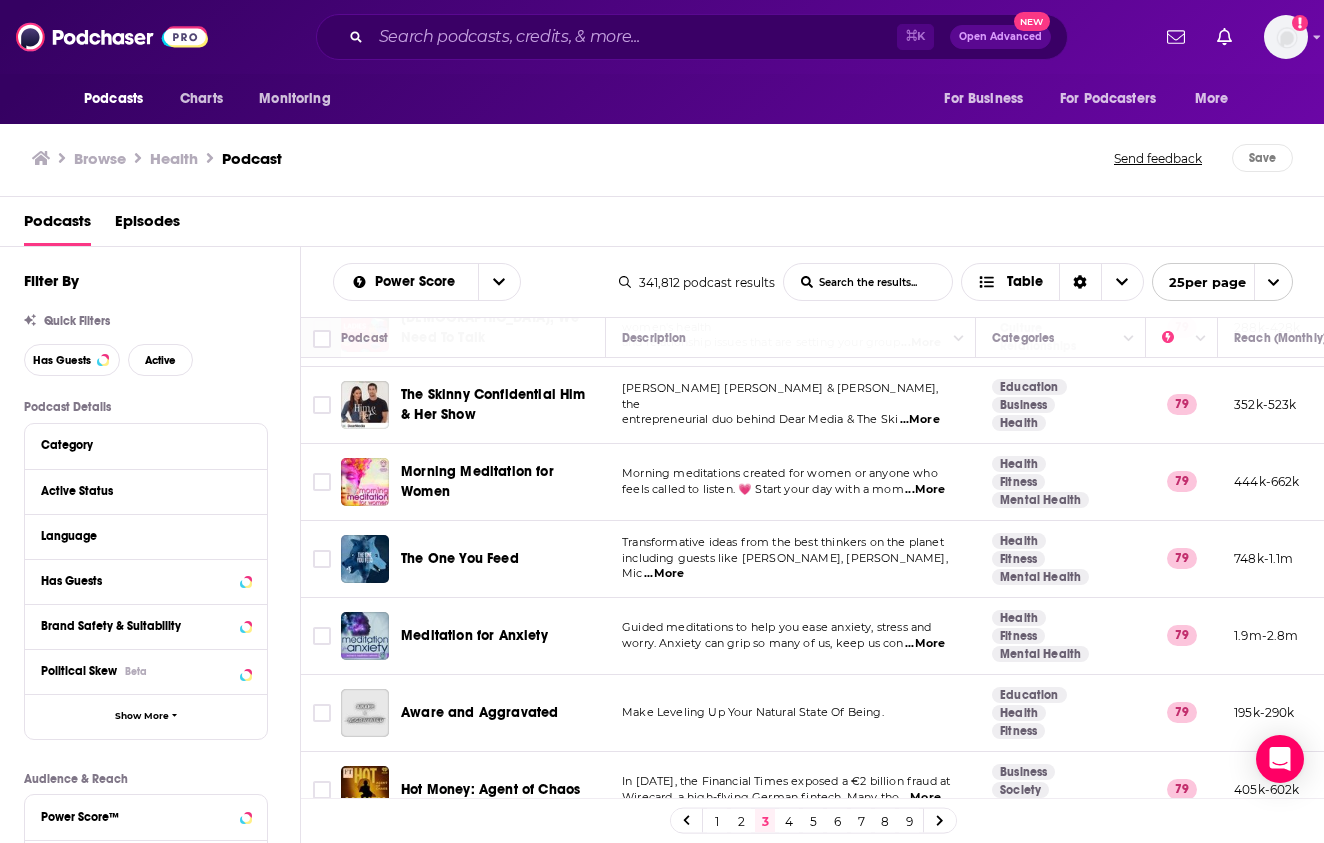 click on "4" at bounding box center [789, 821] 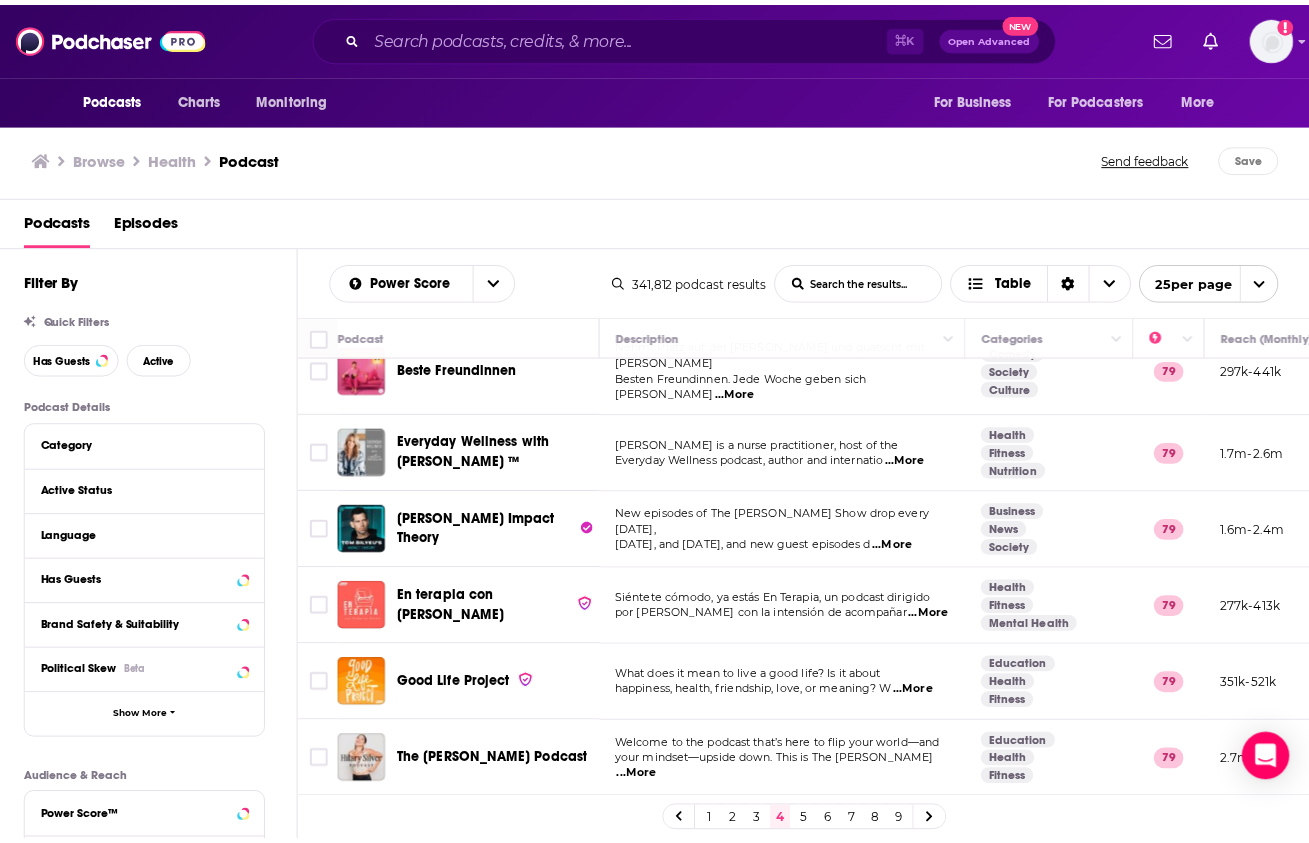 scroll, scrollTop: 322, scrollLeft: 0, axis: vertical 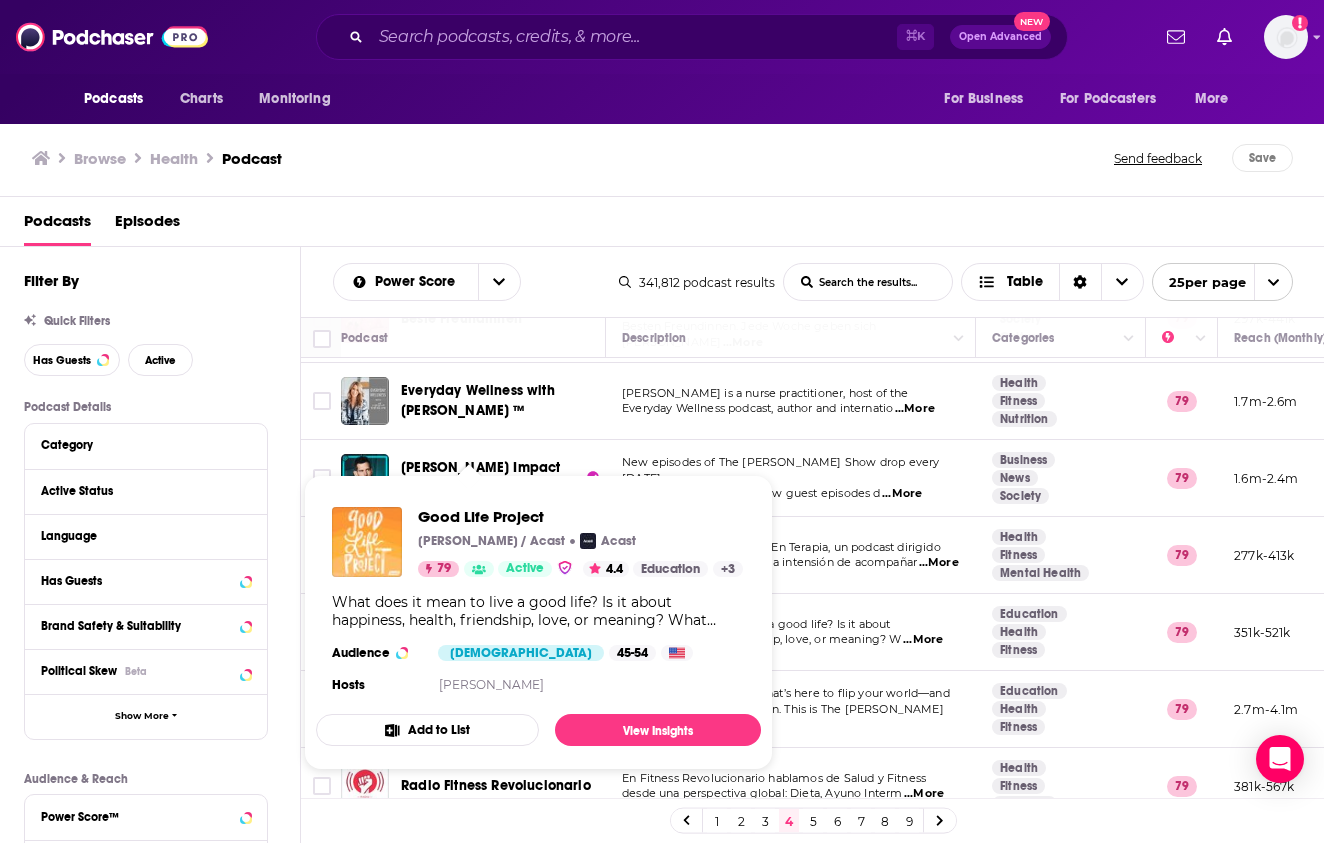 click at bounding box center (367, 542) 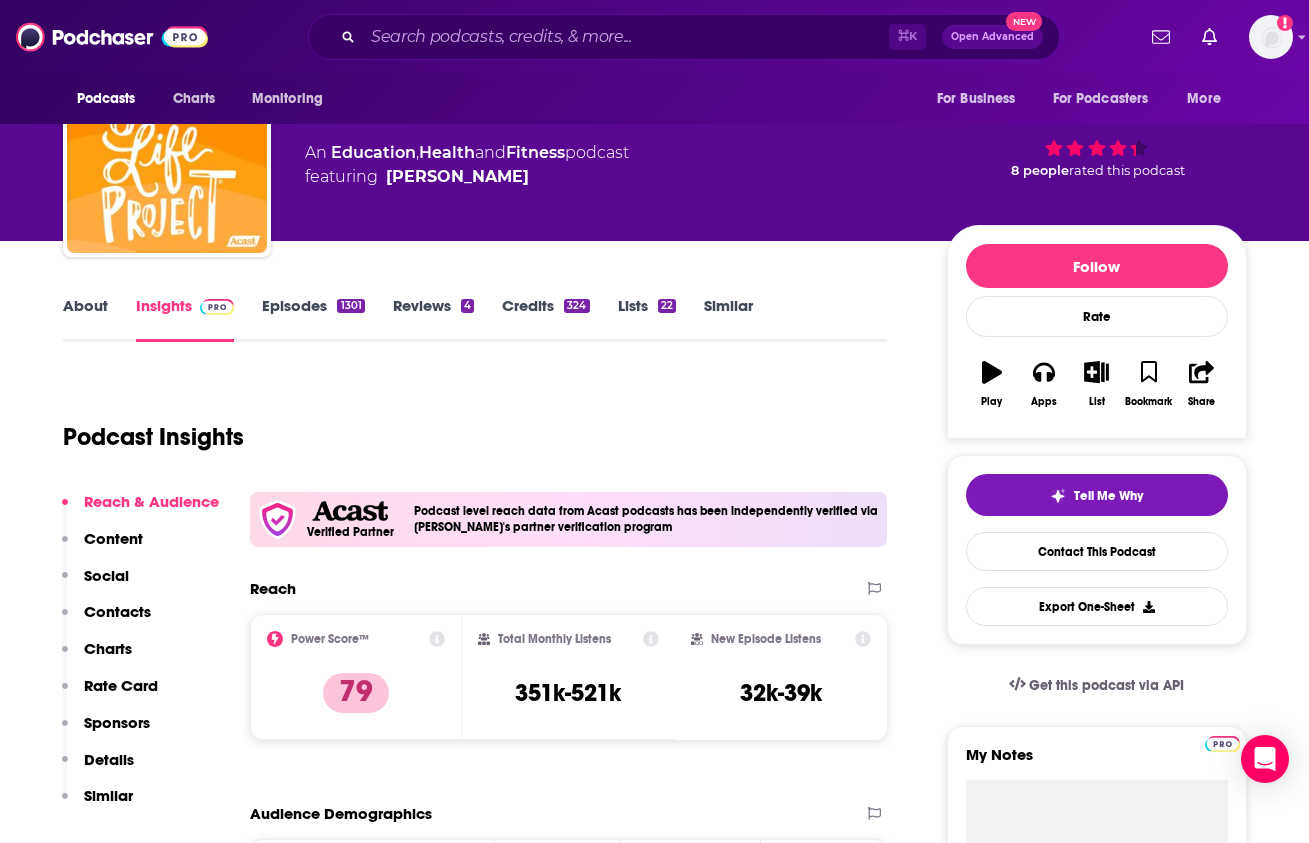 click on "Contacts" at bounding box center [117, 611] 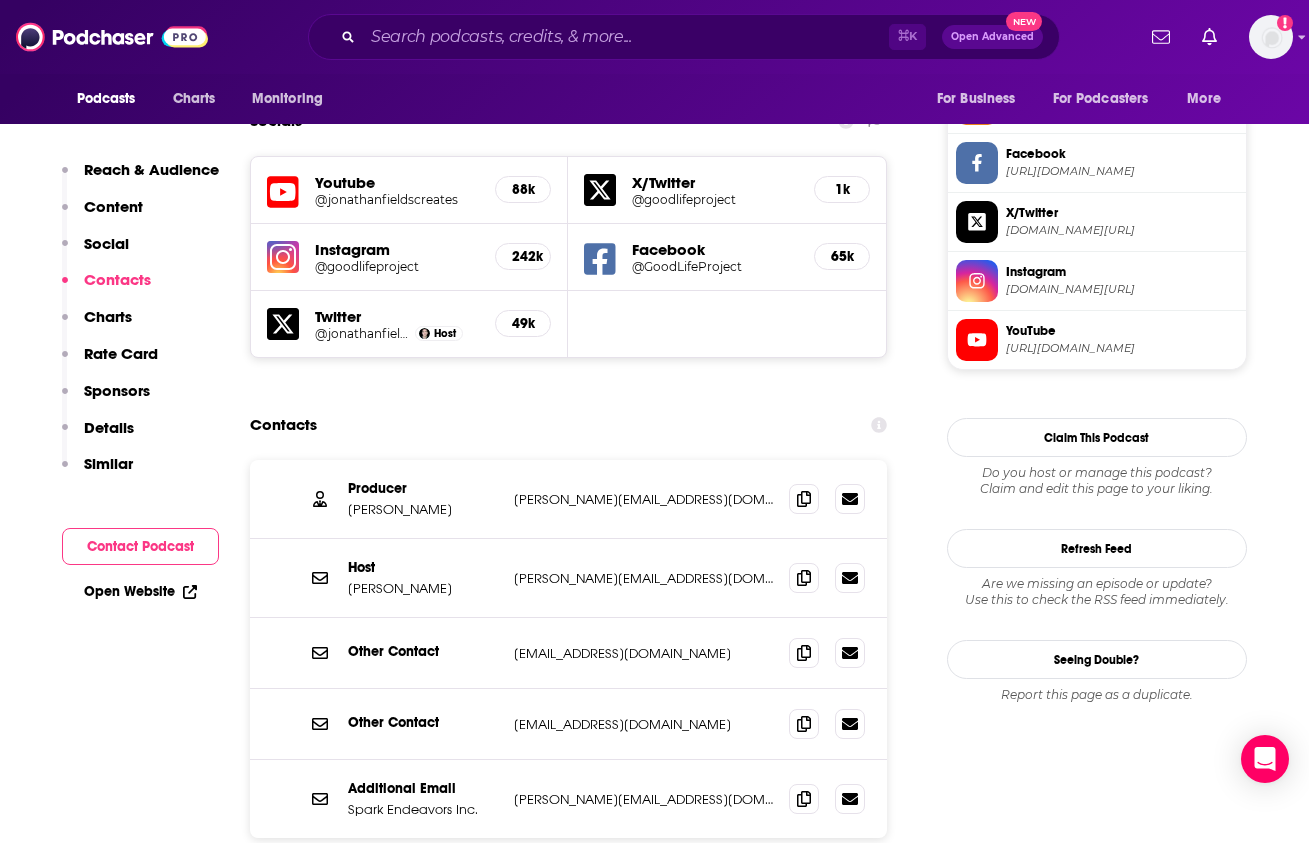 scroll, scrollTop: 1868, scrollLeft: 0, axis: vertical 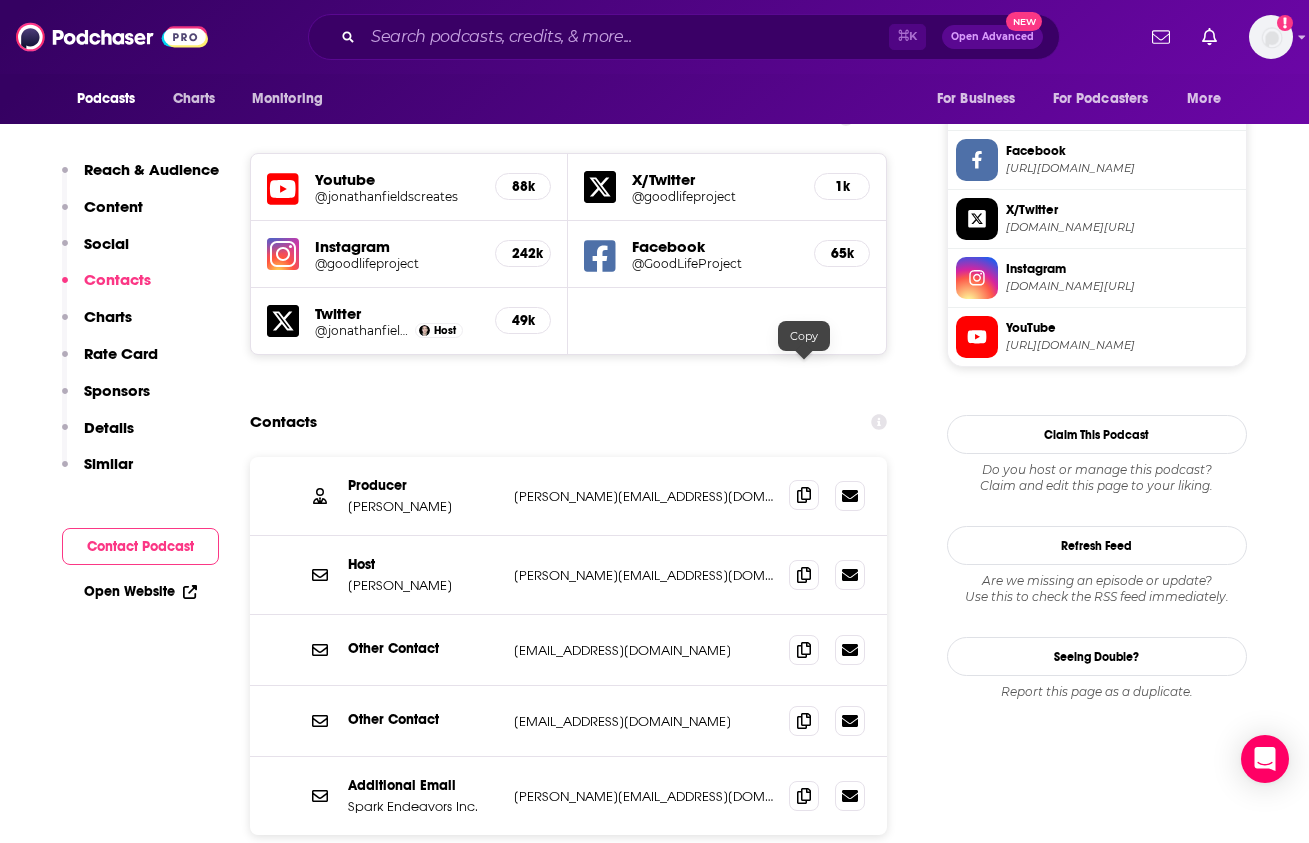 click 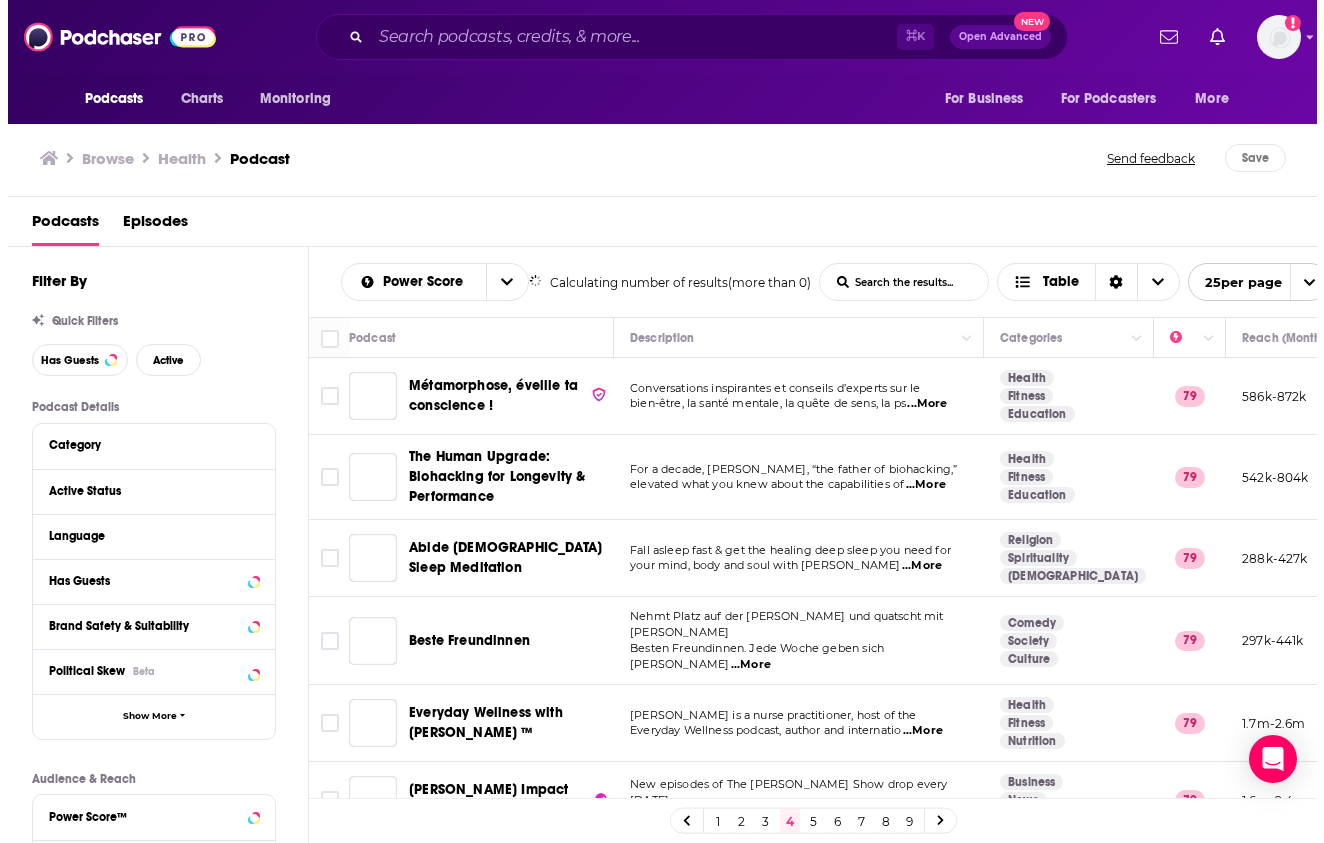 scroll, scrollTop: 0, scrollLeft: 0, axis: both 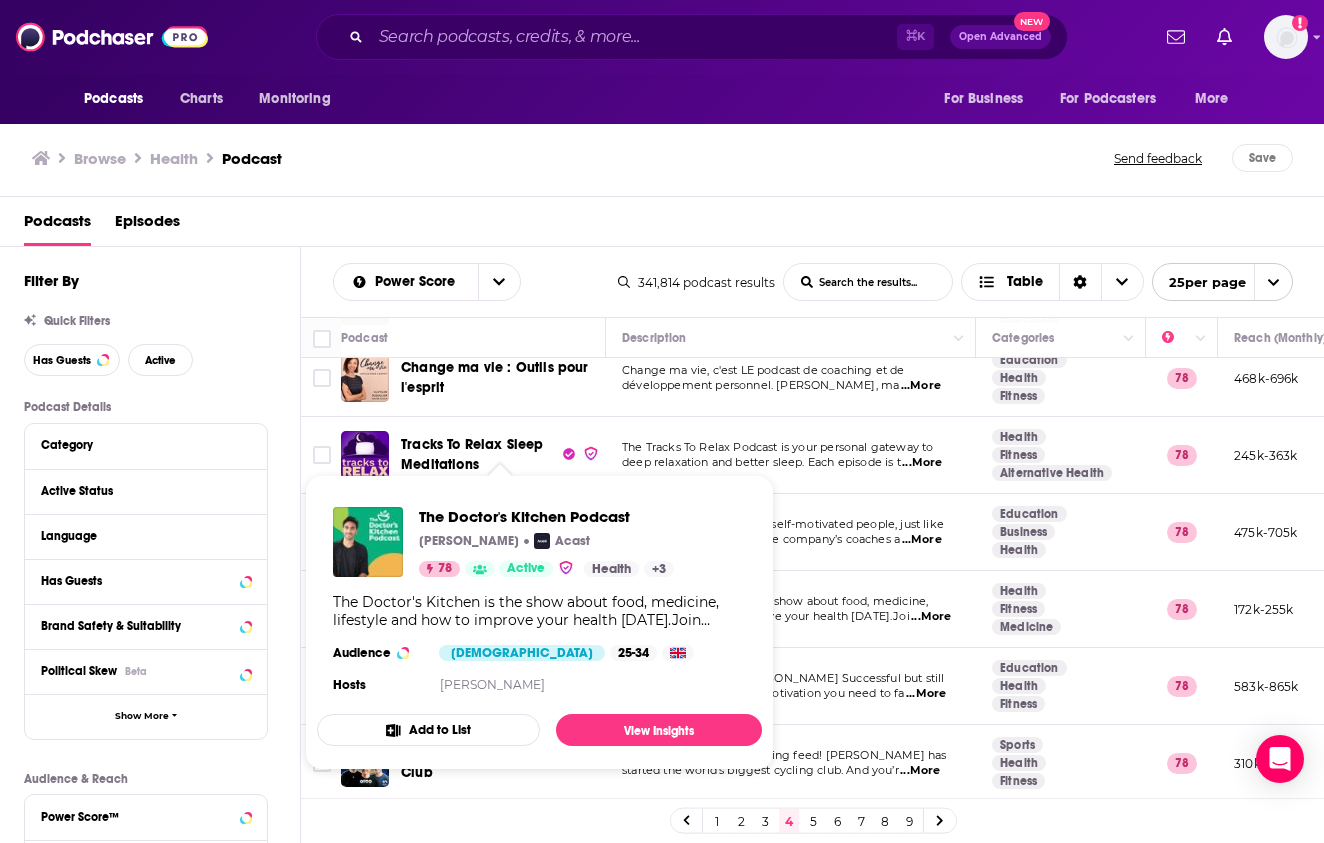 click on "Podcast Details Category Active Status Language Has Guests Brand Safety & Suitability Political Skew Beta Show More Audience & Reach Power Score™ Reach (Monthly) Reach (Episode Average) Gender Age Income Show More" at bounding box center [162, 755] 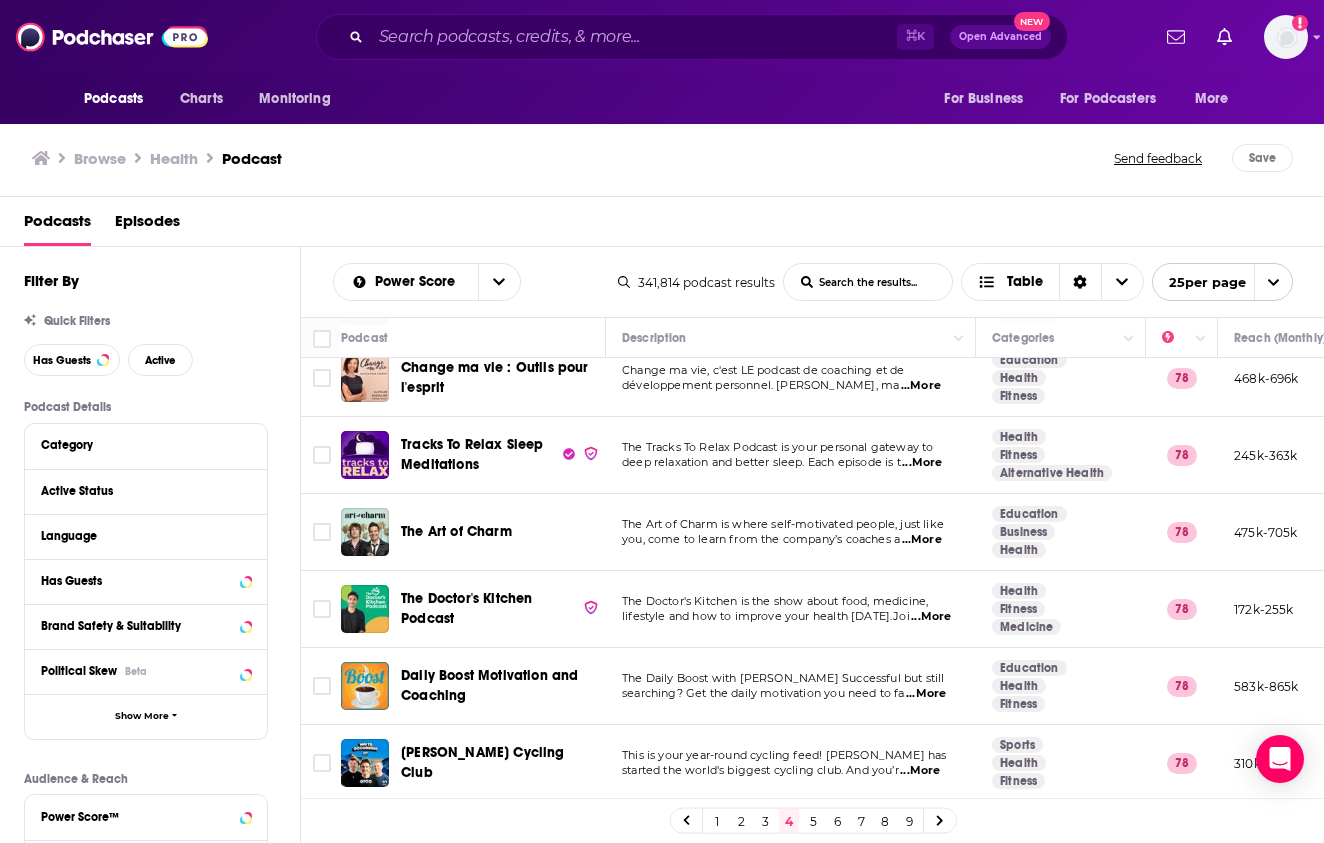 click on "5" at bounding box center [813, 821] 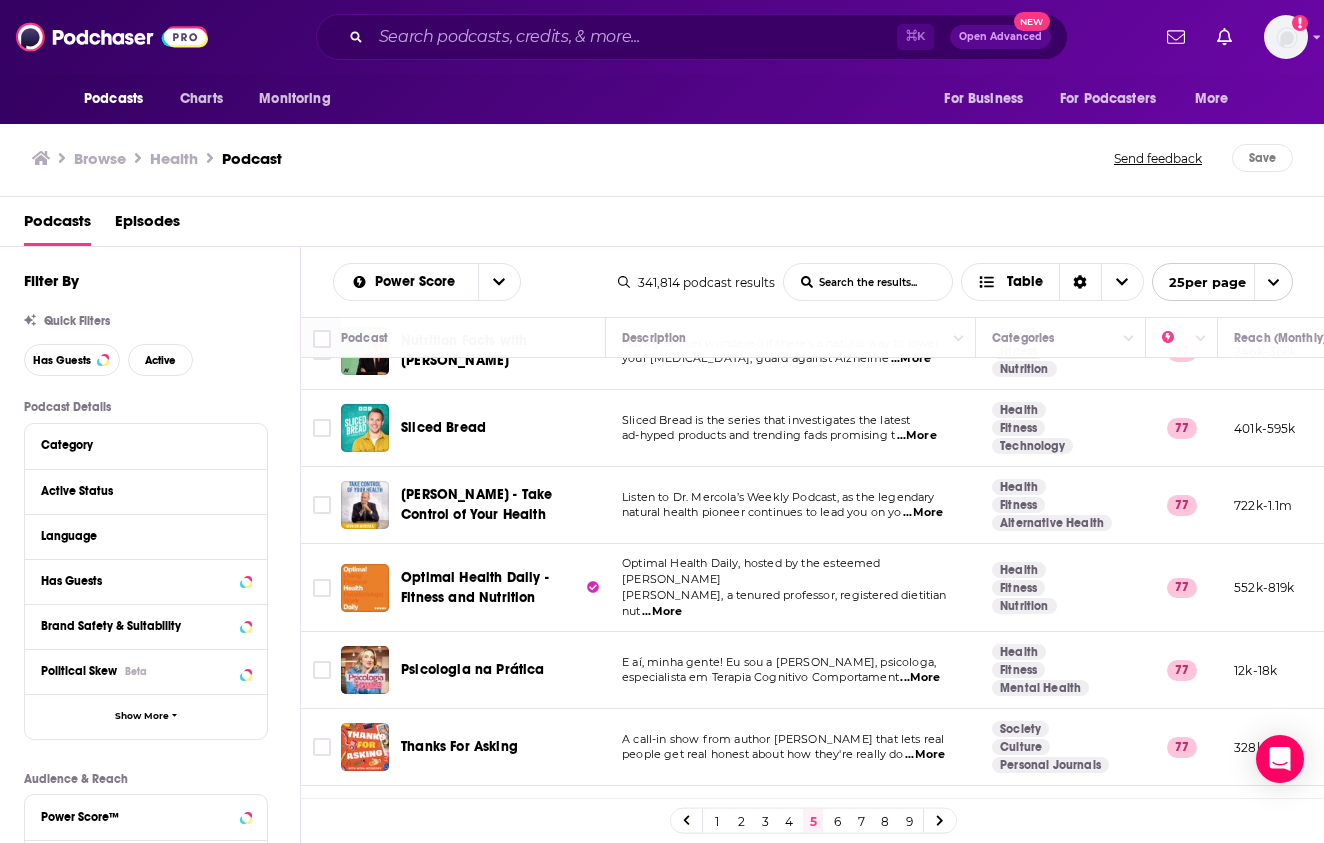 scroll, scrollTop: 1497, scrollLeft: 0, axis: vertical 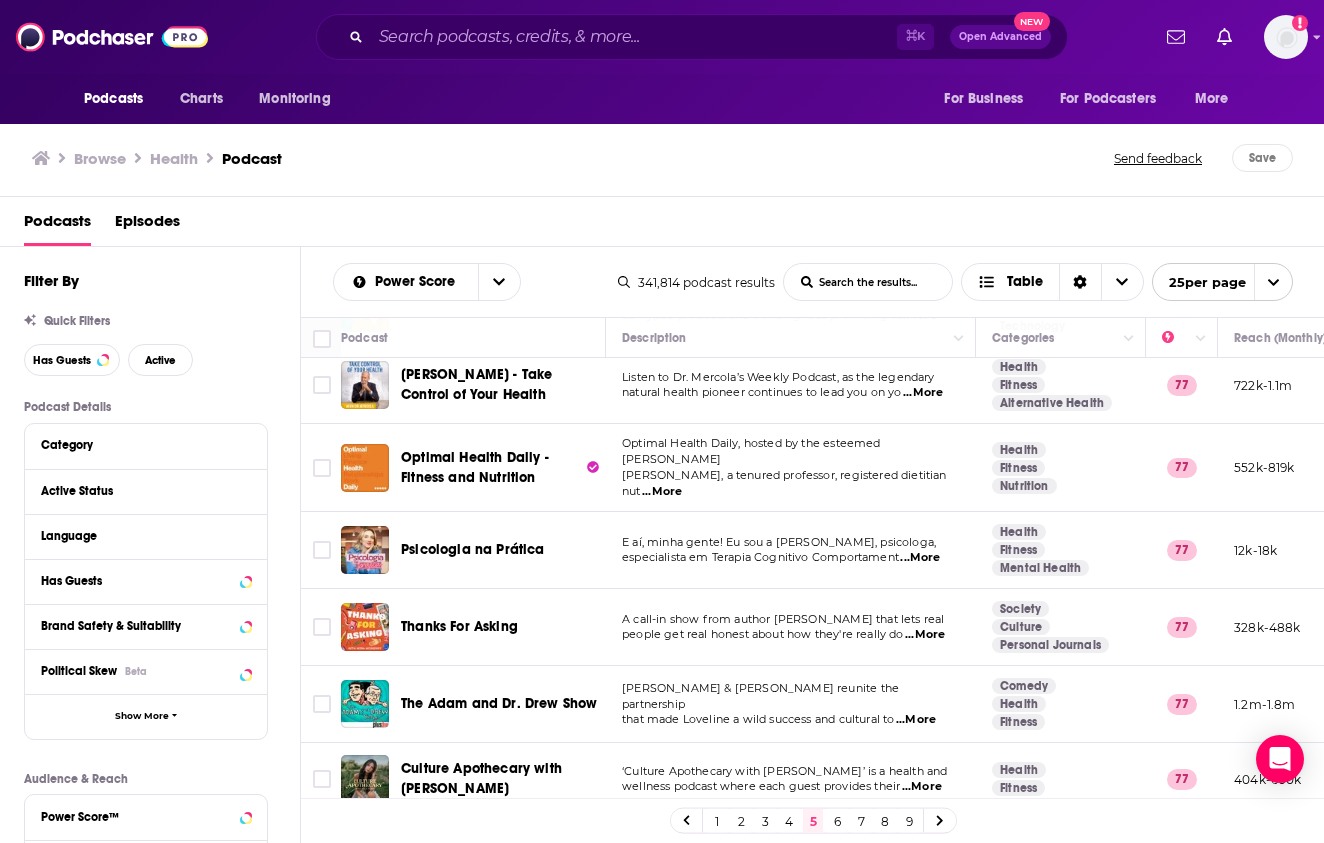 click on "6" at bounding box center [837, 821] 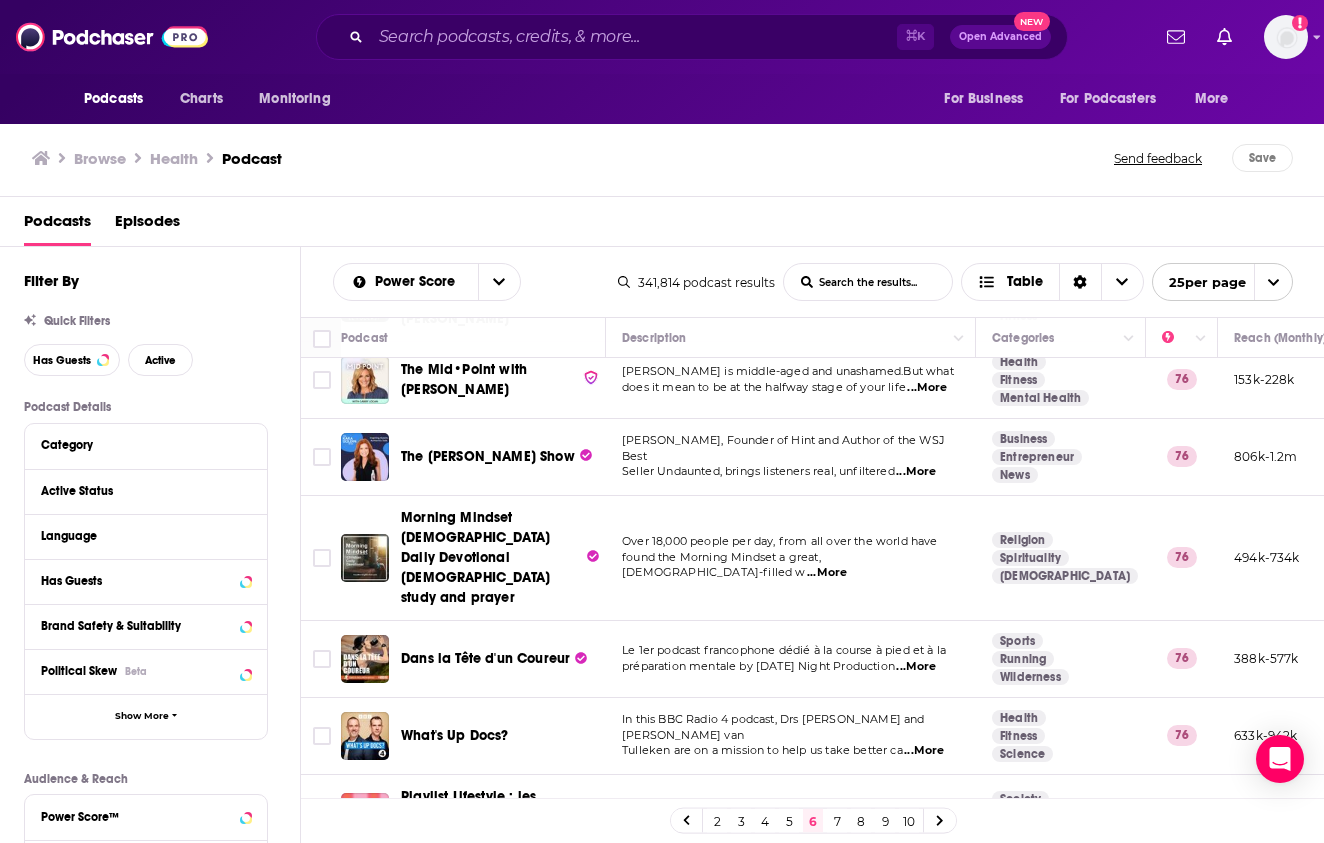 scroll, scrollTop: 1072, scrollLeft: 0, axis: vertical 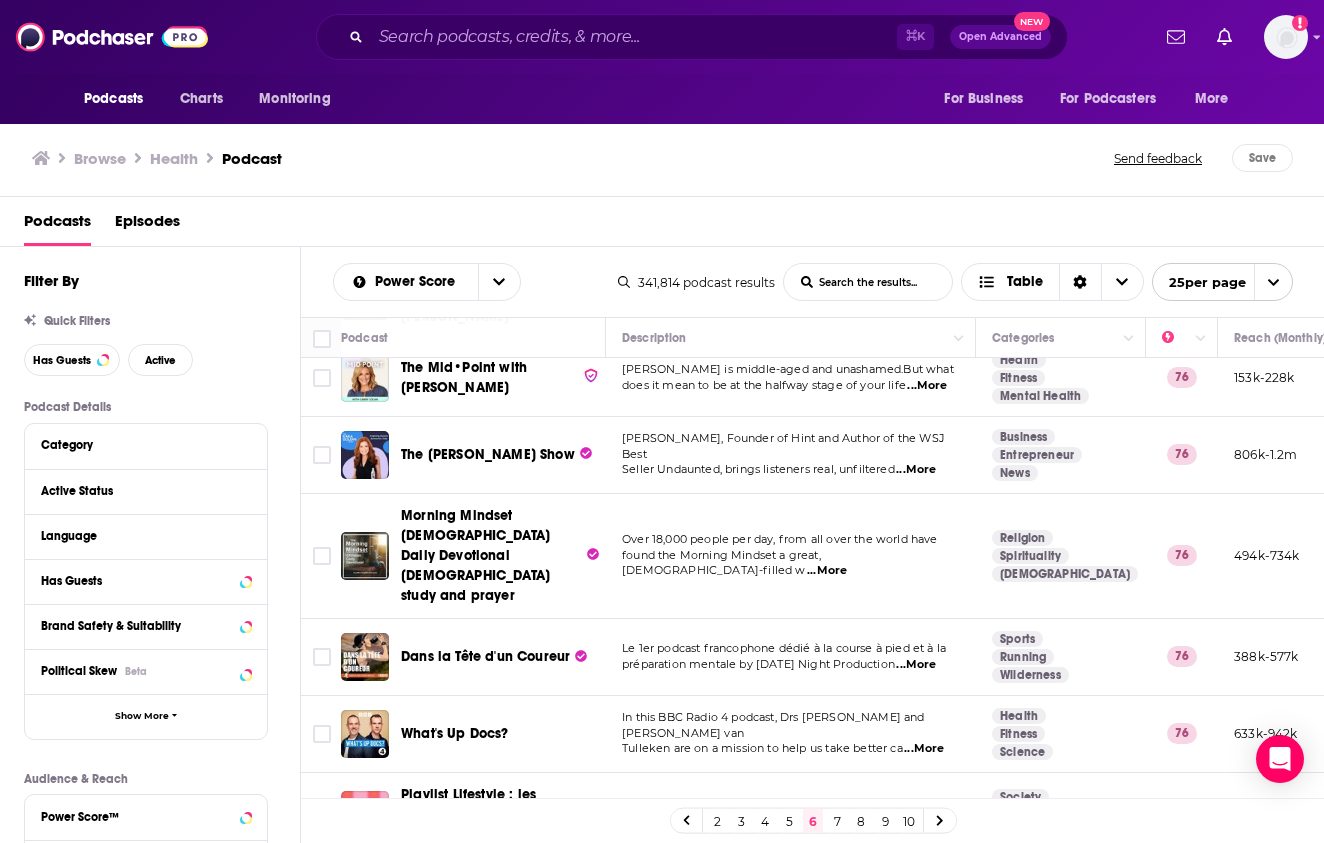 click on "...More" at bounding box center [916, 470] 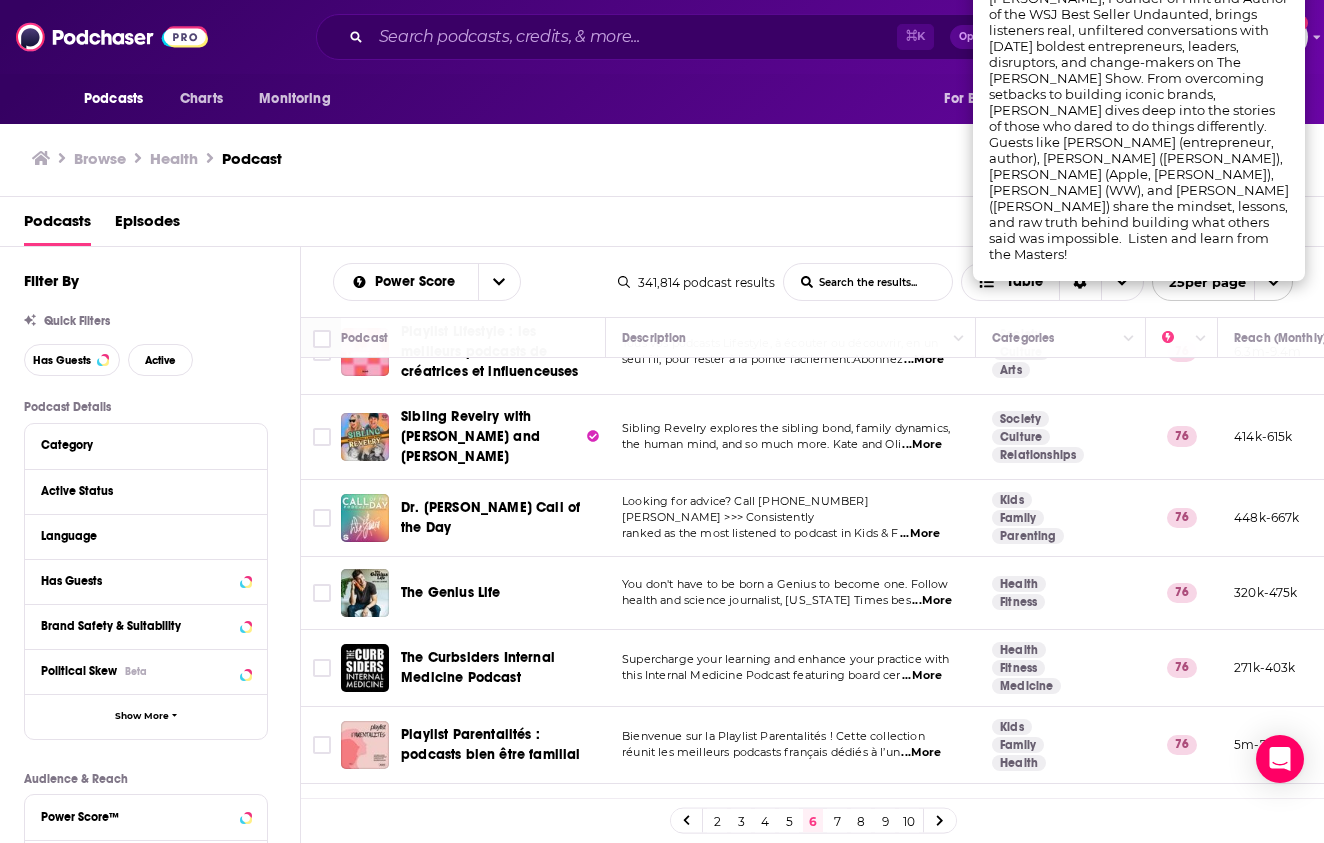 scroll, scrollTop: 1553, scrollLeft: 0, axis: vertical 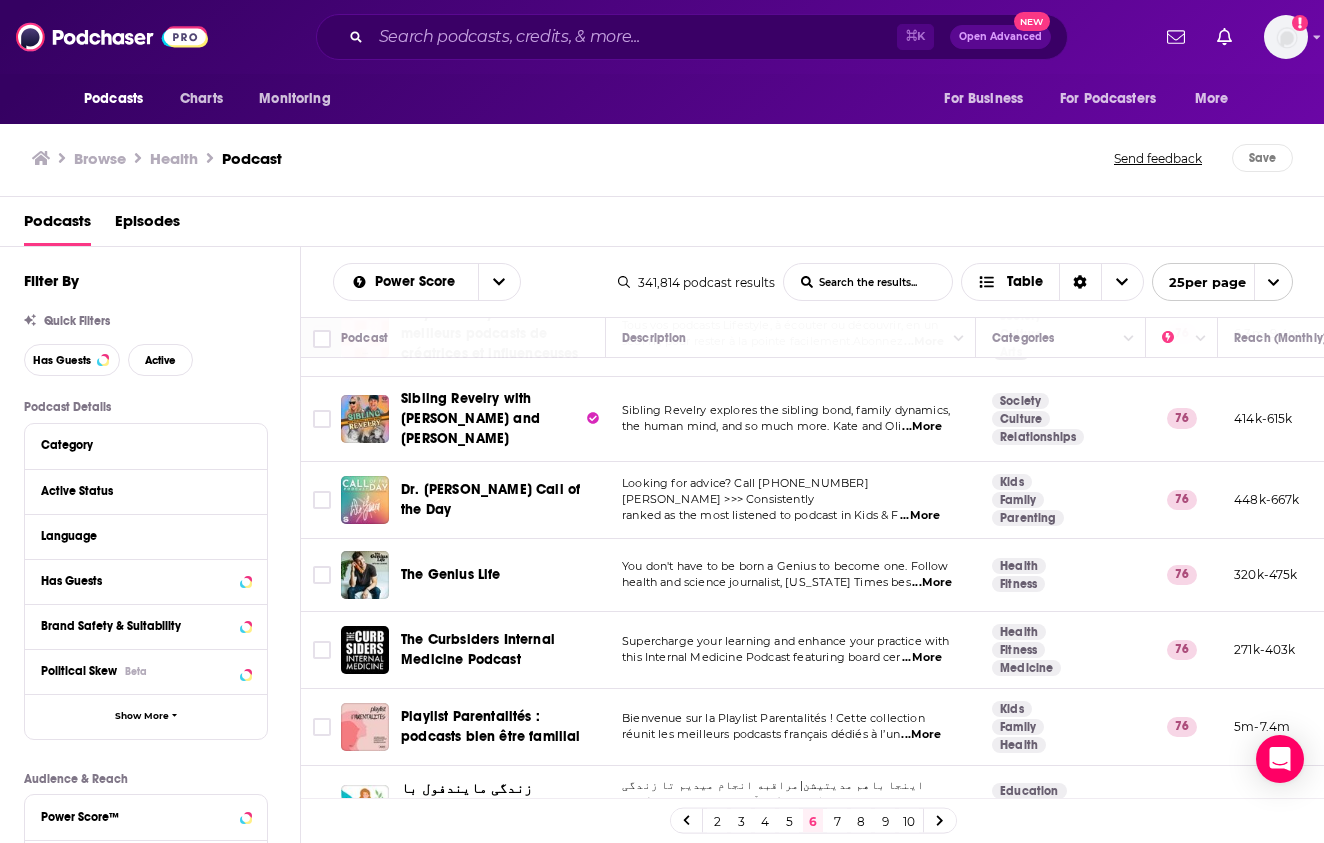 click on "7" at bounding box center (837, 821) 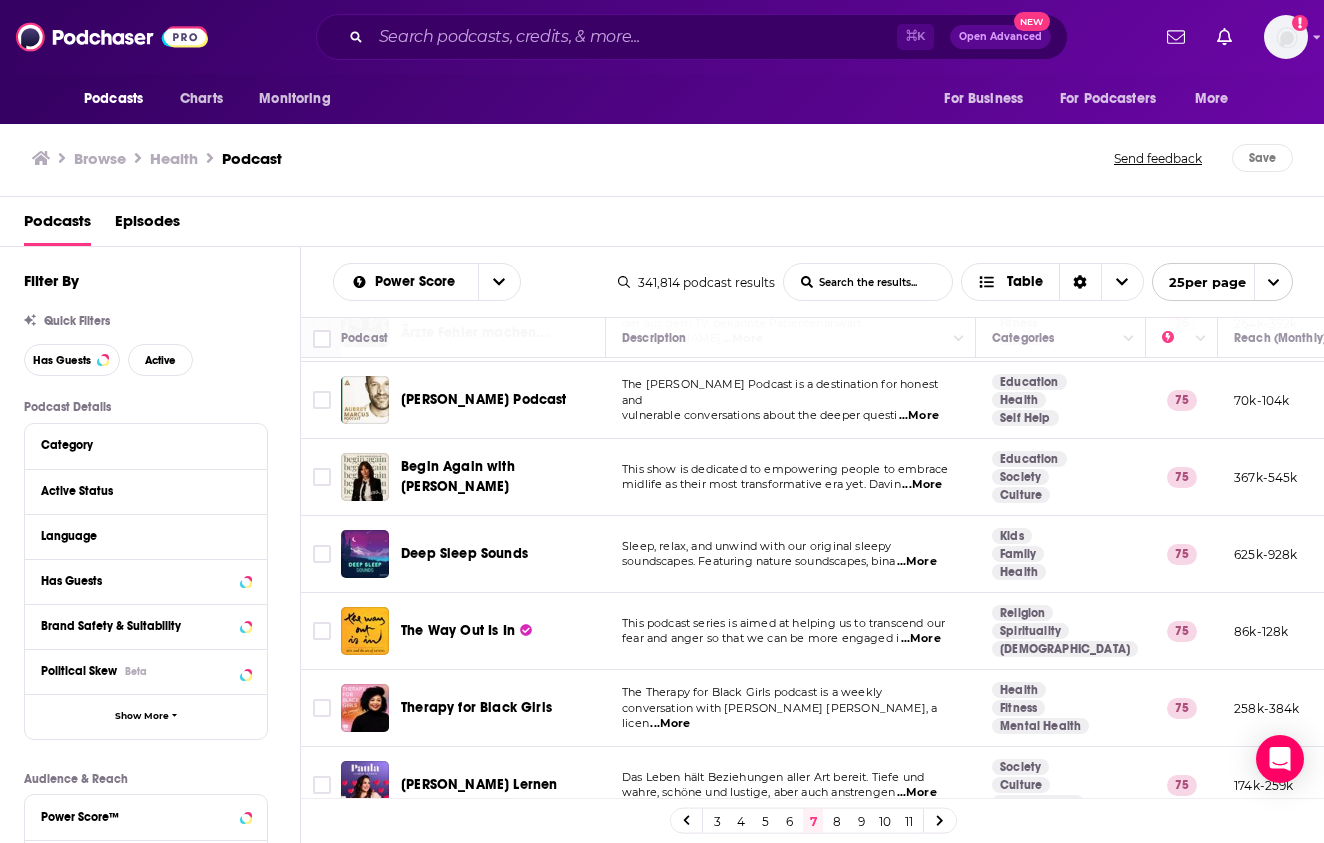 scroll, scrollTop: 619, scrollLeft: 0, axis: vertical 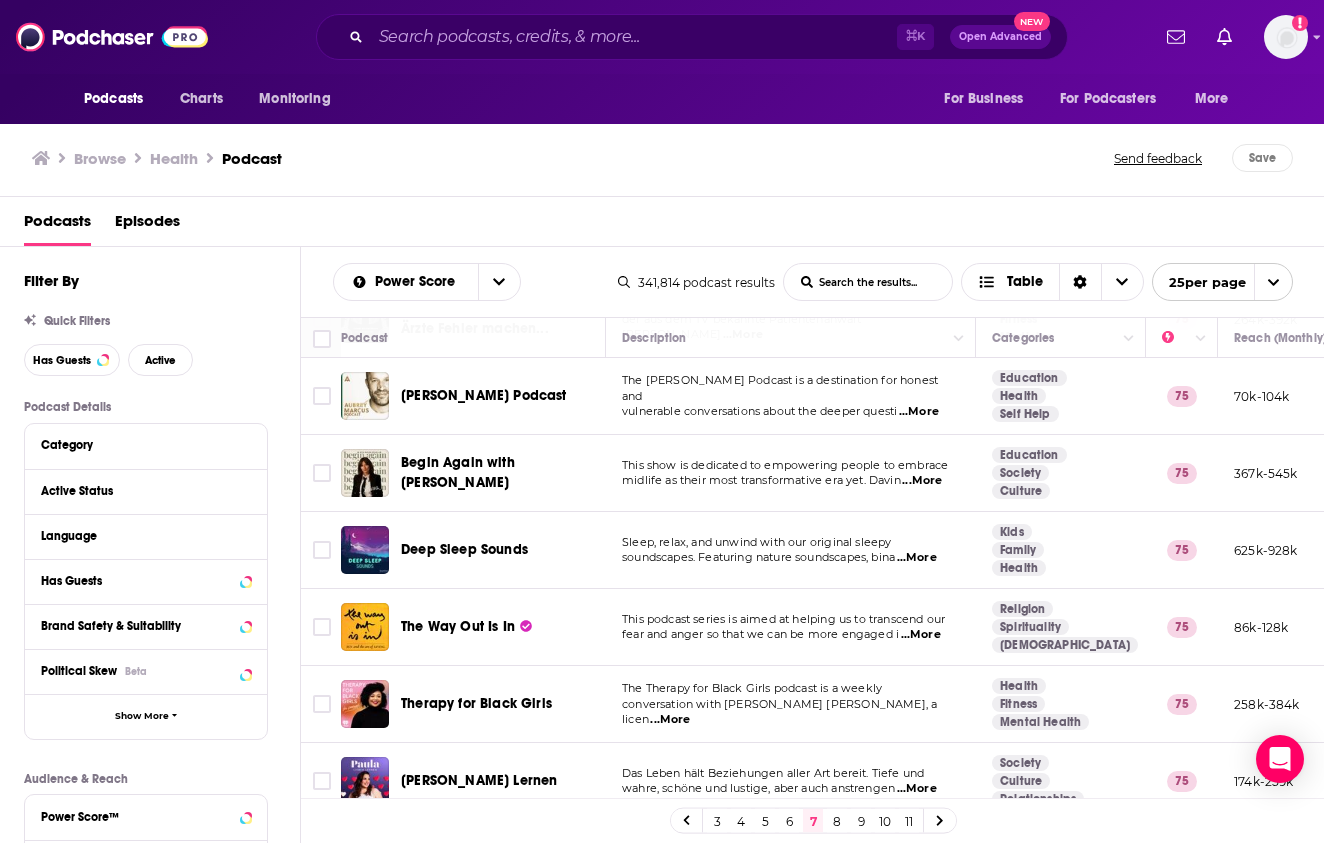 click on "...More" at bounding box center [922, 481] 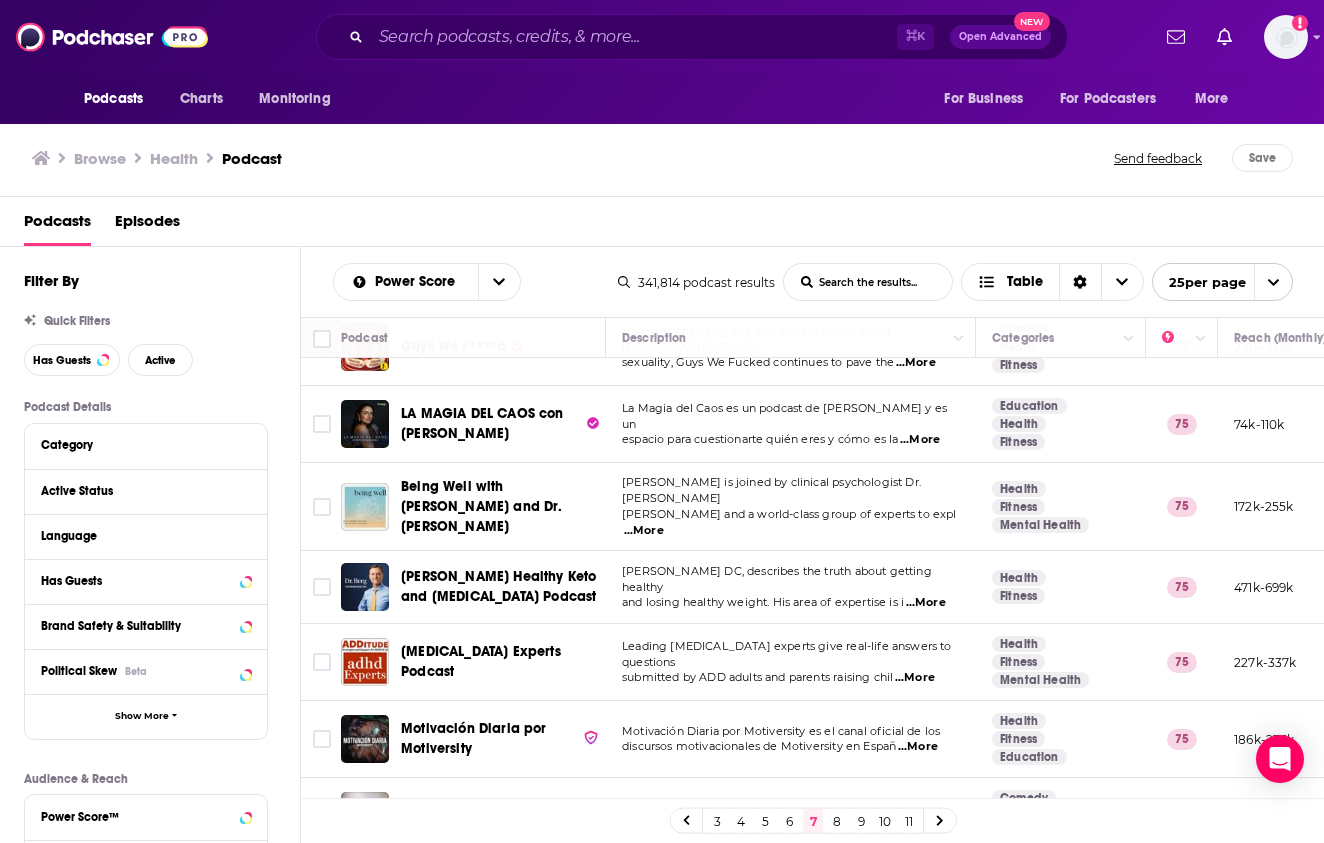 scroll, scrollTop: 1485, scrollLeft: 0, axis: vertical 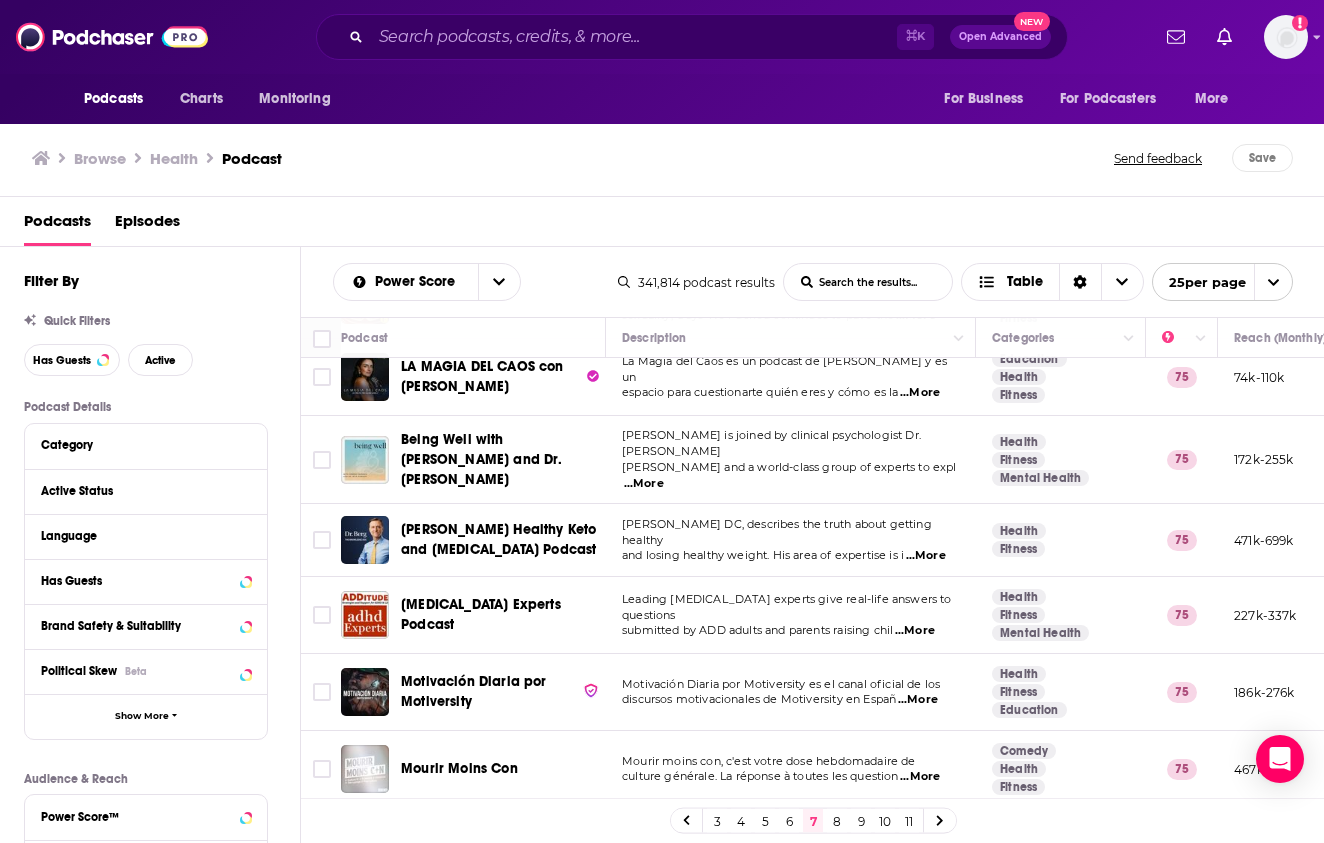 click on "8" at bounding box center (837, 821) 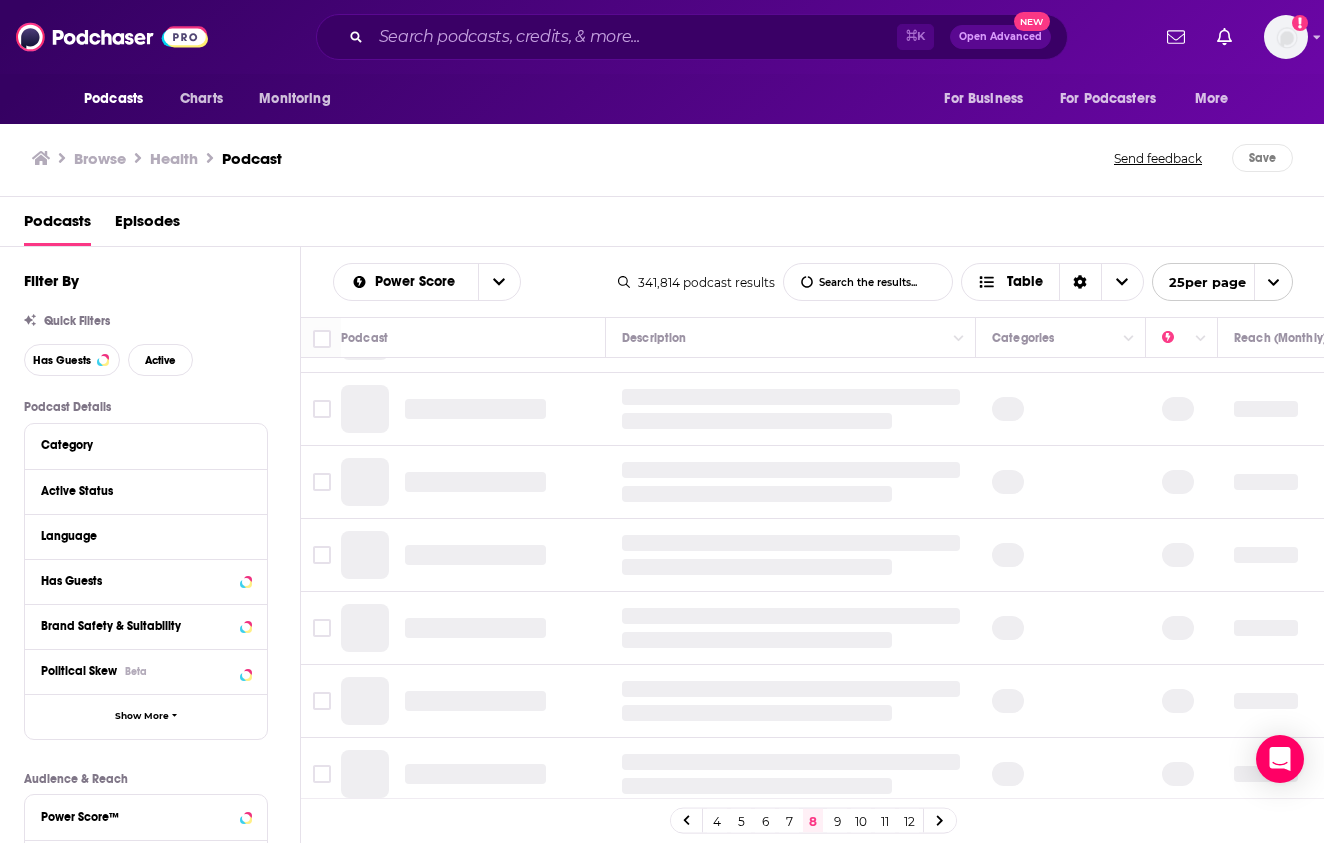 scroll, scrollTop: 0, scrollLeft: 0, axis: both 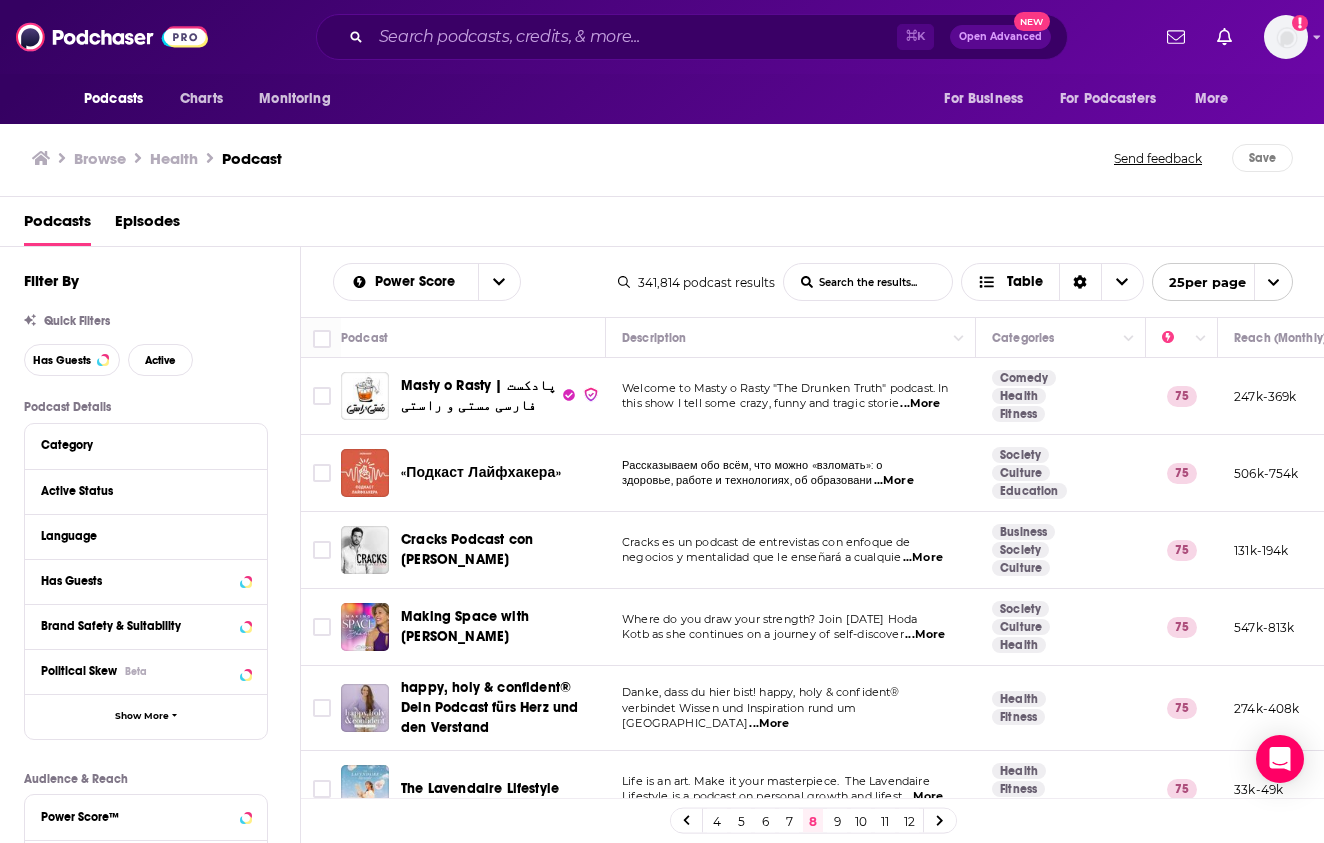 click on "Culture" at bounding box center [1021, 627] 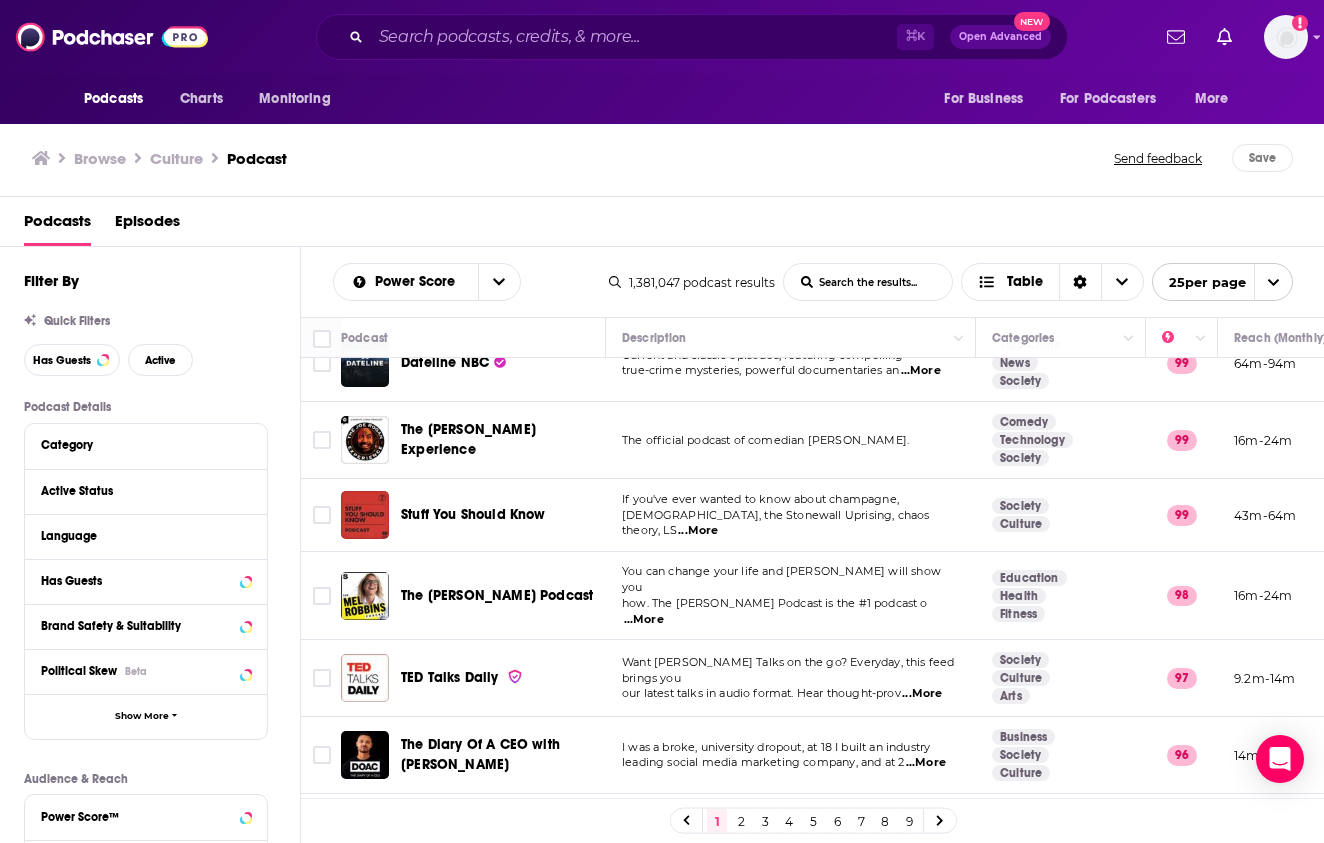 scroll, scrollTop: 36, scrollLeft: 0, axis: vertical 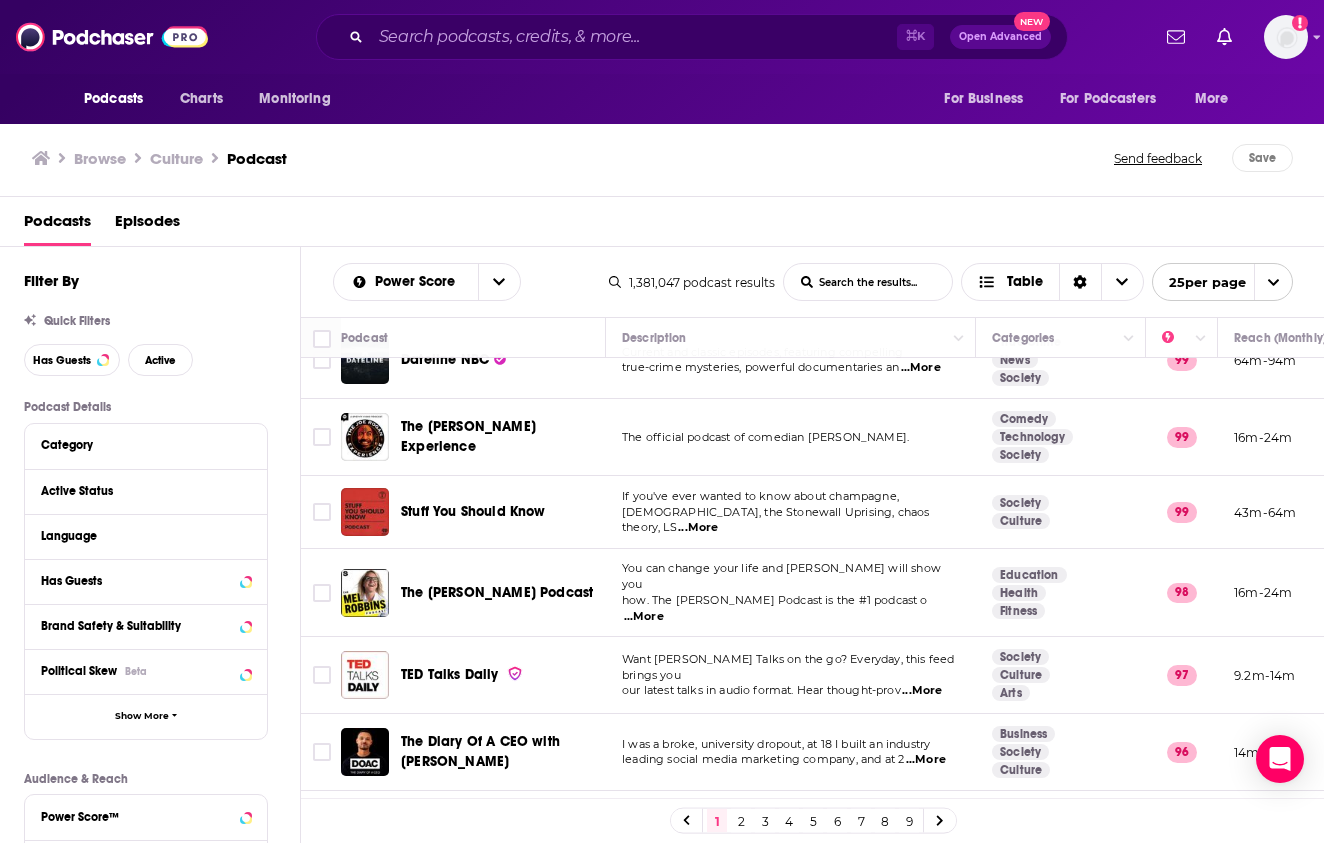 click at bounding box center [1273, 282] 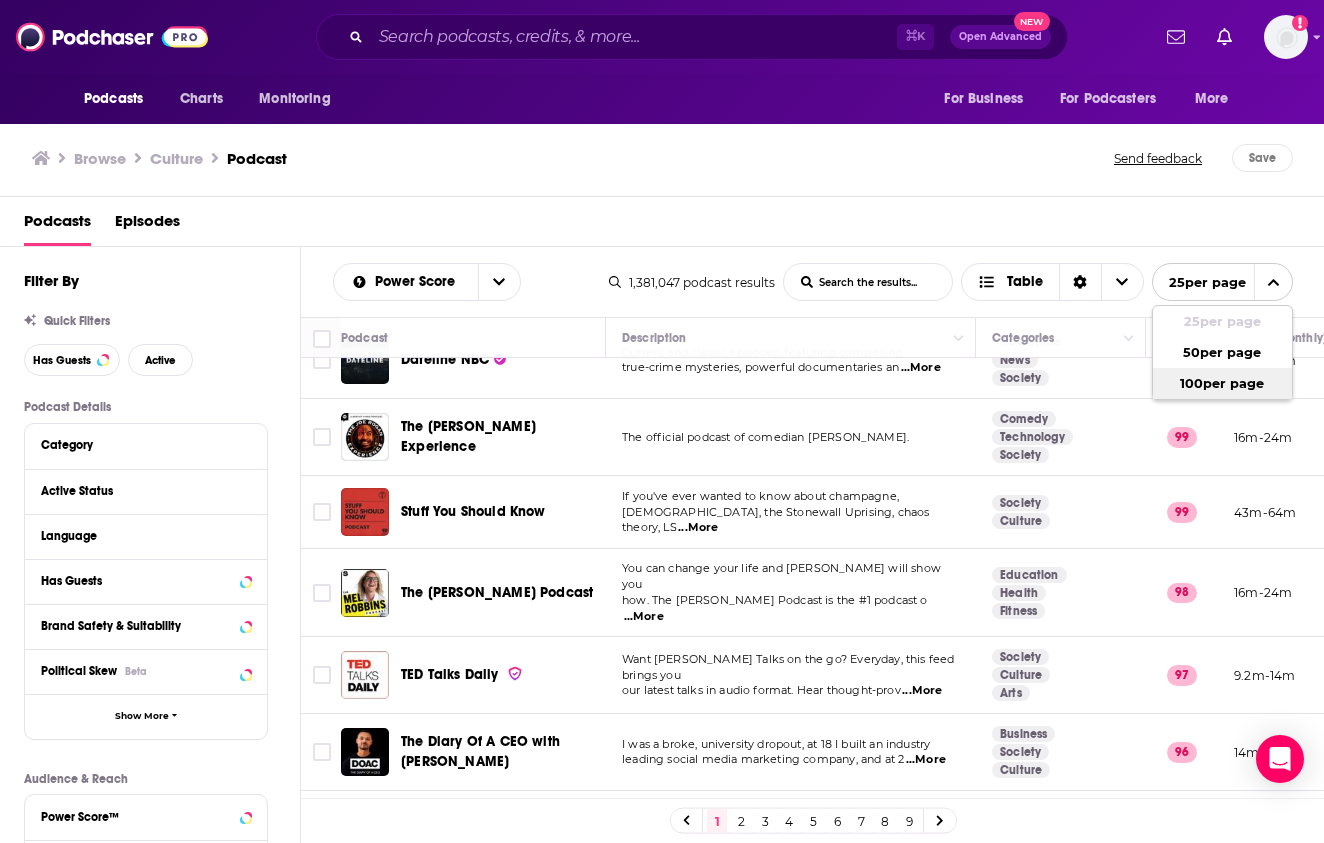 click on "100  per page" at bounding box center (1222, 383) 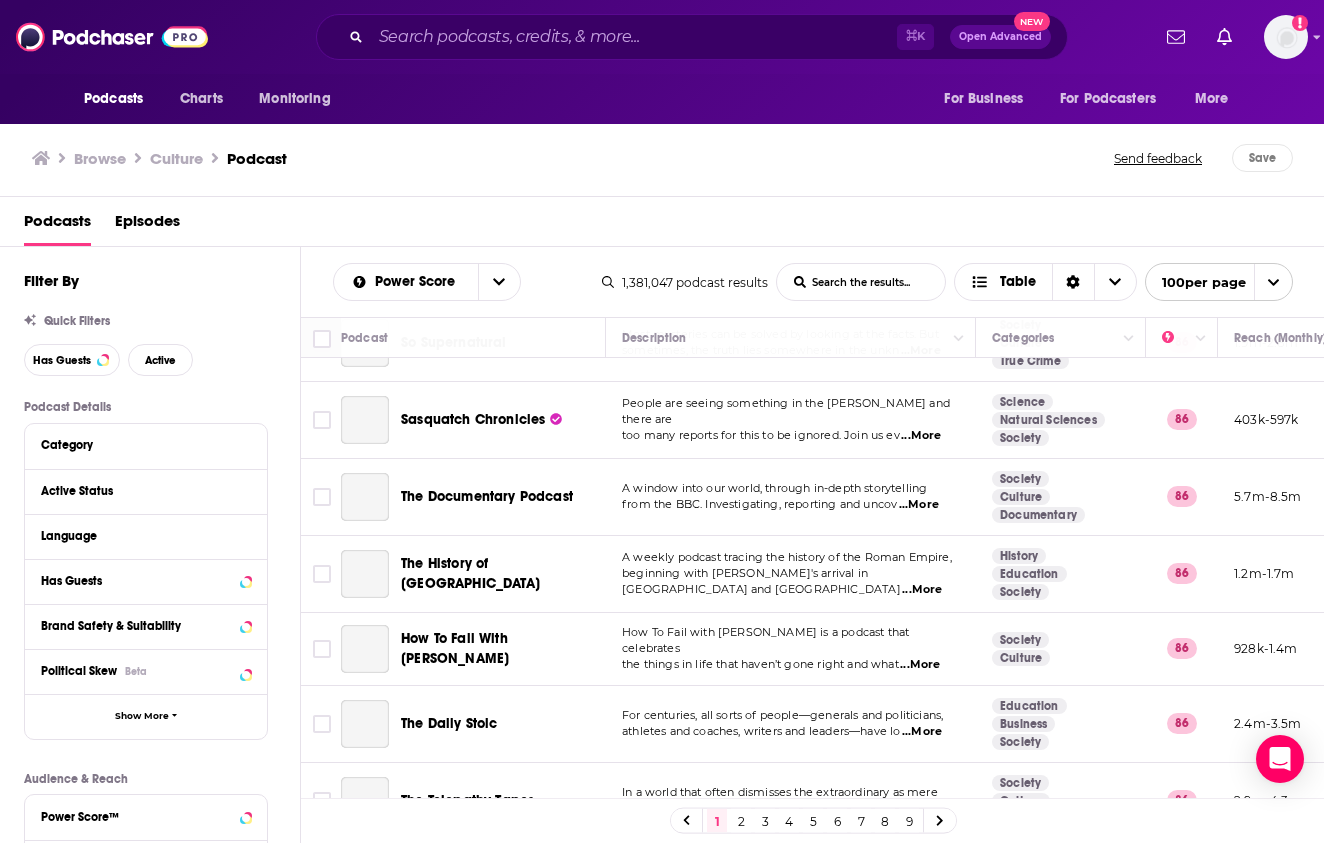 scroll, scrollTop: 6555, scrollLeft: 0, axis: vertical 